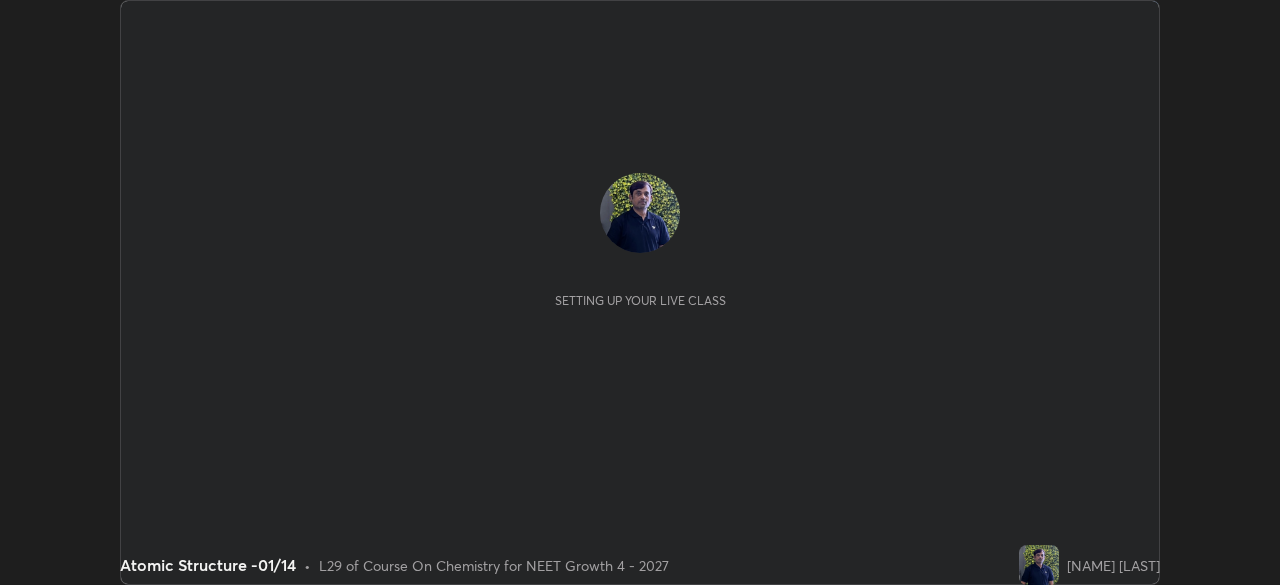 scroll, scrollTop: 0, scrollLeft: 0, axis: both 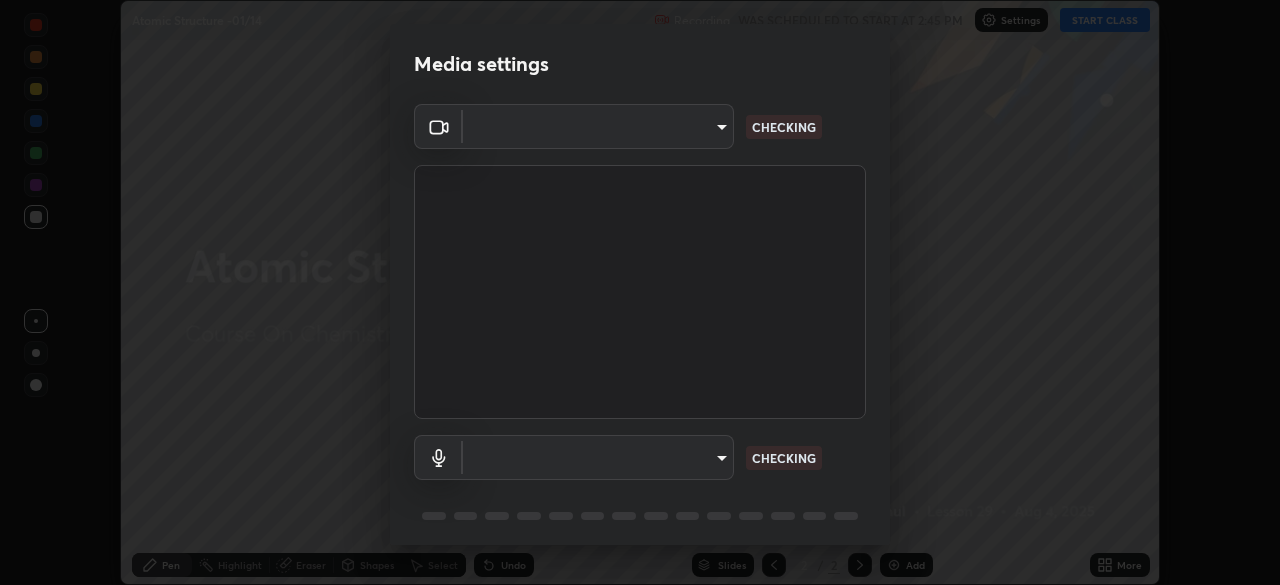 click on "Erase all Atomic Structure -[DATE] Recording WAS SCHEDULED TO START AT  [TIME] Settings START CLASS Setting up your live class Atomic Structure -[DATE] • L29 of Course On Chemistry for NEET Growth 4 - 2027 [NAME] [LAST] Pen Highlight Eraser Shapes Select Undo Slides 2 / 2 Add More No doubts shared Encourage your learners to ask a doubt for better clarity Report an issue Reason for reporting Buffering Chat not working Audio - Video sync issue Educator video quality low ​ Attach an image Report Media settings ​ CHECKING ​ CHECKING 1 / 5 Next" at bounding box center (640, 292) 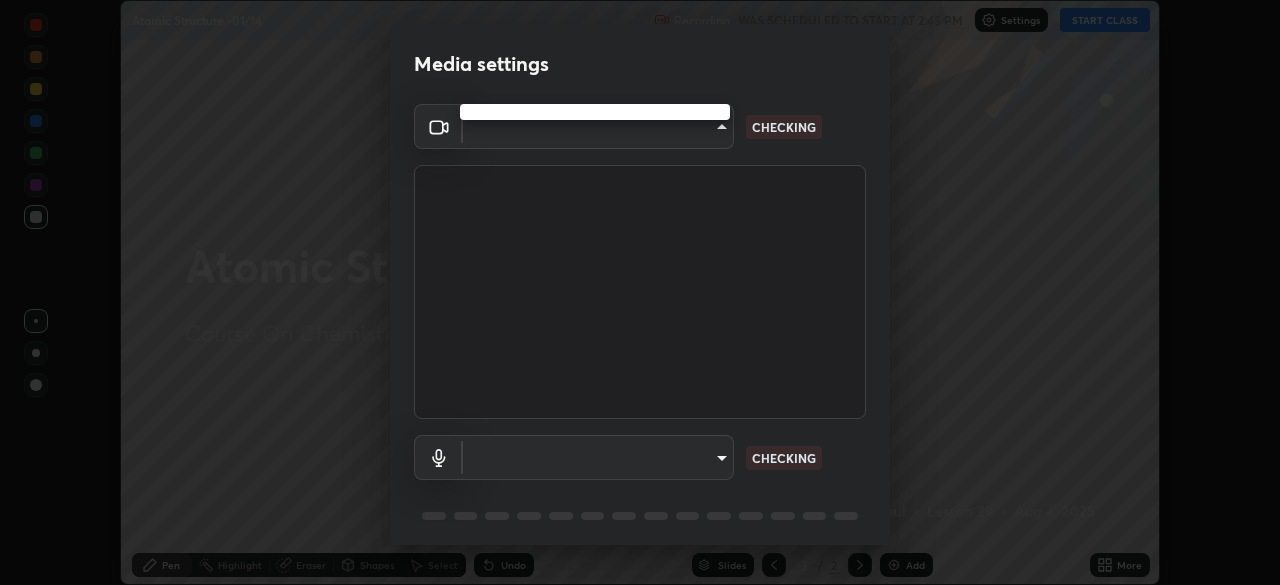 click at bounding box center [640, 292] 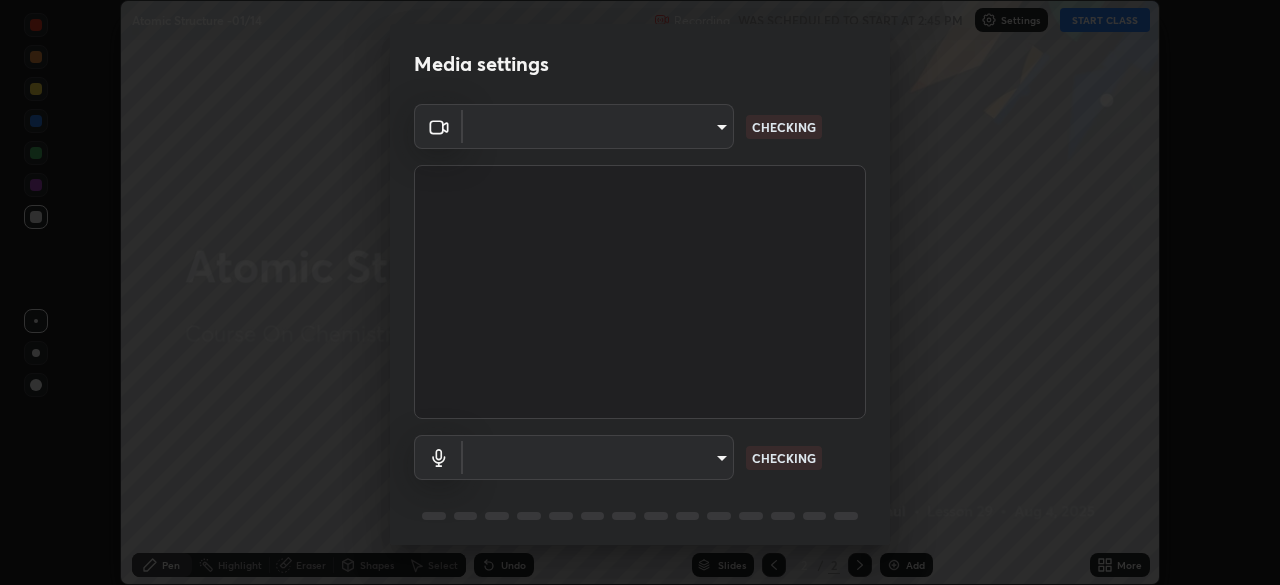 scroll, scrollTop: 71, scrollLeft: 0, axis: vertical 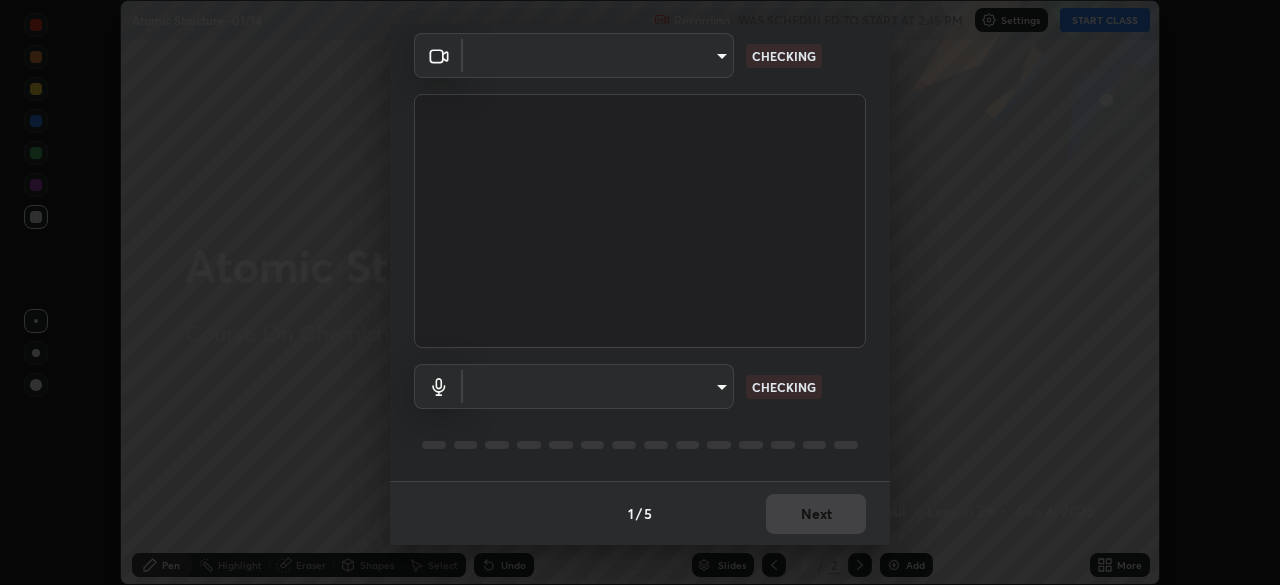 type on "23f9ab4963ea7bf9f5a0f139eca0a7722ce6801474d7e6497cd6fb859b15e8b8" 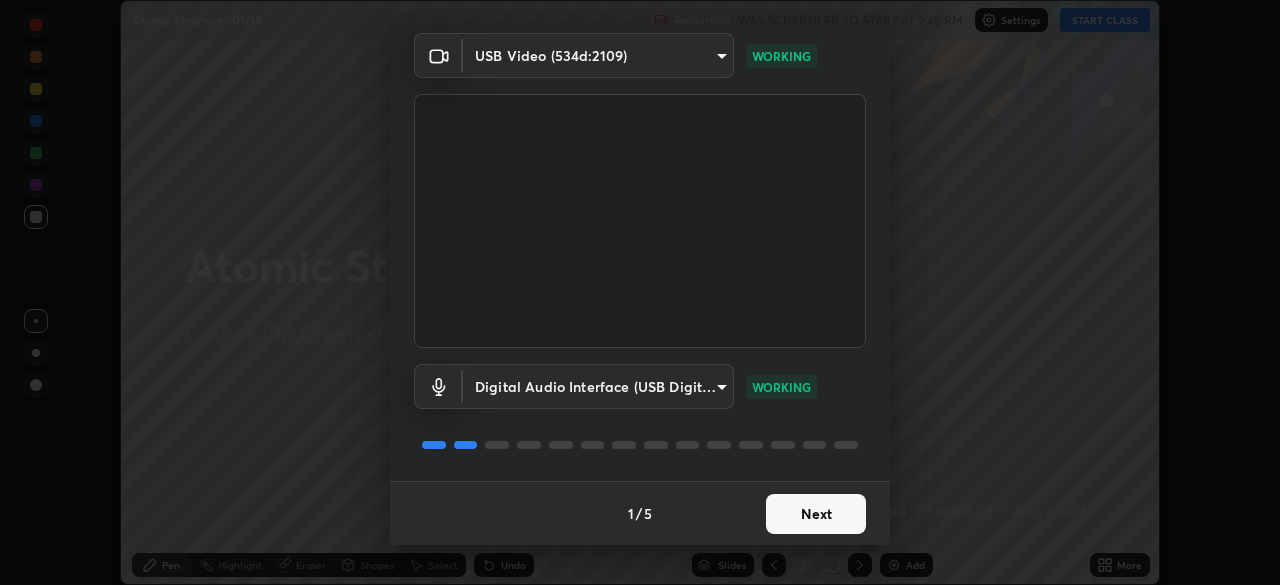 click on "Next" at bounding box center (816, 514) 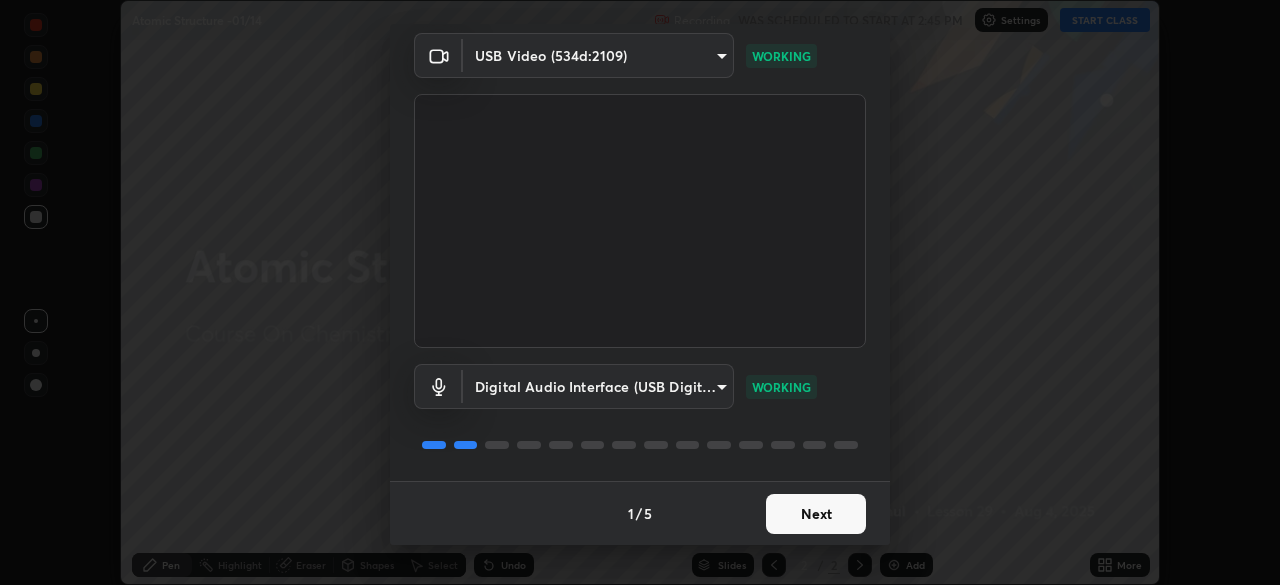 scroll, scrollTop: 0, scrollLeft: 0, axis: both 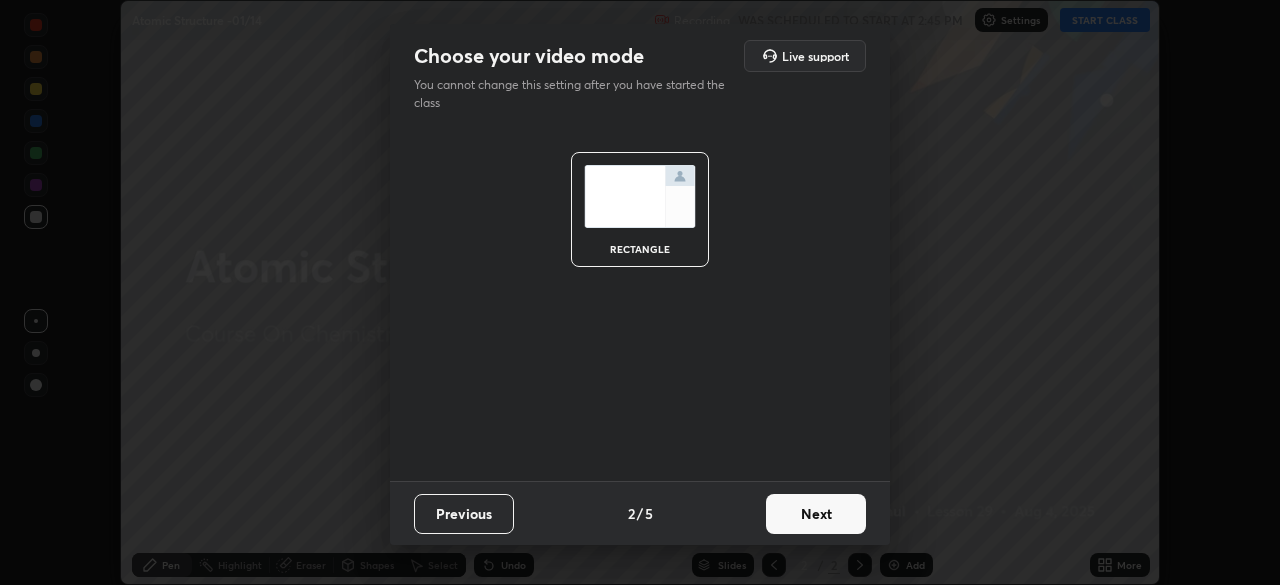 click on "Next" at bounding box center (816, 514) 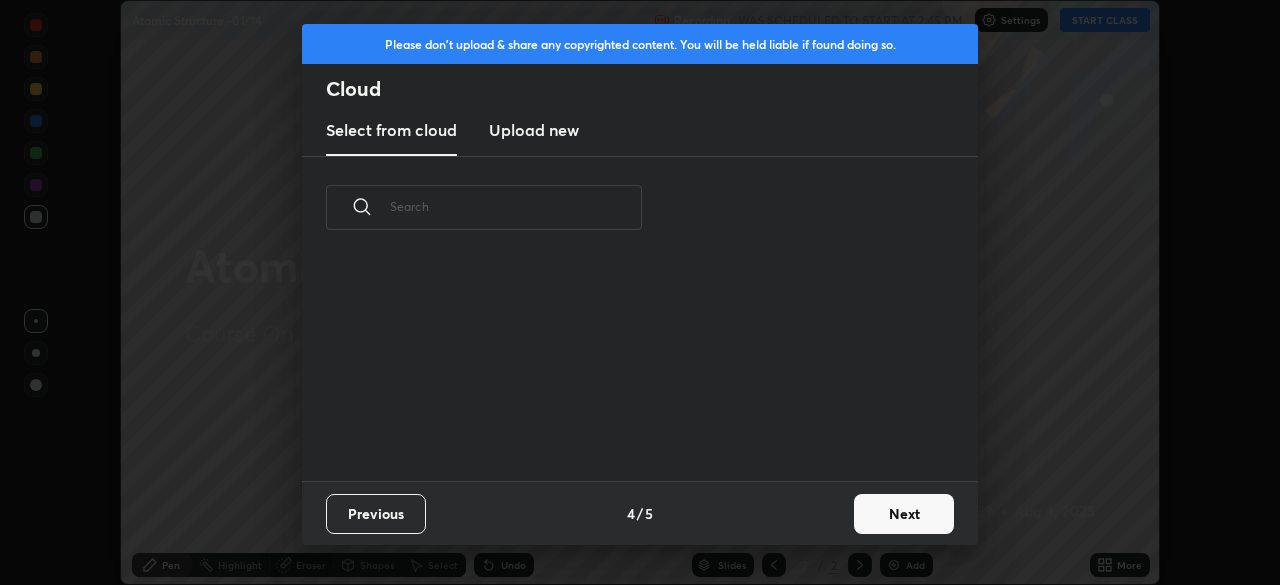 click on "Next" at bounding box center (904, 514) 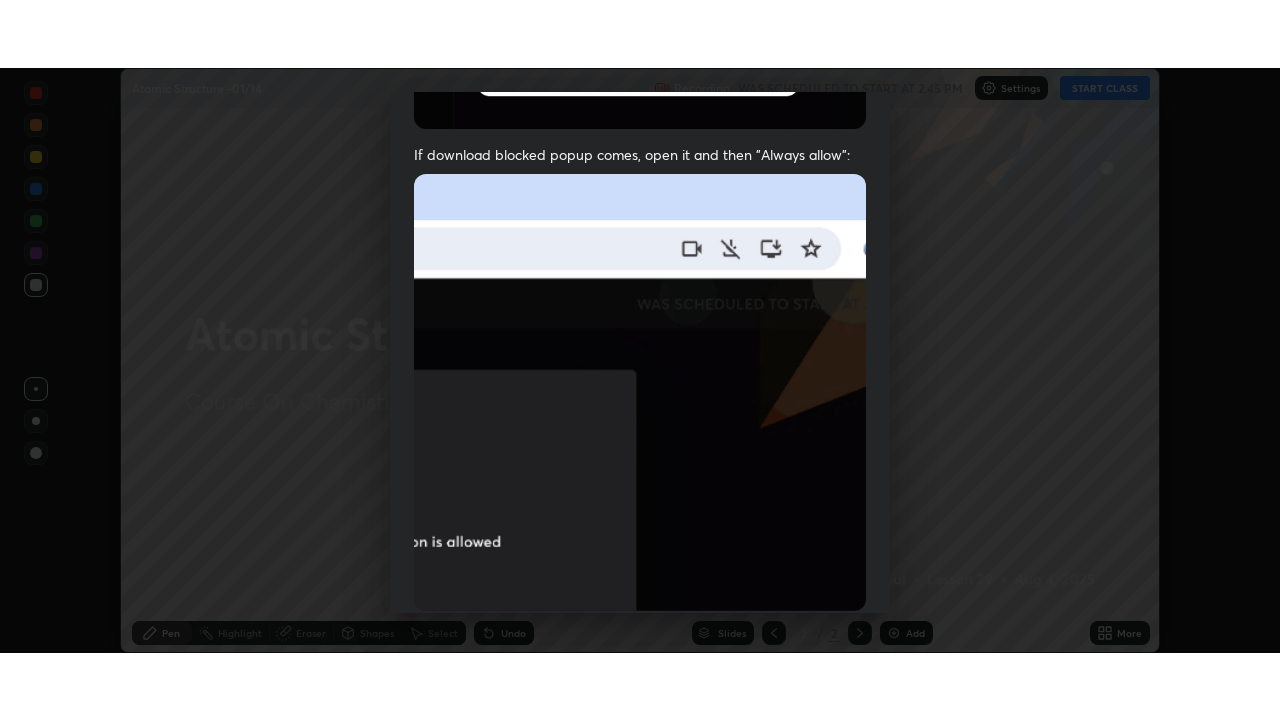 scroll, scrollTop: 479, scrollLeft: 0, axis: vertical 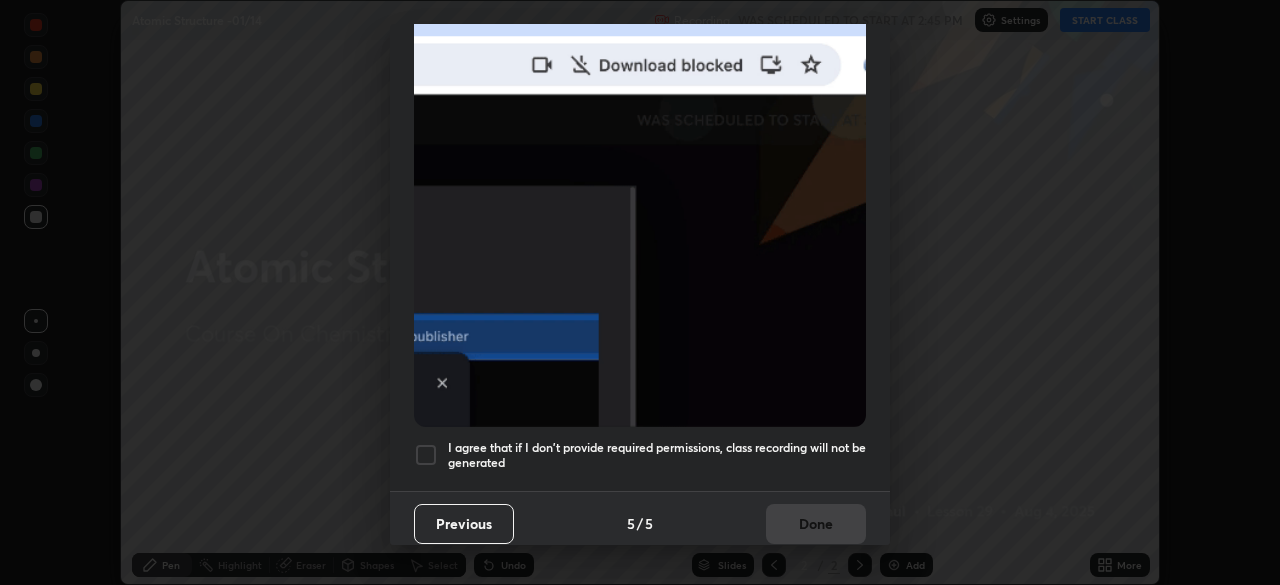click at bounding box center (426, 455) 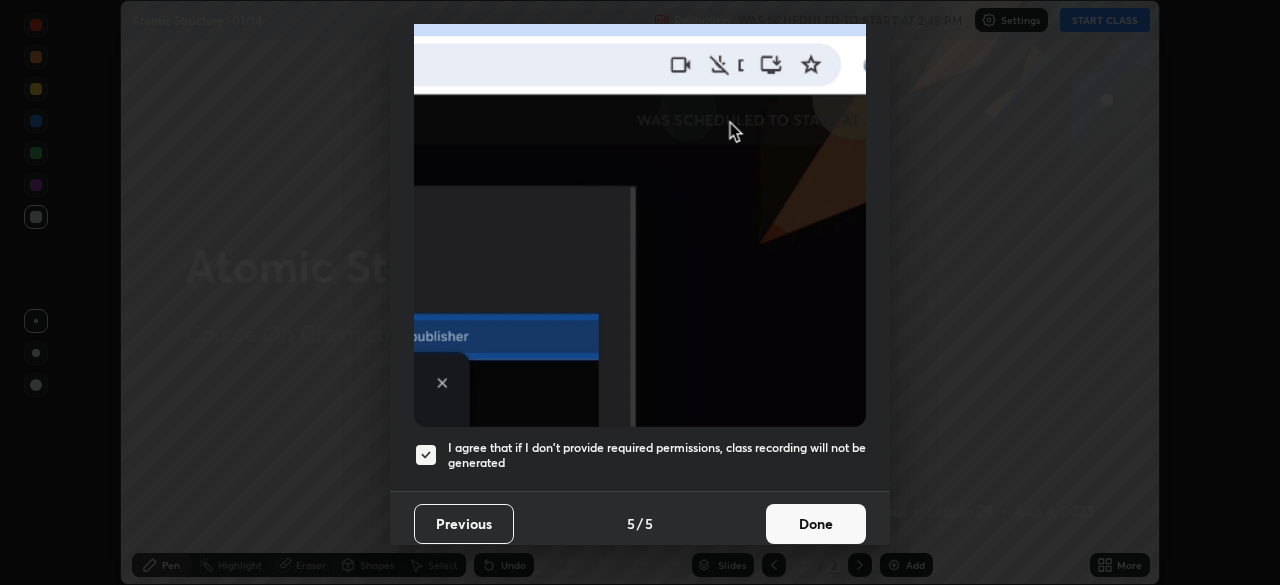 click on "Done" at bounding box center [816, 524] 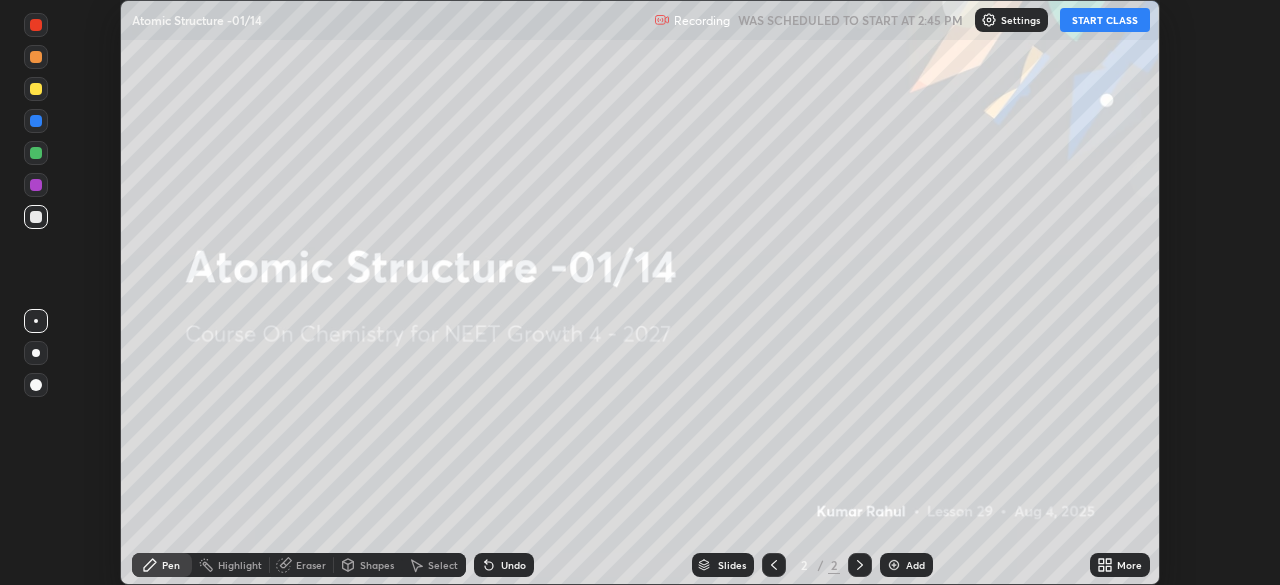 click 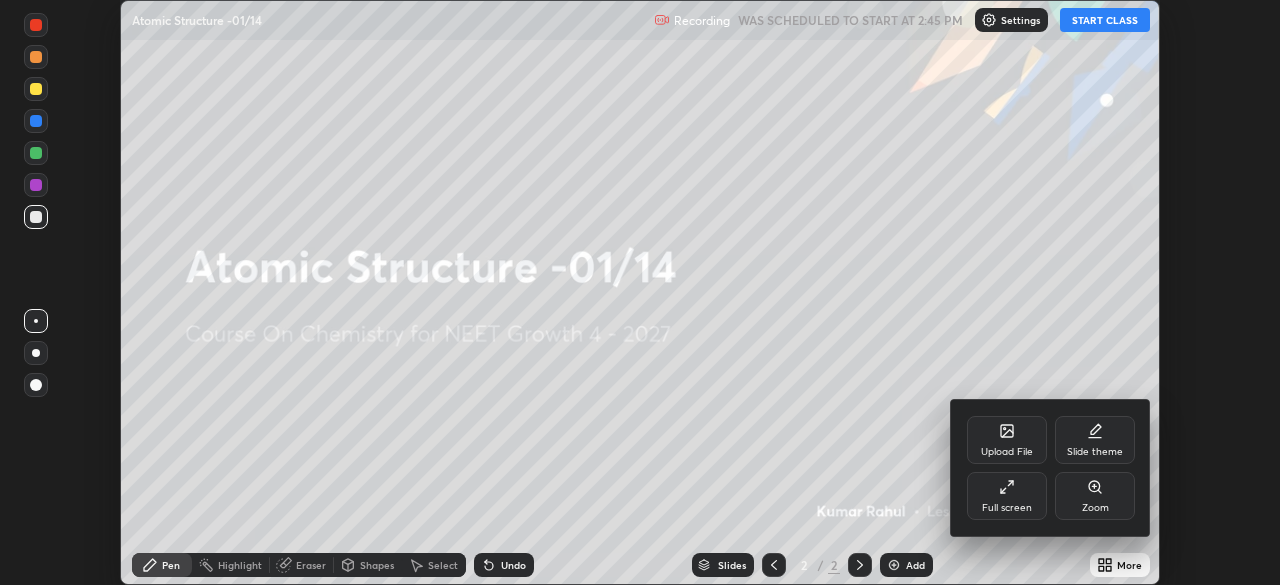 click on "Full screen" at bounding box center [1007, 508] 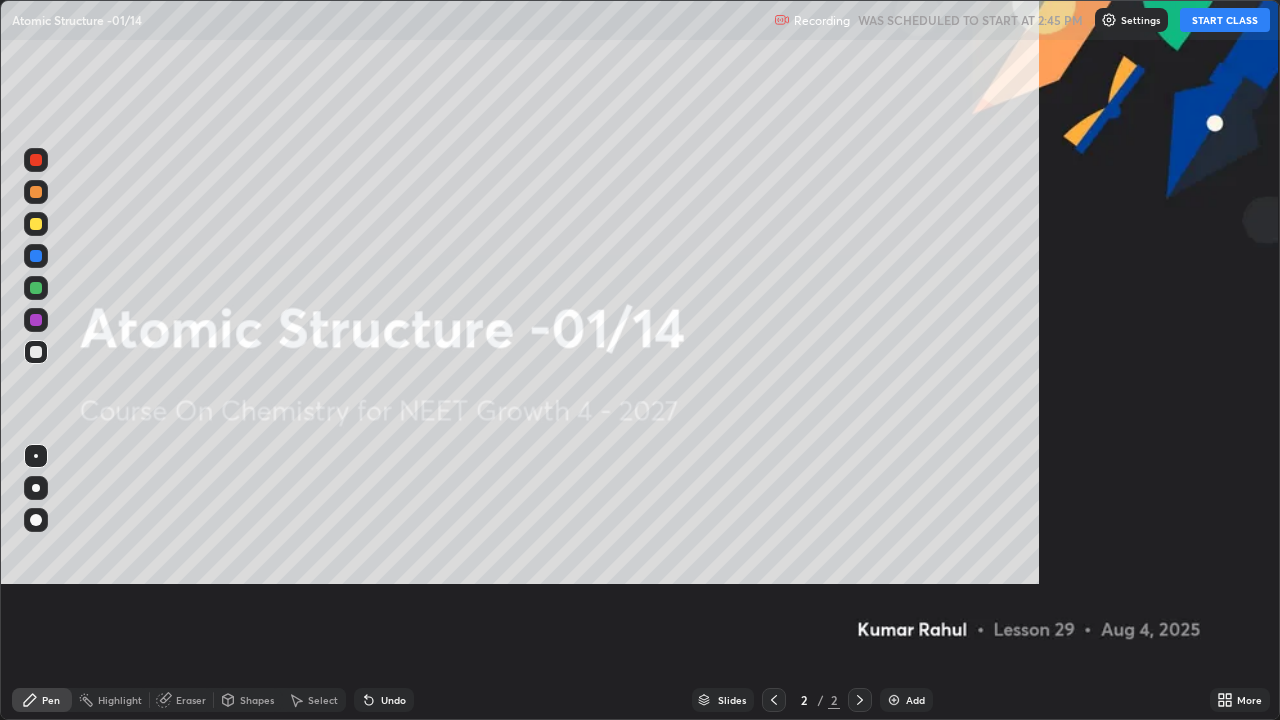 scroll, scrollTop: 99280, scrollLeft: 98720, axis: both 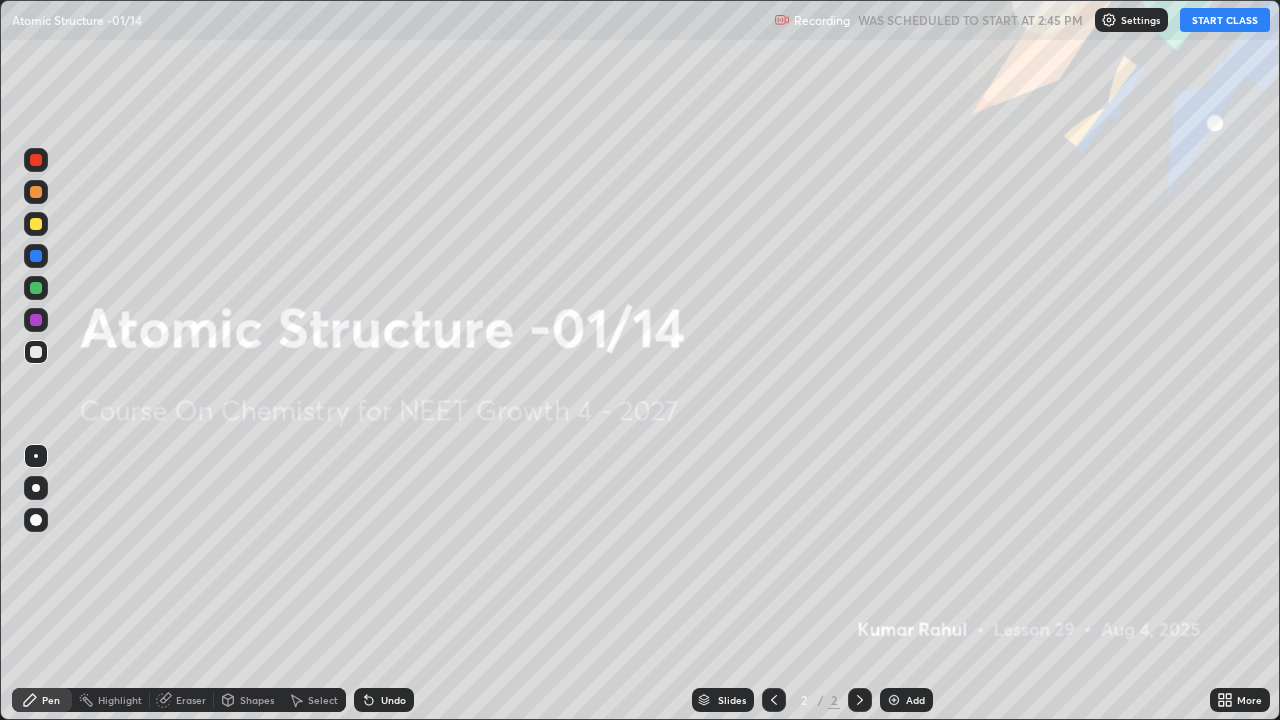 click at bounding box center (1109, 20) 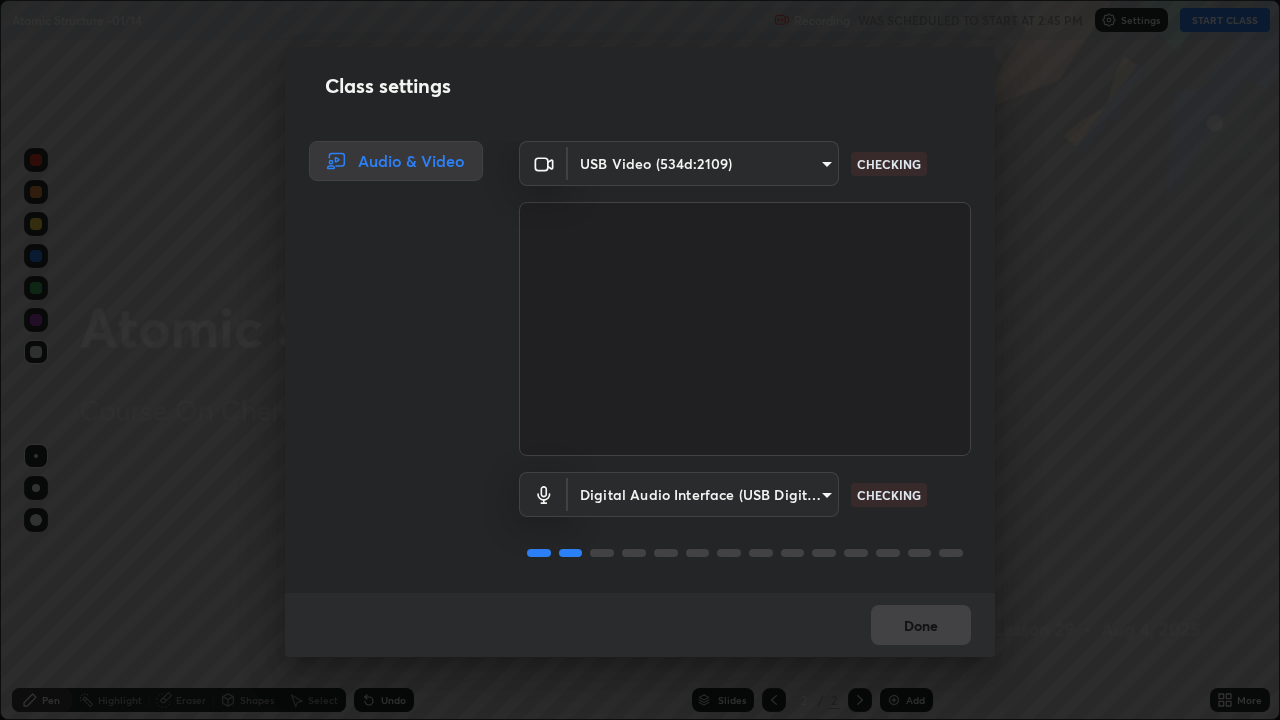 scroll, scrollTop: 2, scrollLeft: 0, axis: vertical 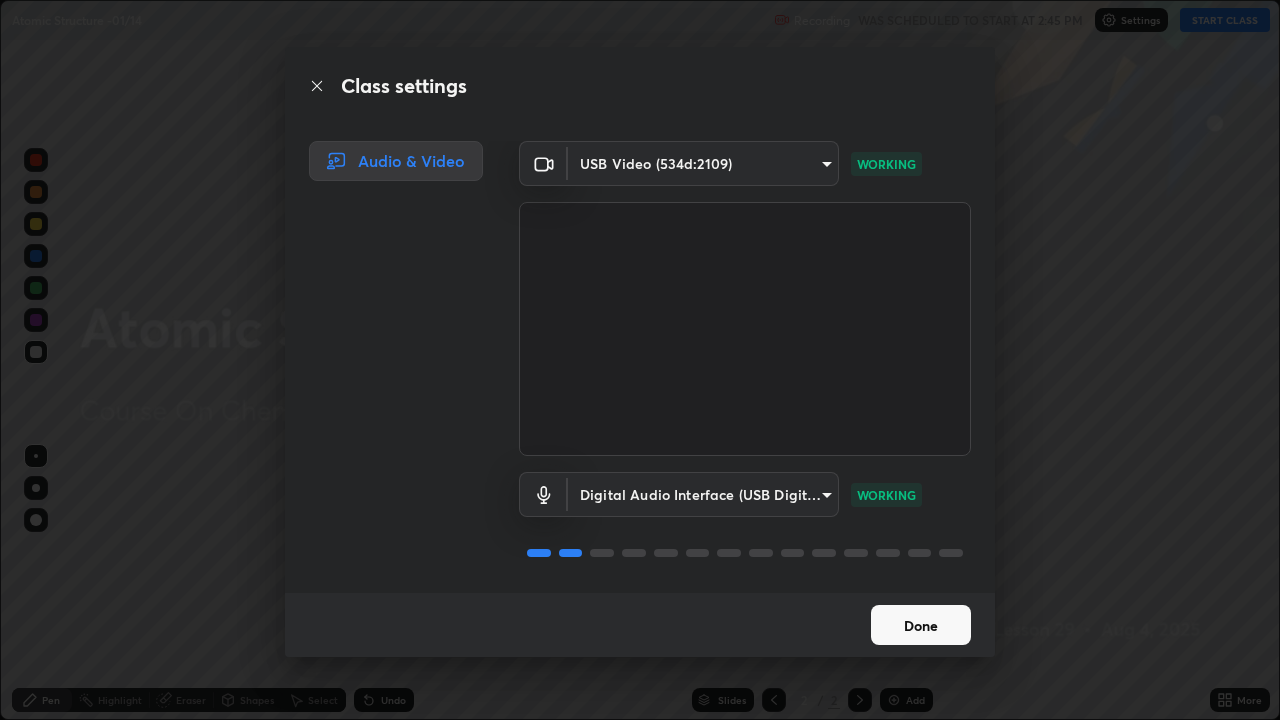 click on "Done" at bounding box center (921, 625) 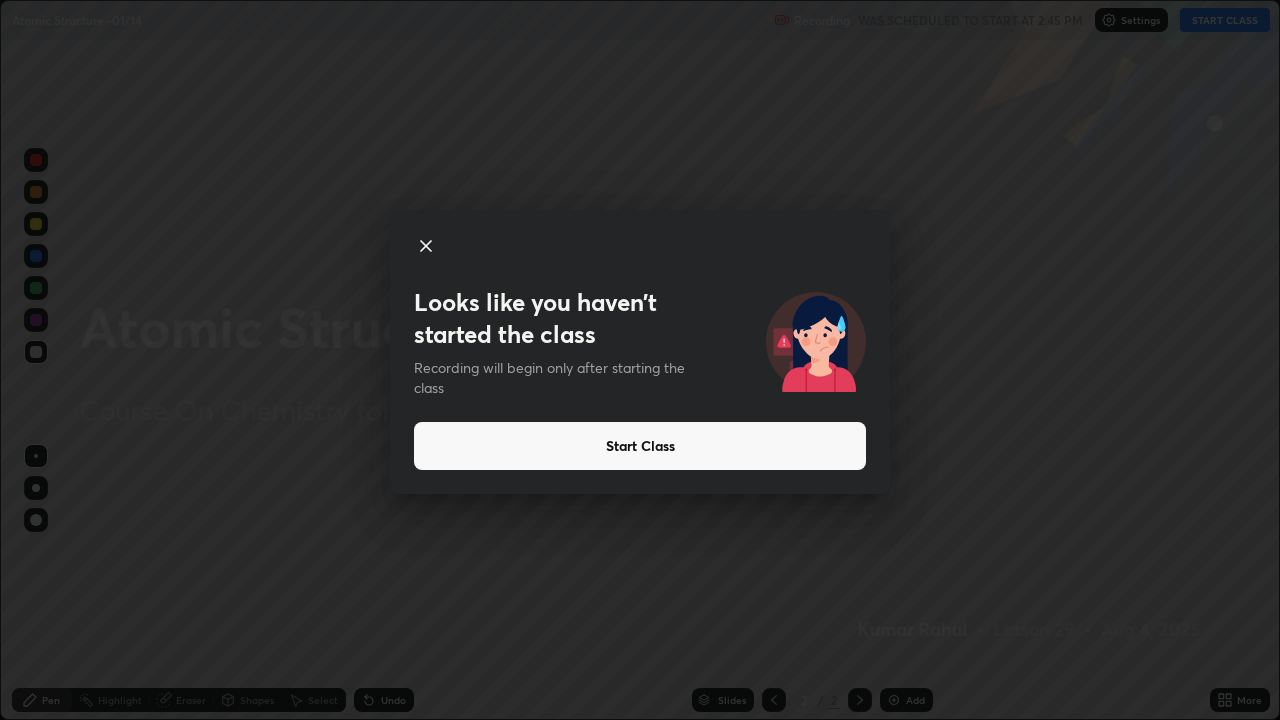 click on "Start Class" at bounding box center (640, 446) 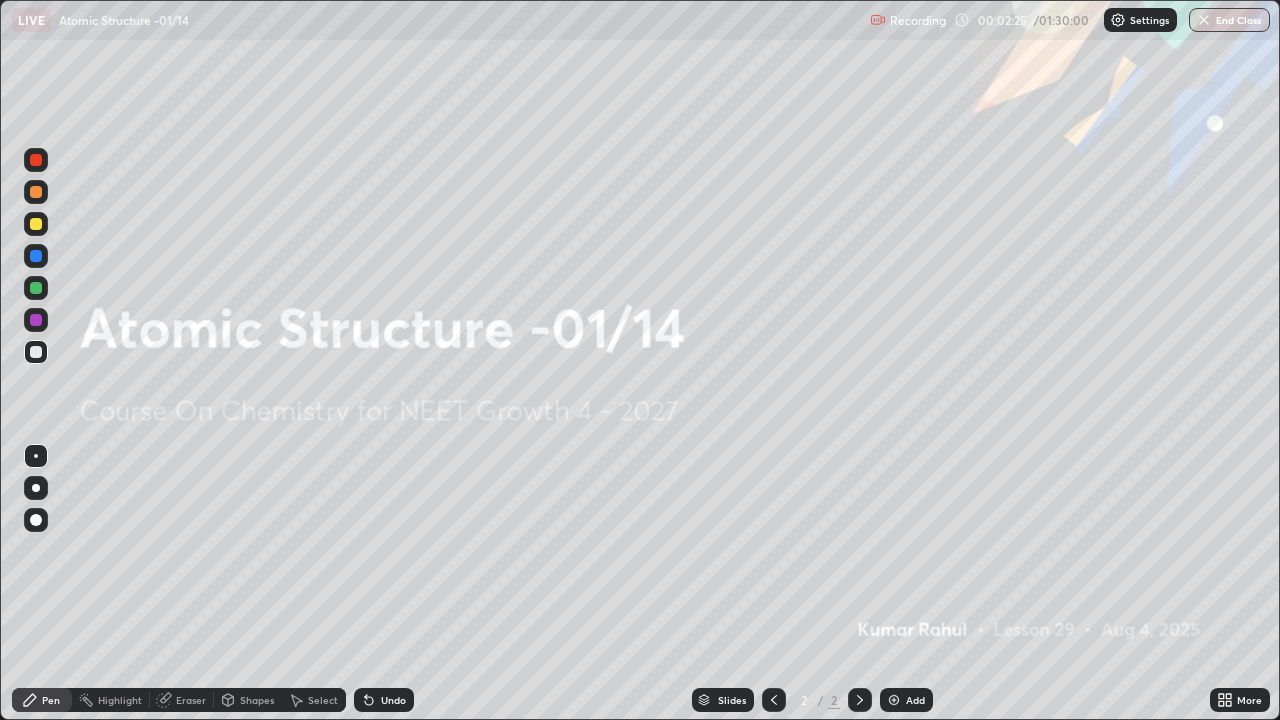 click on "Add" at bounding box center [915, 700] 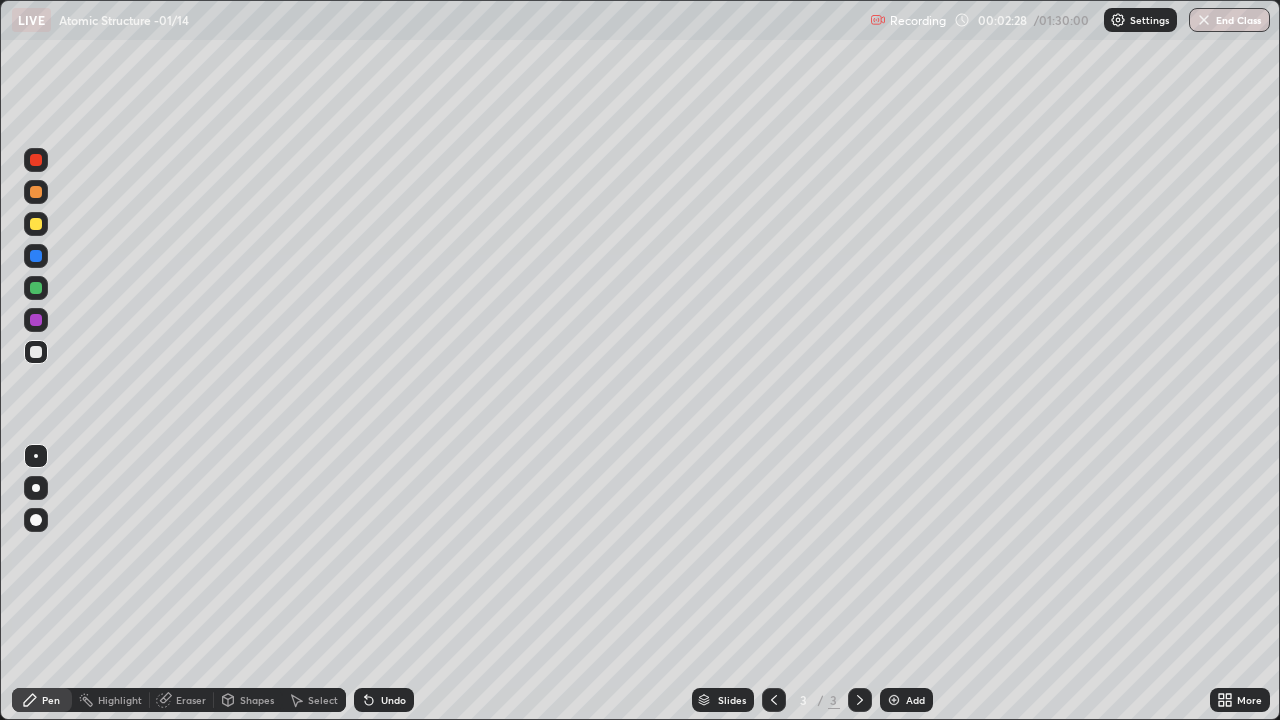 click at bounding box center (36, 352) 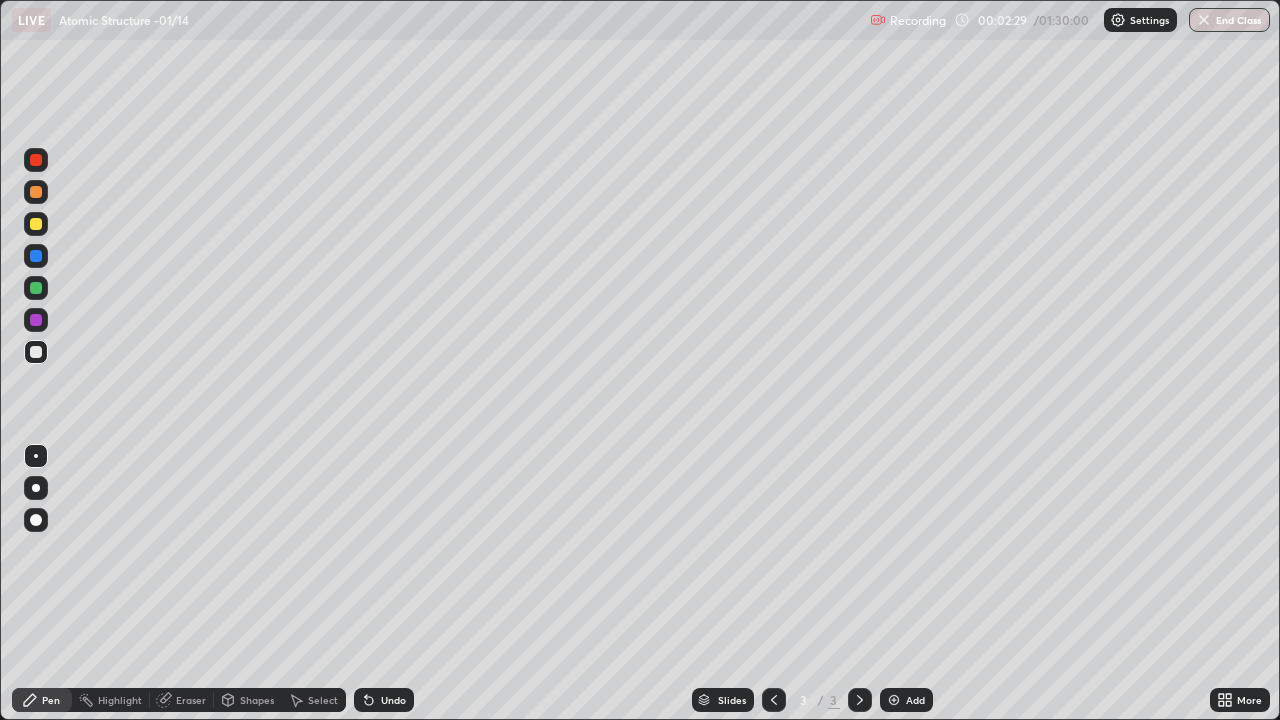 click at bounding box center (36, 352) 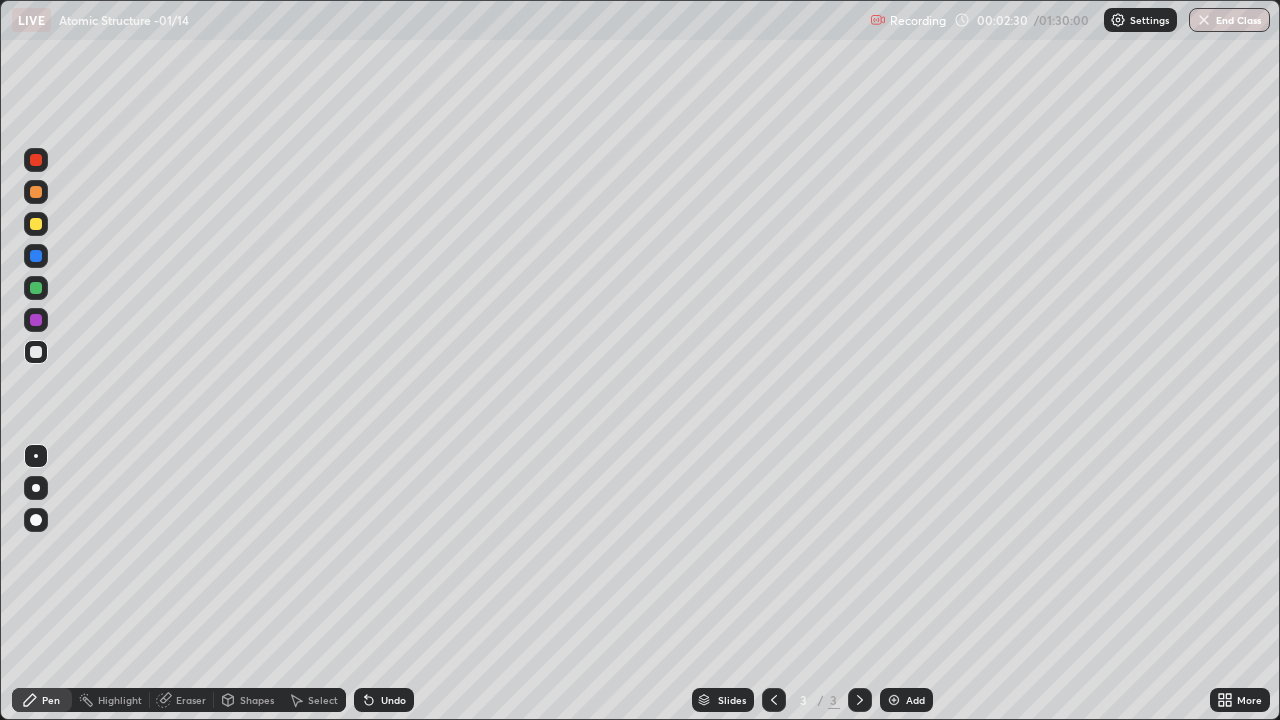 click on "Pen" at bounding box center (51, 700) 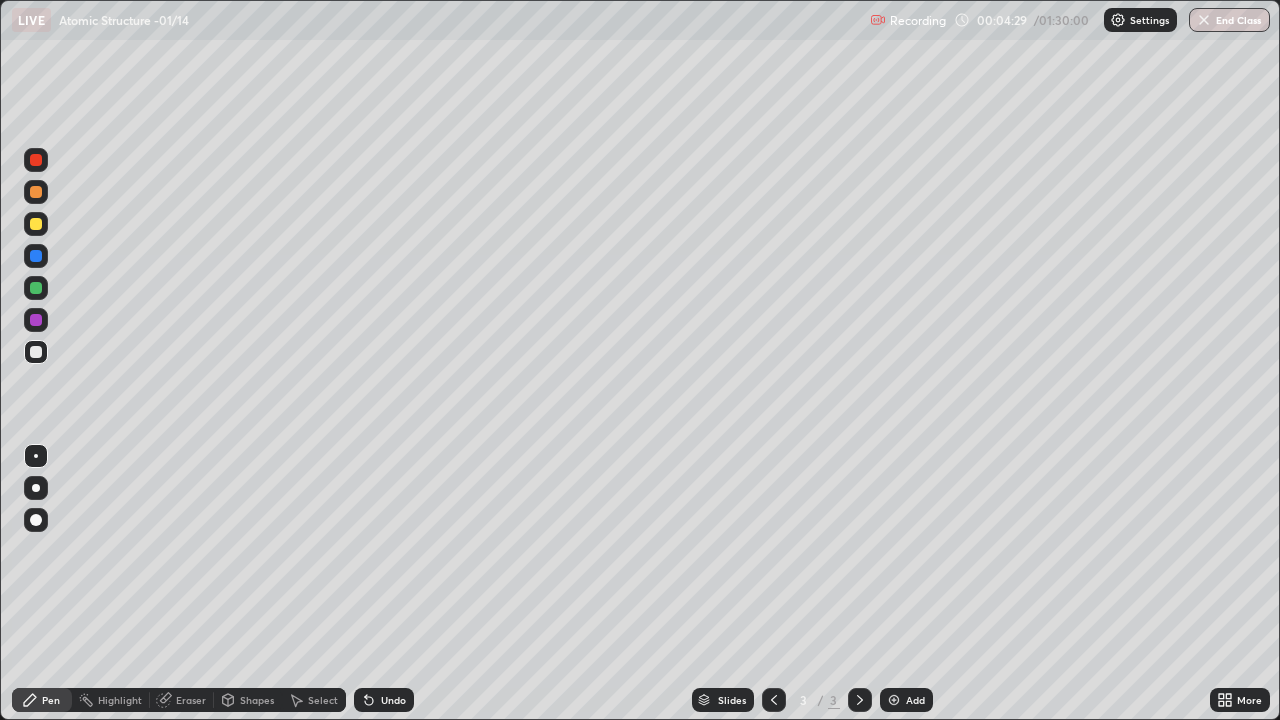 click at bounding box center (36, 488) 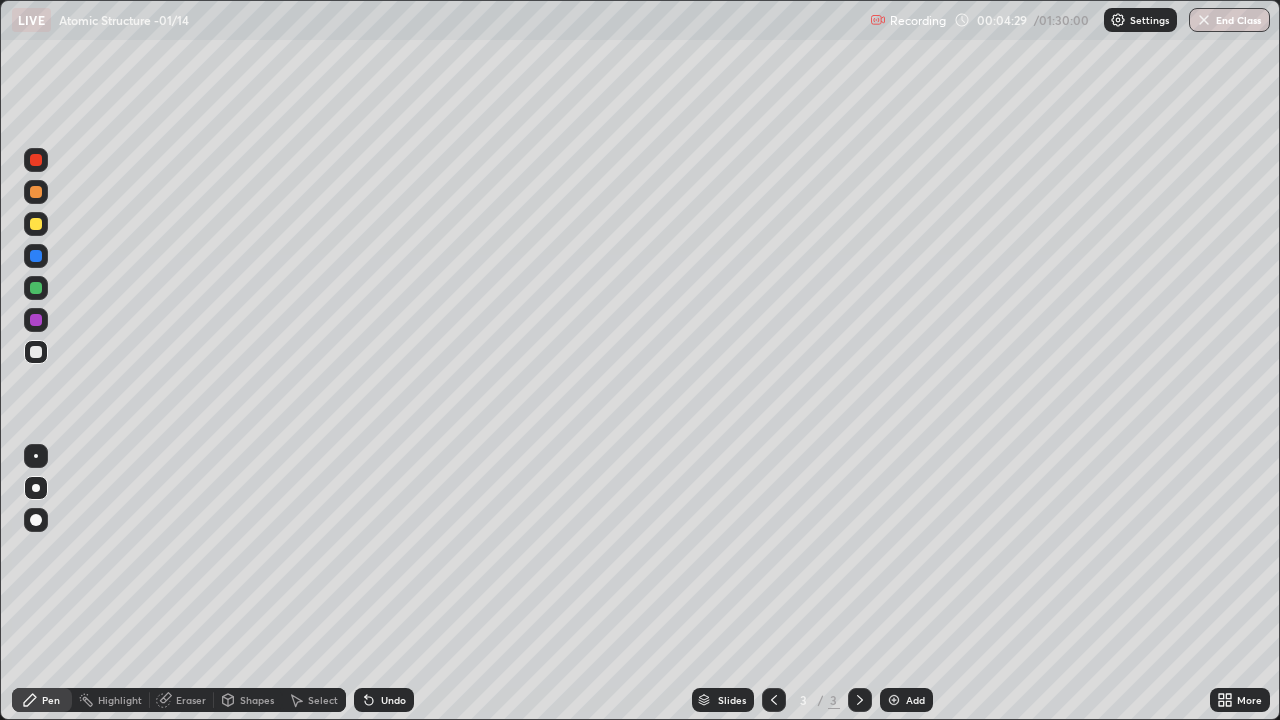 click at bounding box center [36, 488] 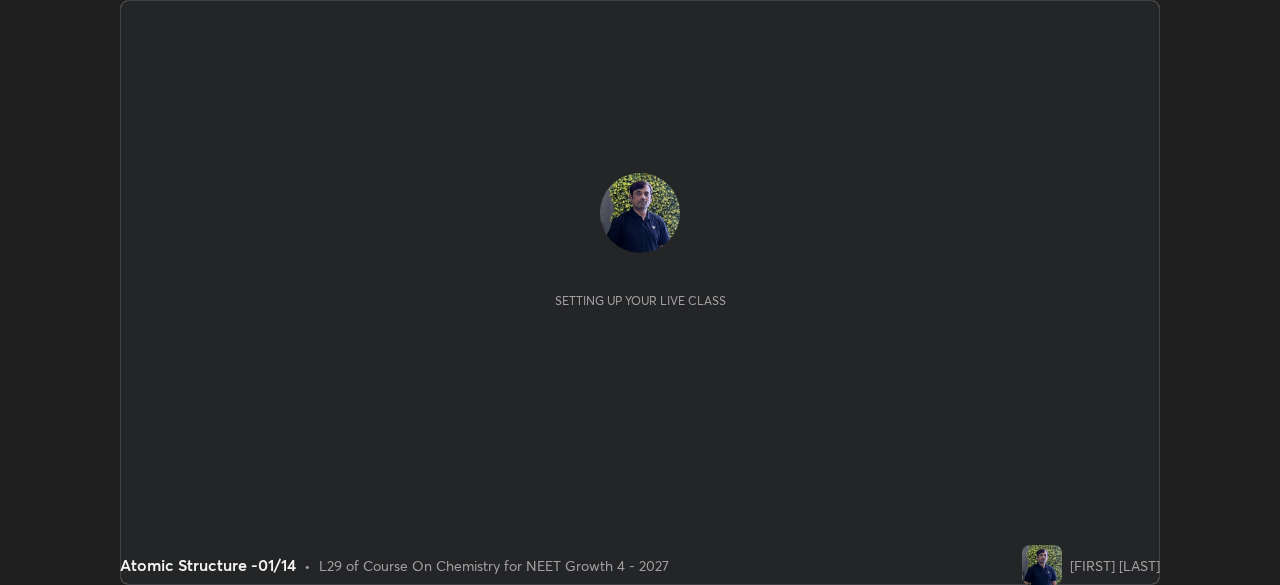 scroll, scrollTop: 0, scrollLeft: 0, axis: both 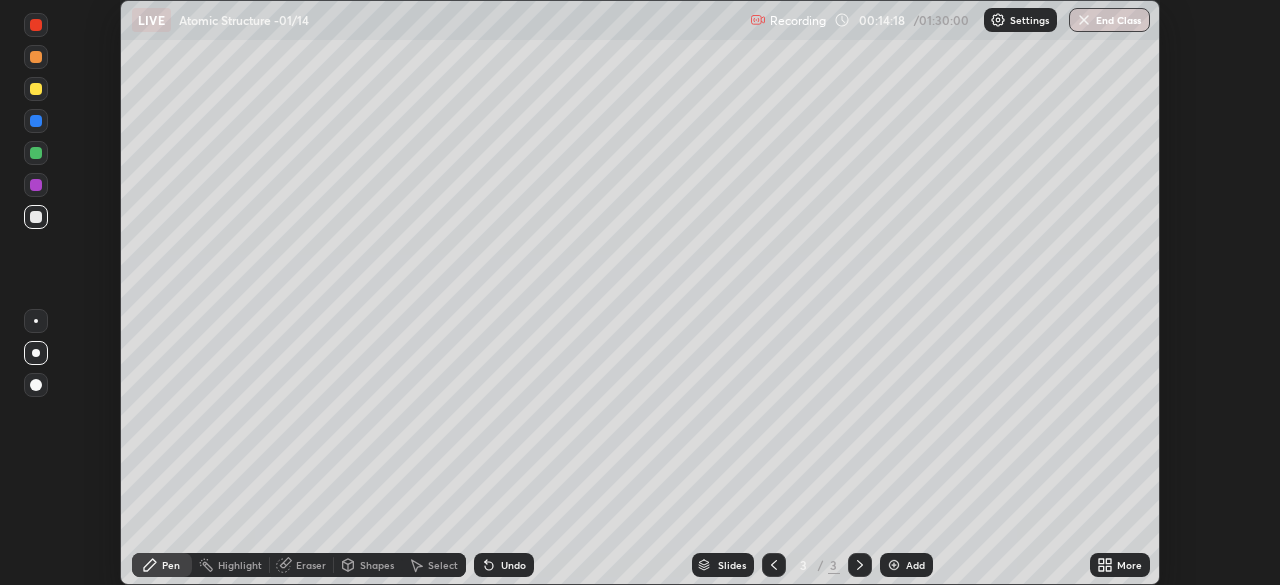 click 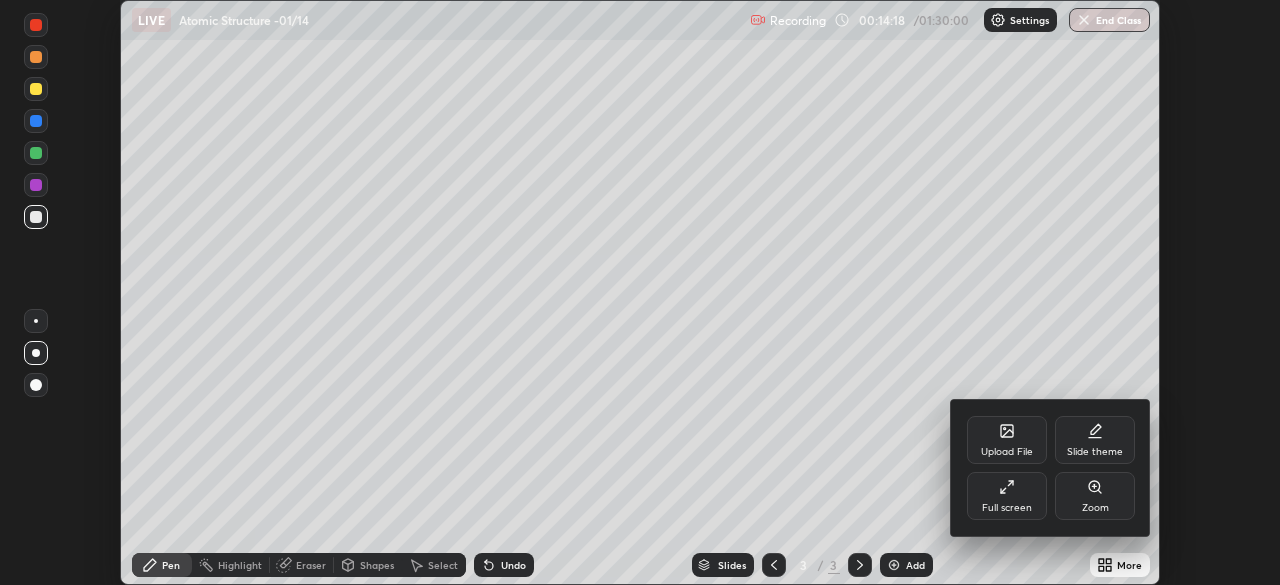 click on "Full screen" at bounding box center [1007, 508] 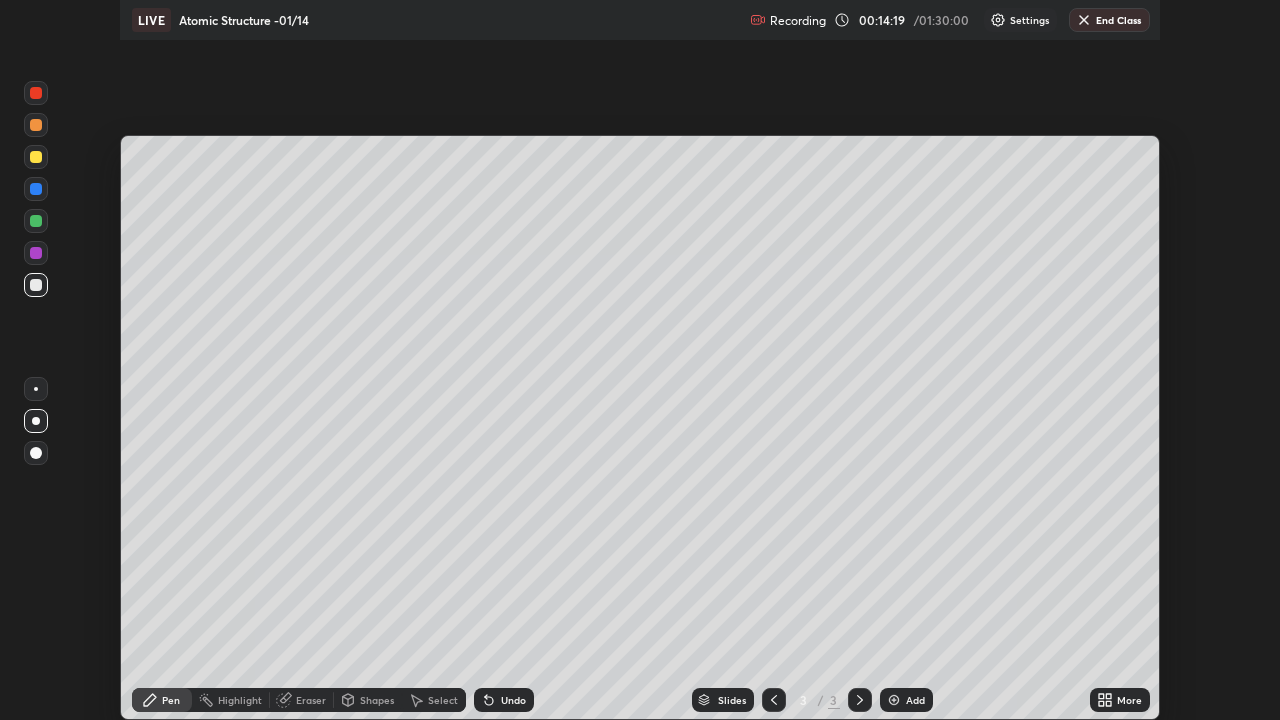 scroll, scrollTop: 99280, scrollLeft: 98720, axis: both 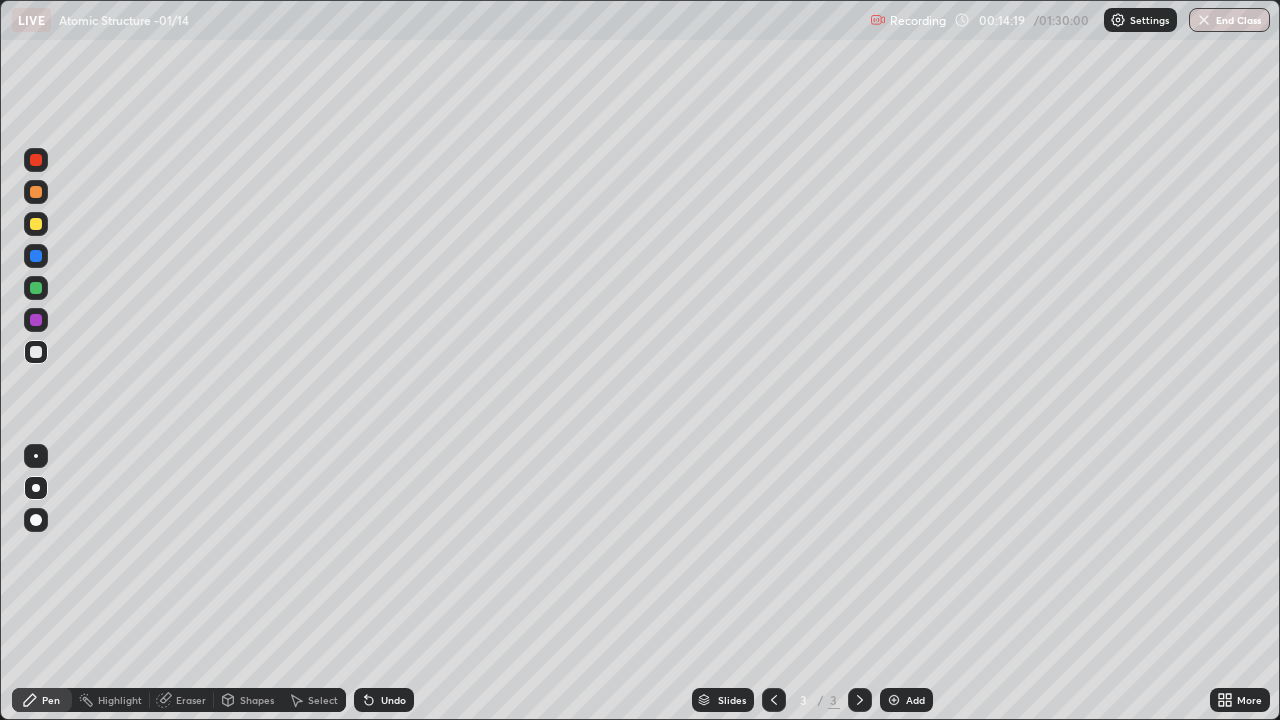 click on "Settings" at bounding box center [1140, 20] 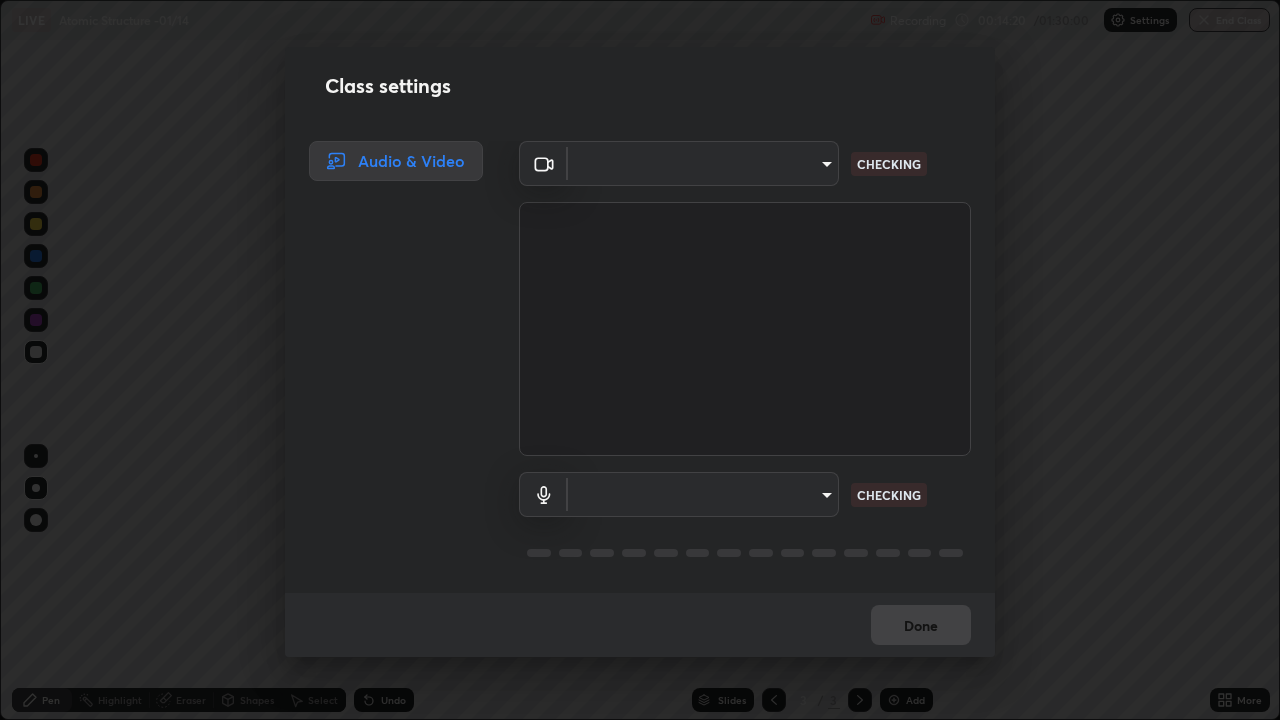 click on "Erase all LIVE Atomic Structure -01/14 Recording 00:14:20 /  01:30:00 Settings End Class Setting up your live class Atomic Structure -01/14 • L29 of Course On Chemistry for NEET Growth 4 - 2027 [FIRST] [LAST] Pen Highlight Eraser Shapes Select Undo Slides 3 / 3 Add More No doubts shared Encourage your learners to ask a doubt for better clarity Report an issue Reason for reporting Buffering Chat not working Audio - Video sync issue Educator video quality low ​ Attach an image Report Class settings Audio & Video ​ CHECKING ​ CHECKING Done" at bounding box center (640, 360) 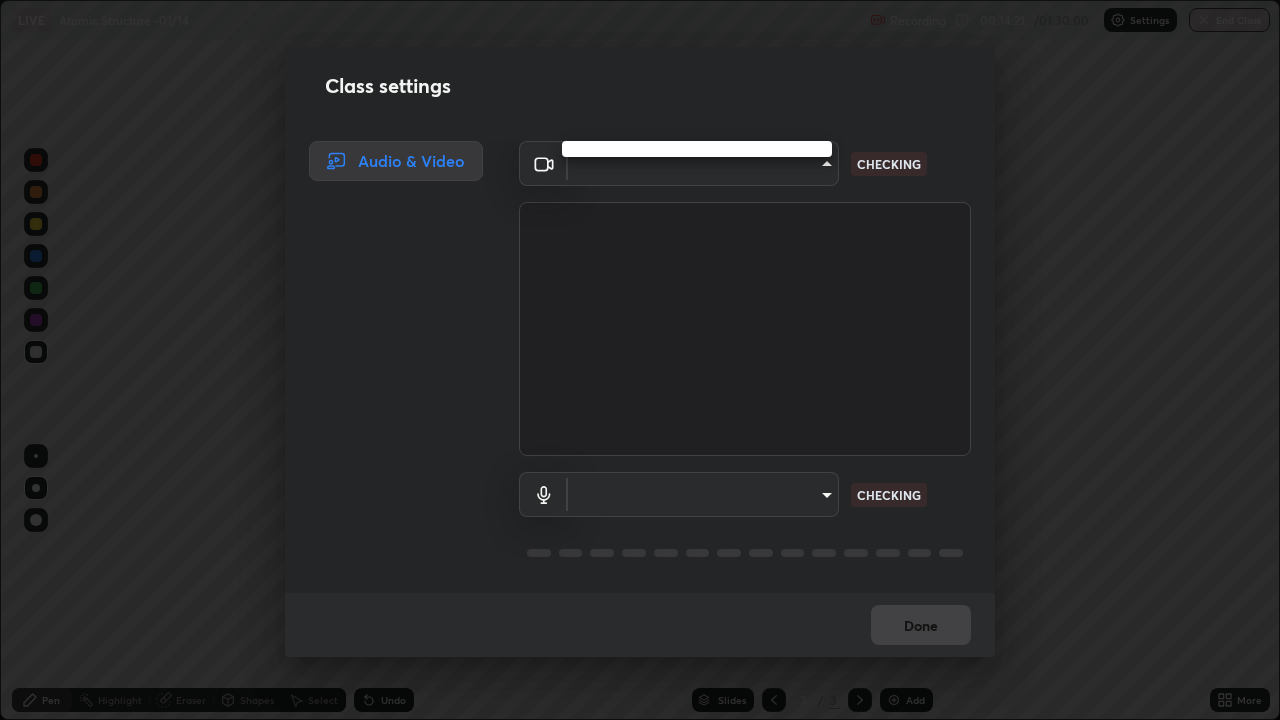 click at bounding box center (640, 360) 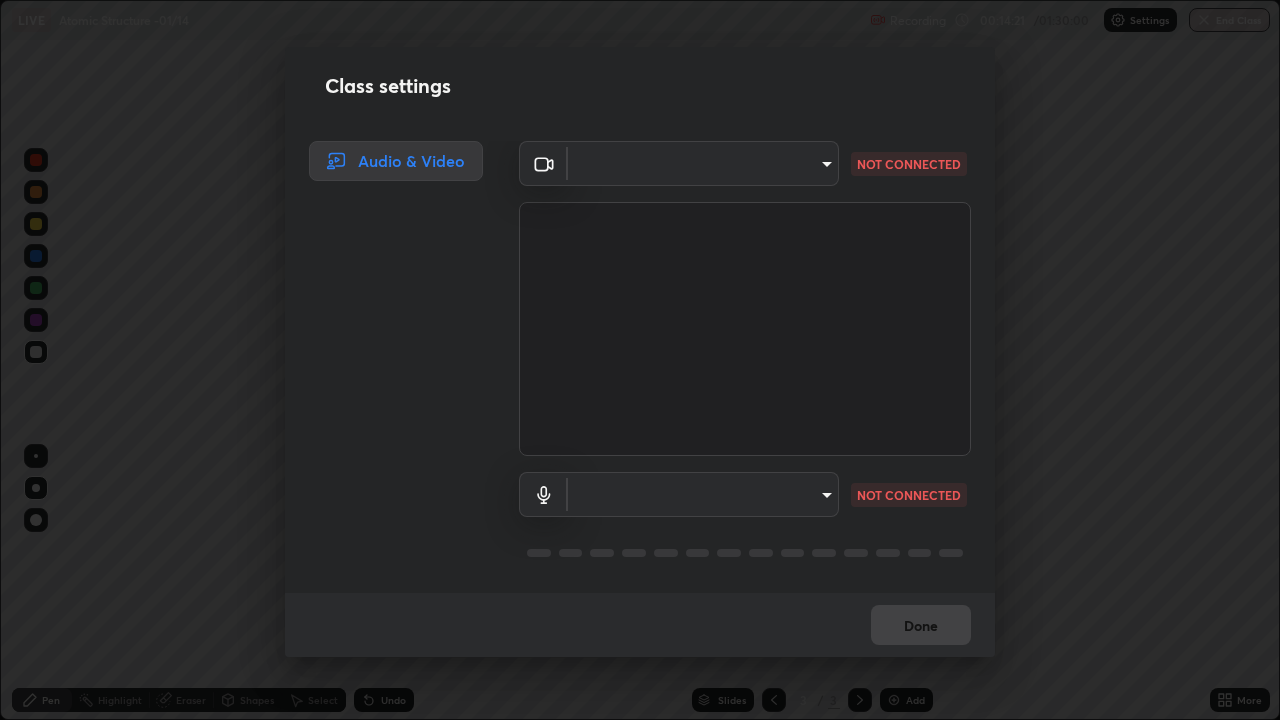 scroll, scrollTop: 2, scrollLeft: 0, axis: vertical 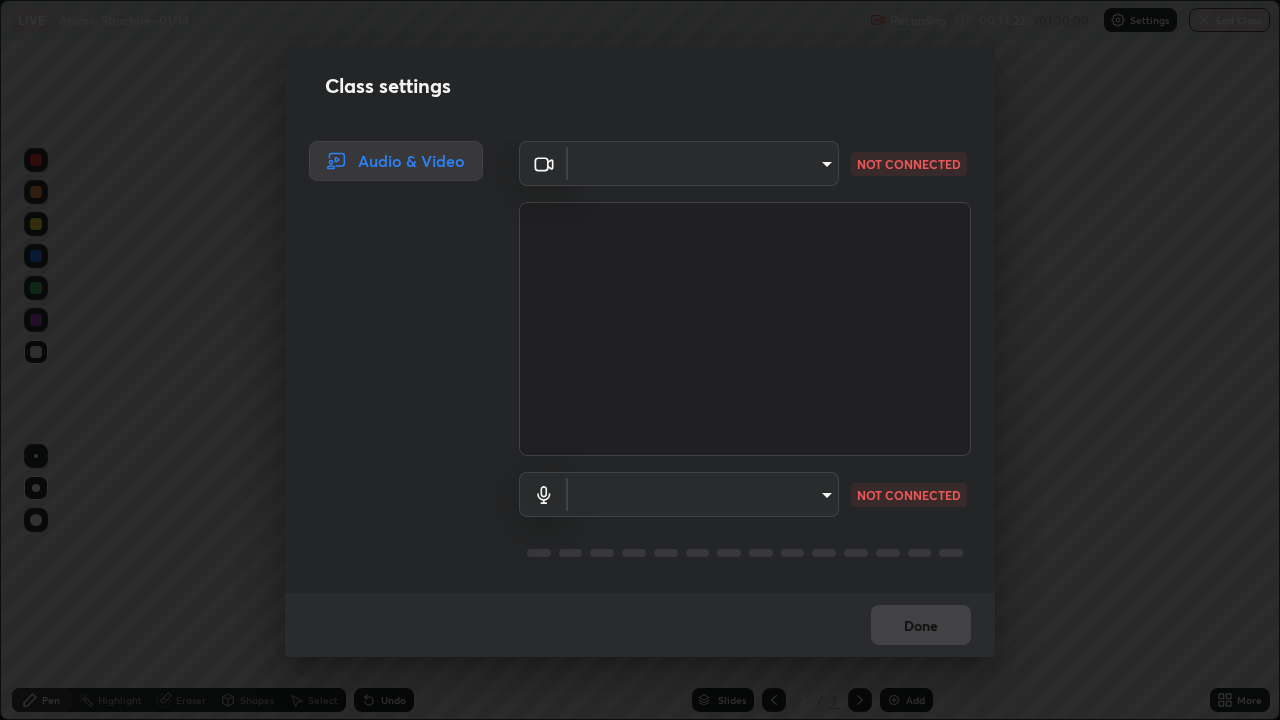 type on "23f9ab4963ea7bf9f5a0f139eca0a7722ce6801474d7e6497cd6fb859b15e8b8" 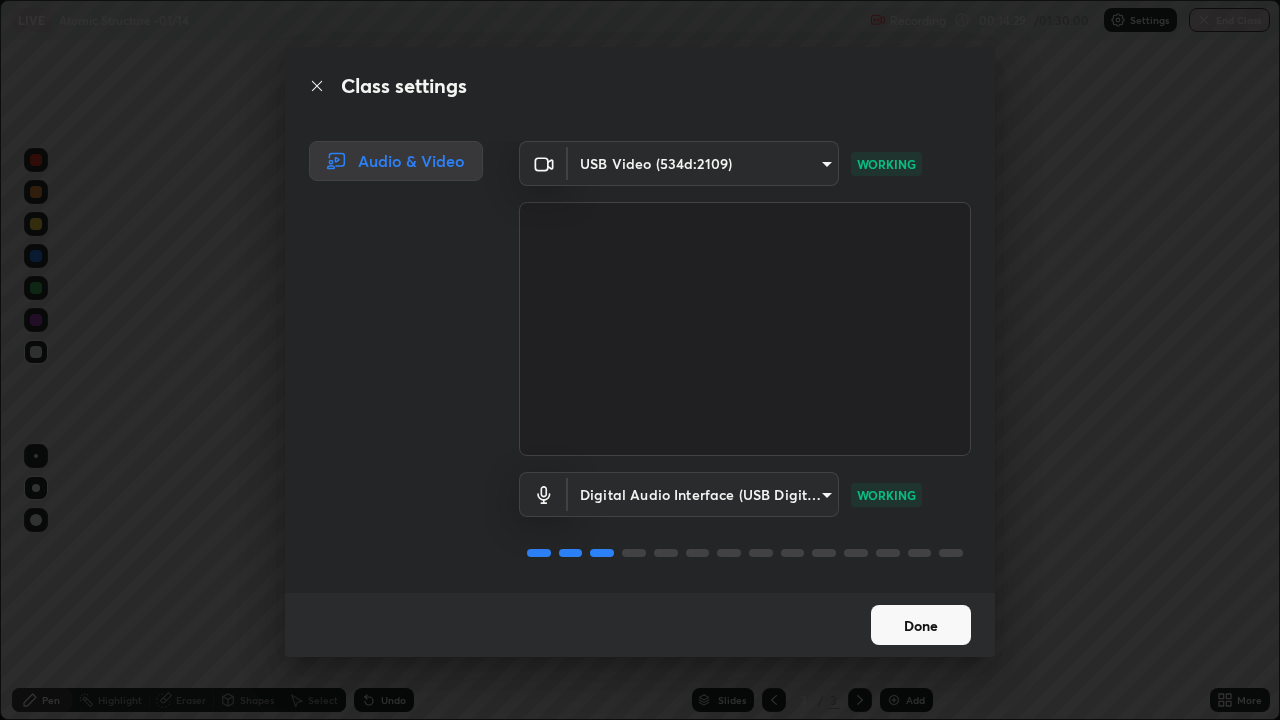 click on "Done" at bounding box center [921, 625] 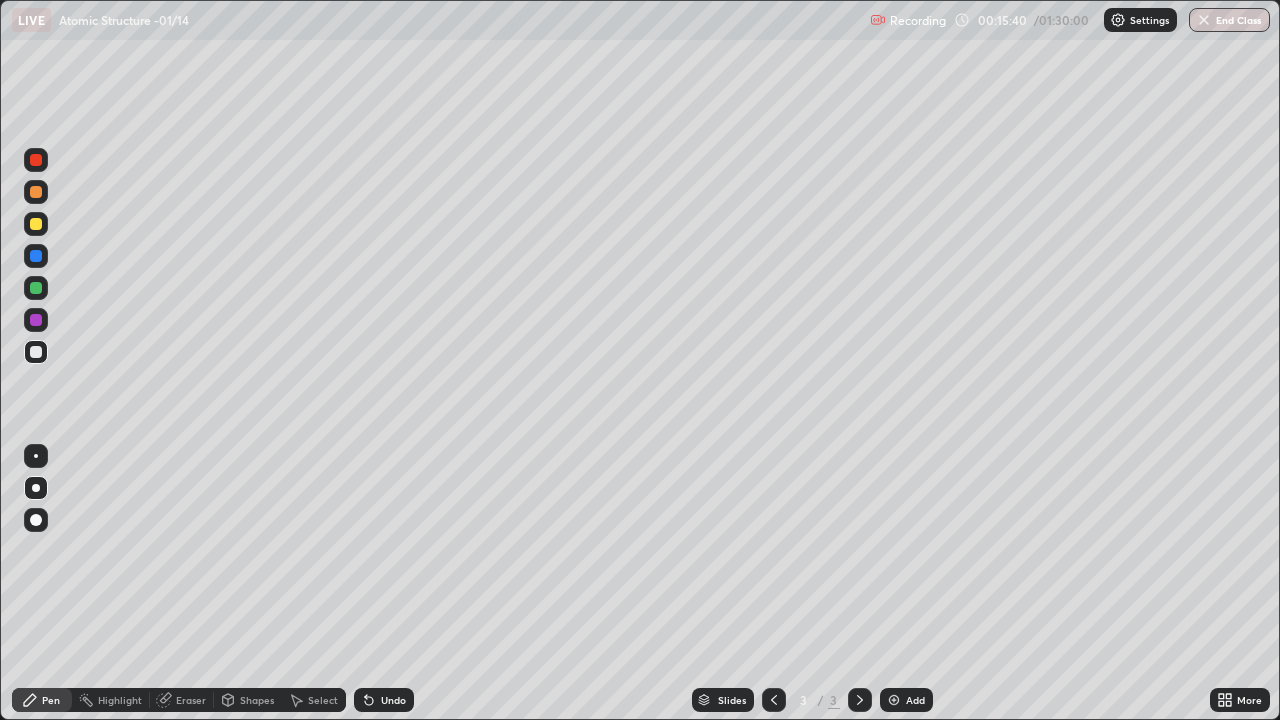 click on "Eraser" at bounding box center (191, 700) 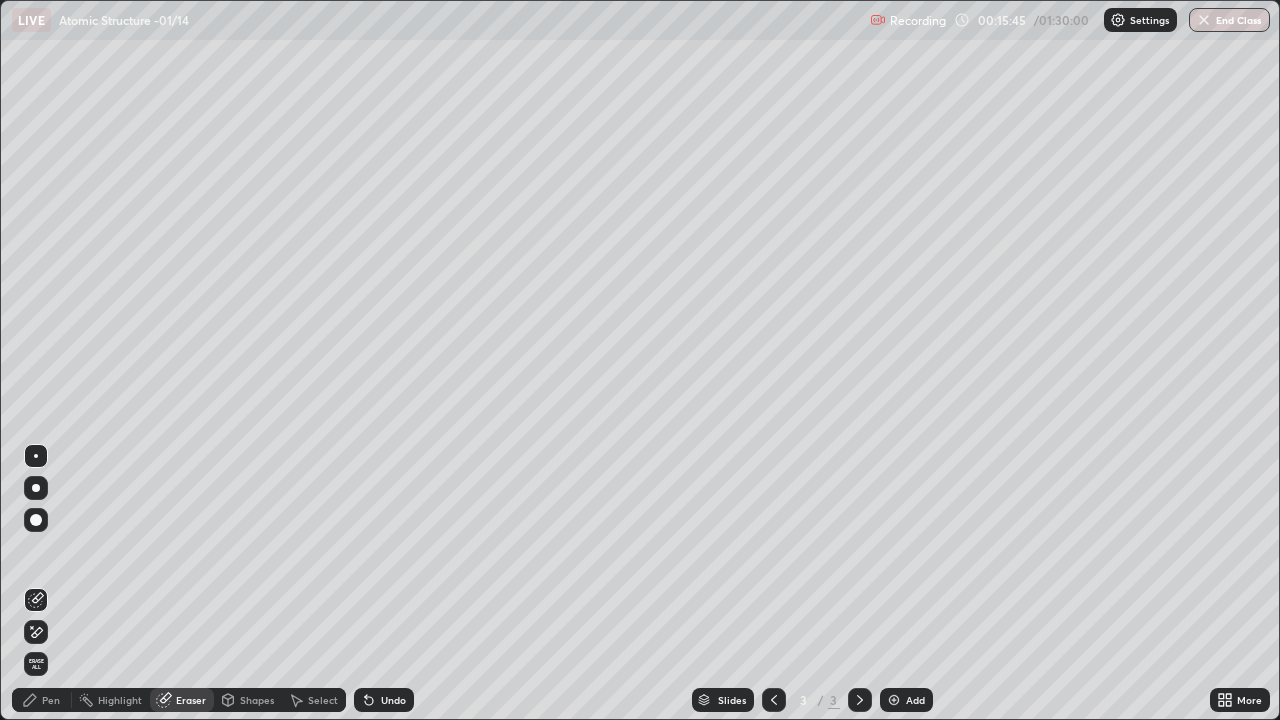click on "Pen" at bounding box center [51, 700] 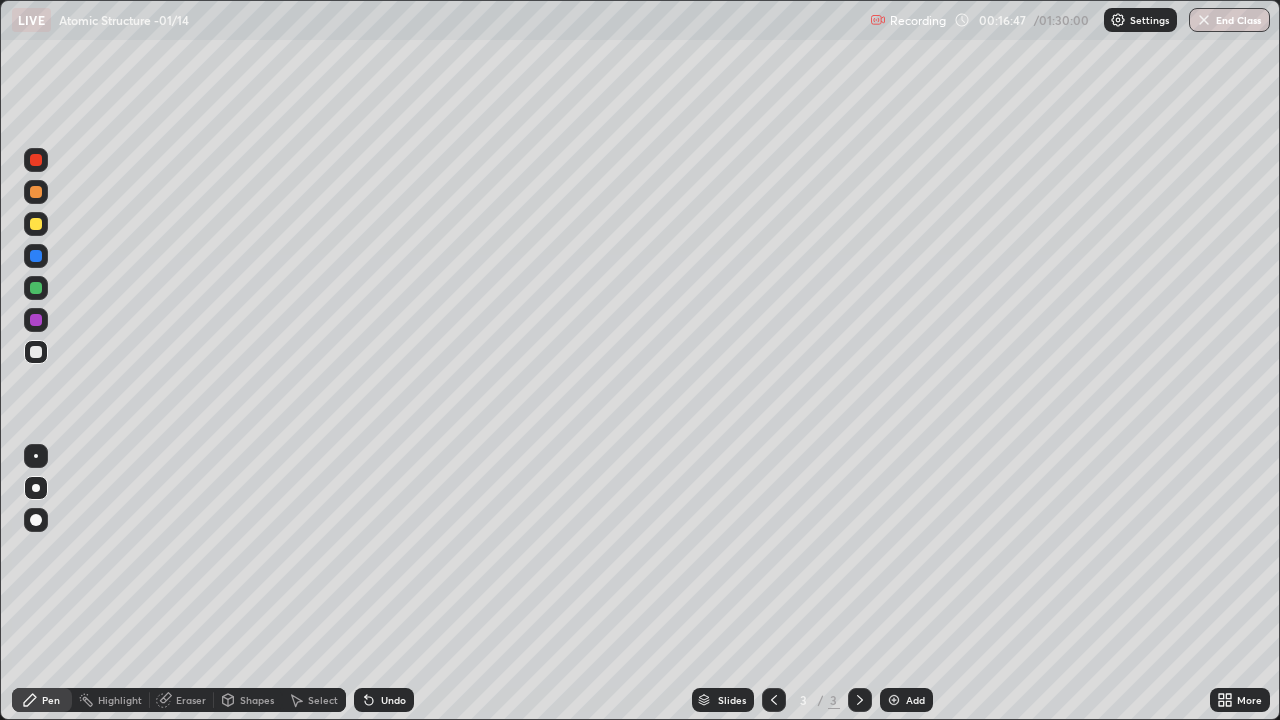 click on "Eraser" at bounding box center [191, 700] 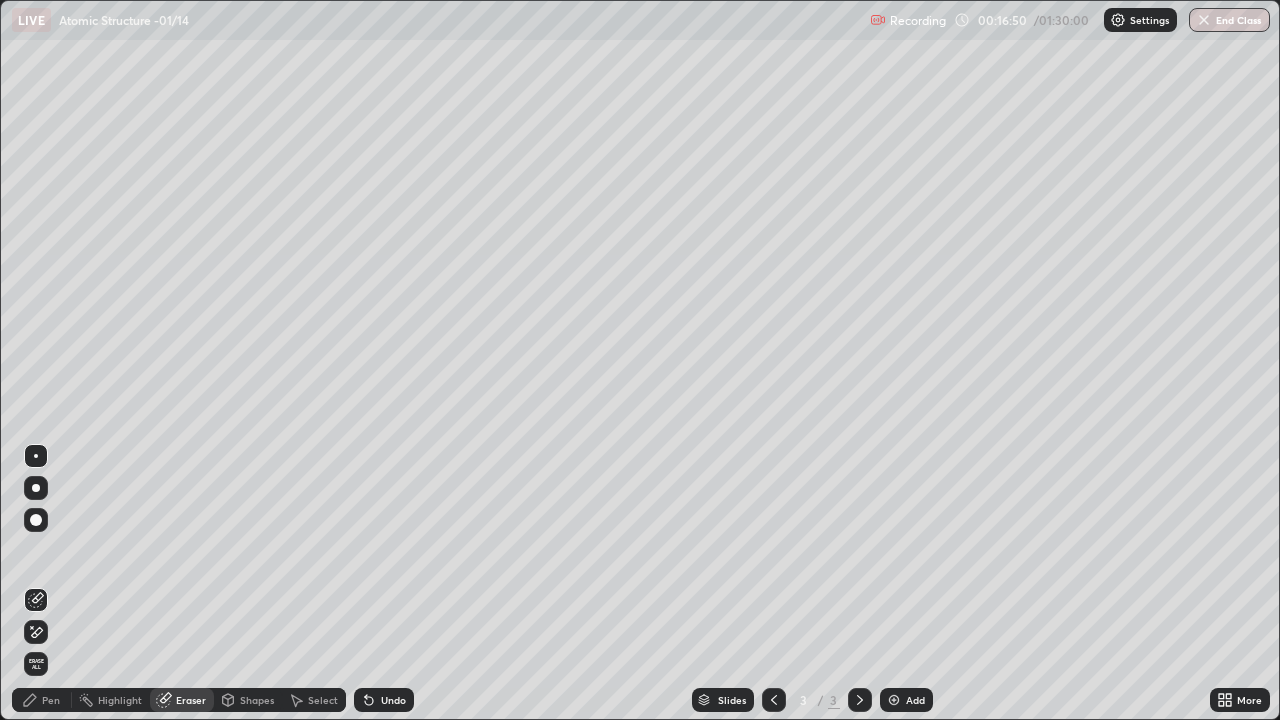 click on "Pen" at bounding box center [42, 700] 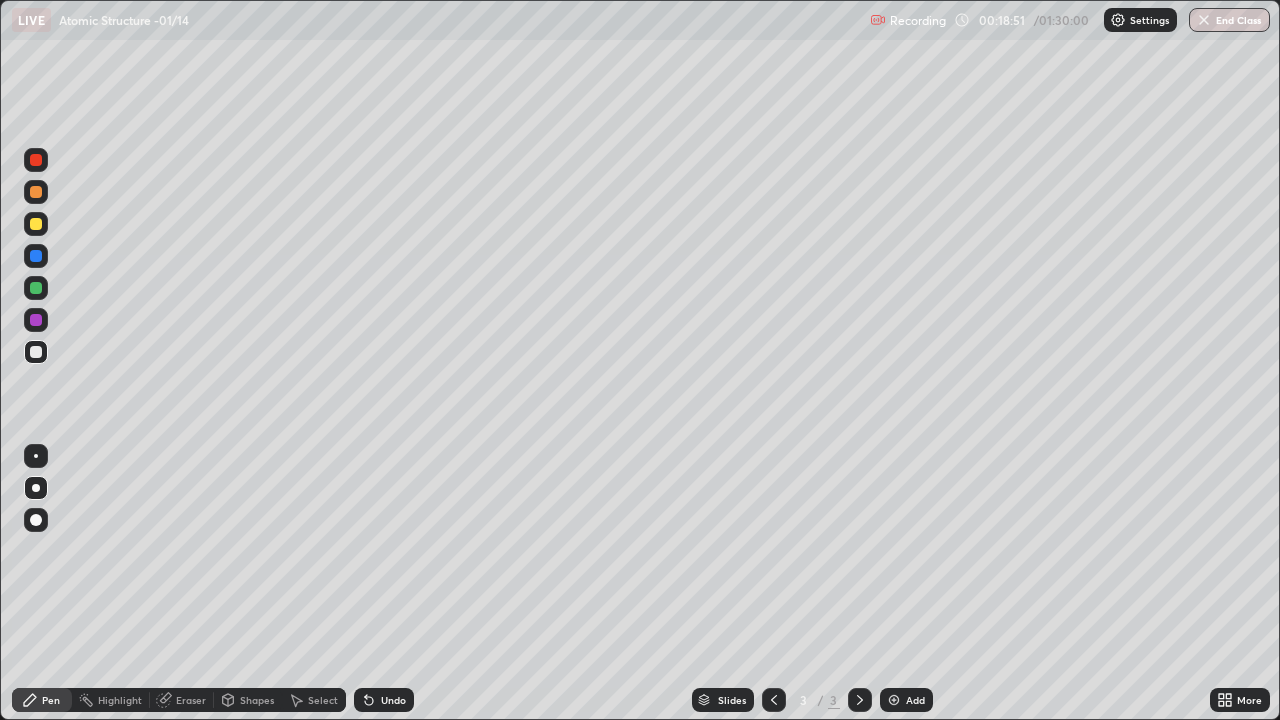 click on "Eraser" at bounding box center (191, 700) 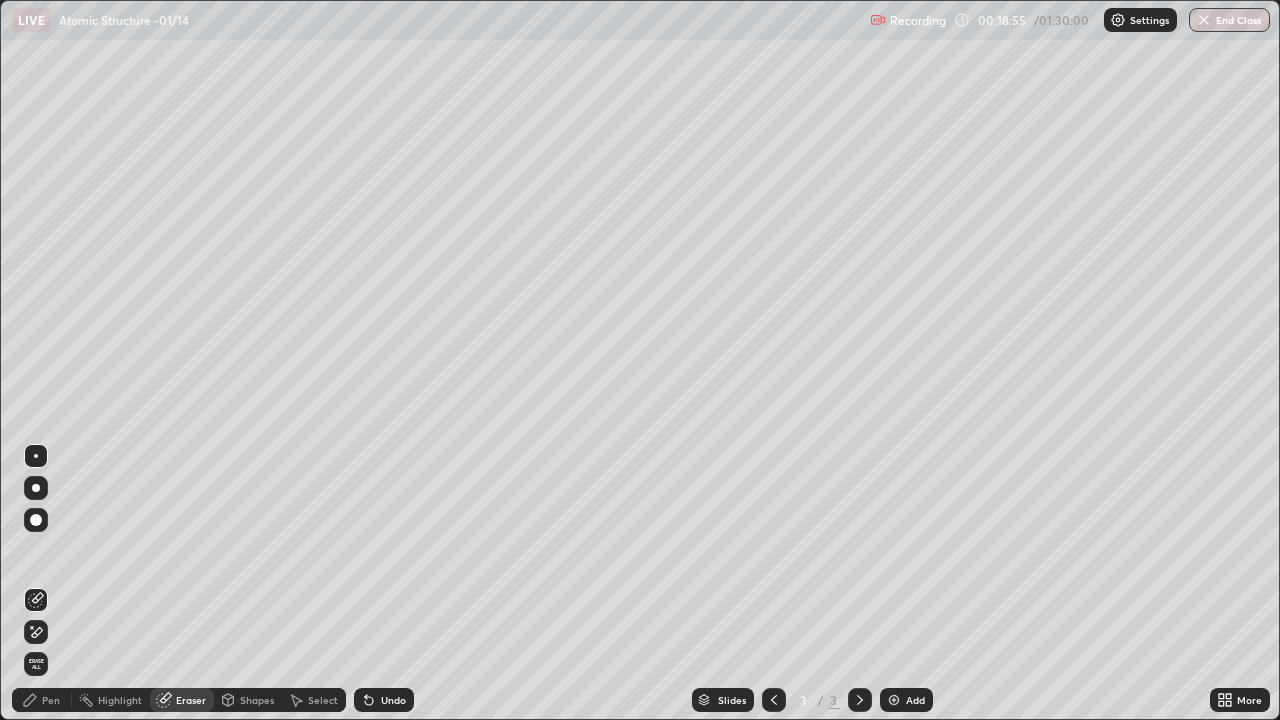 click on "Pen" at bounding box center (51, 700) 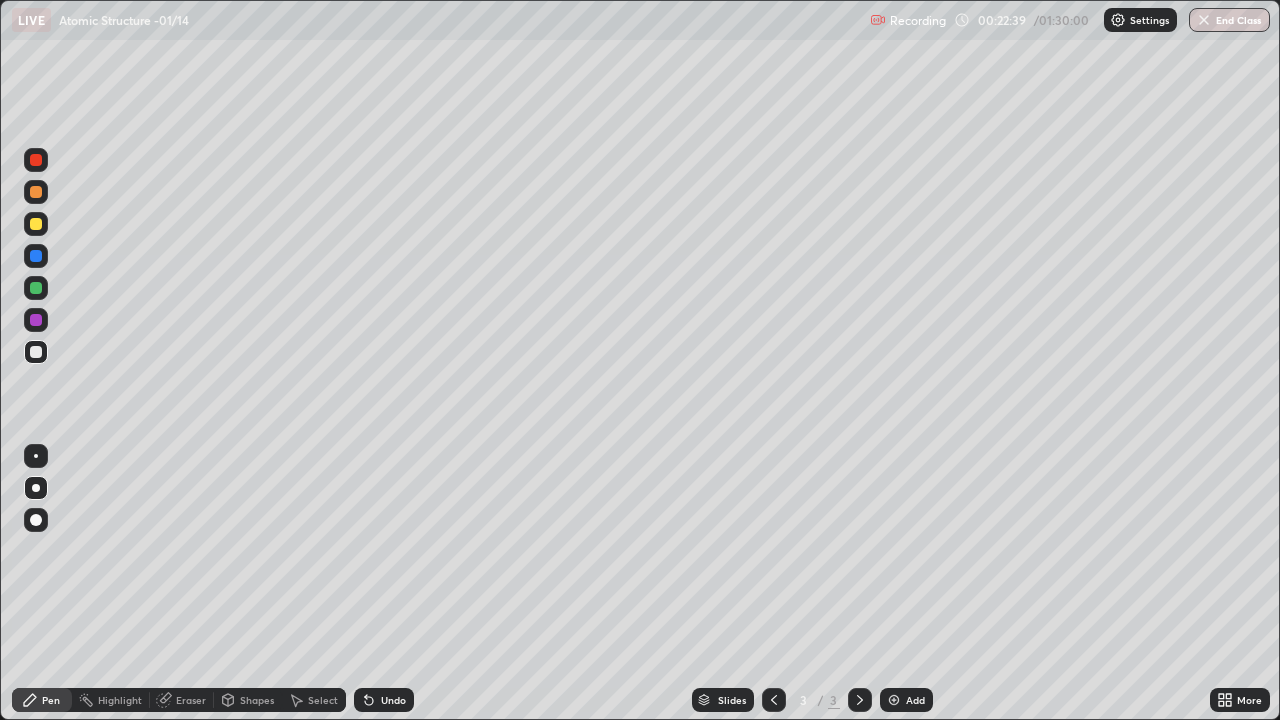 click 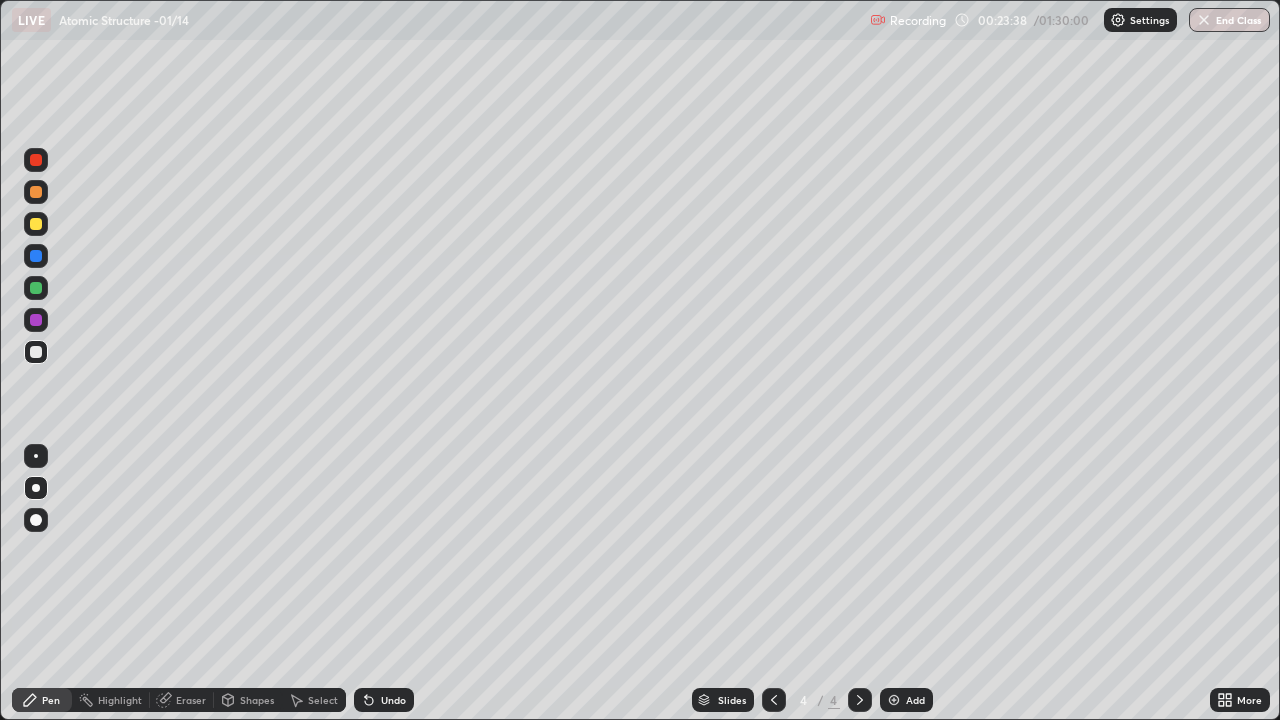 click 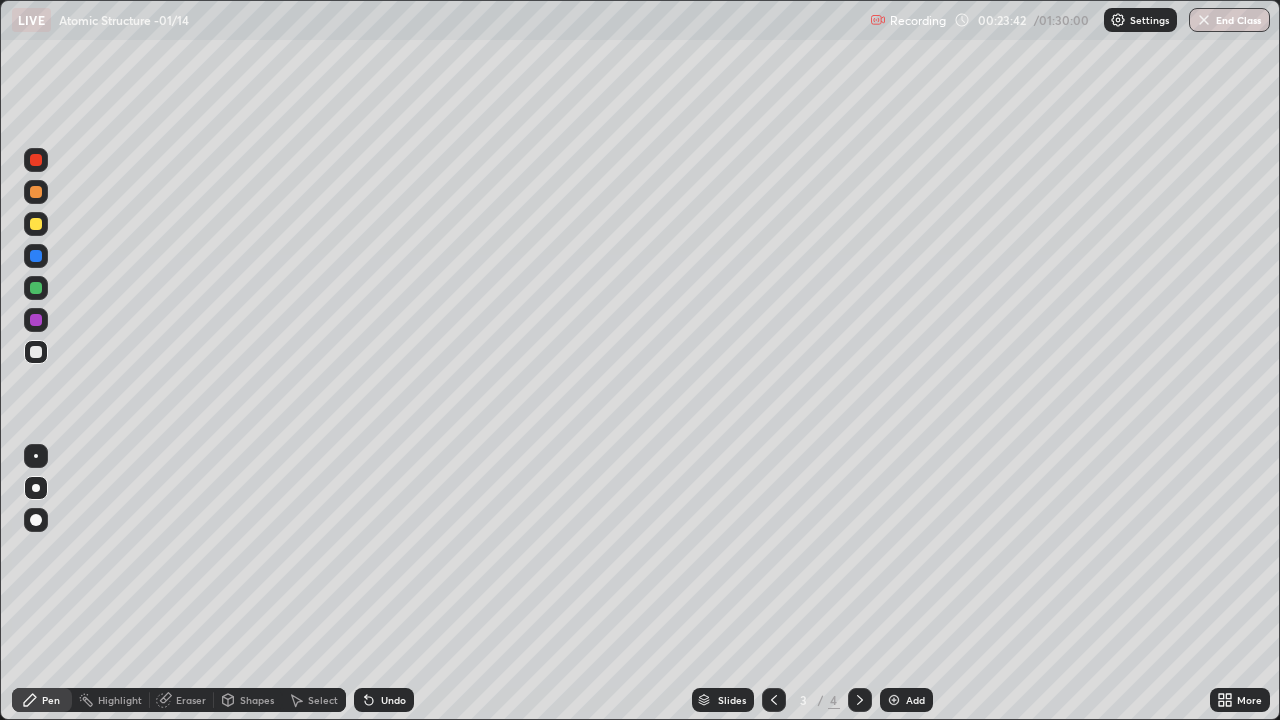 click 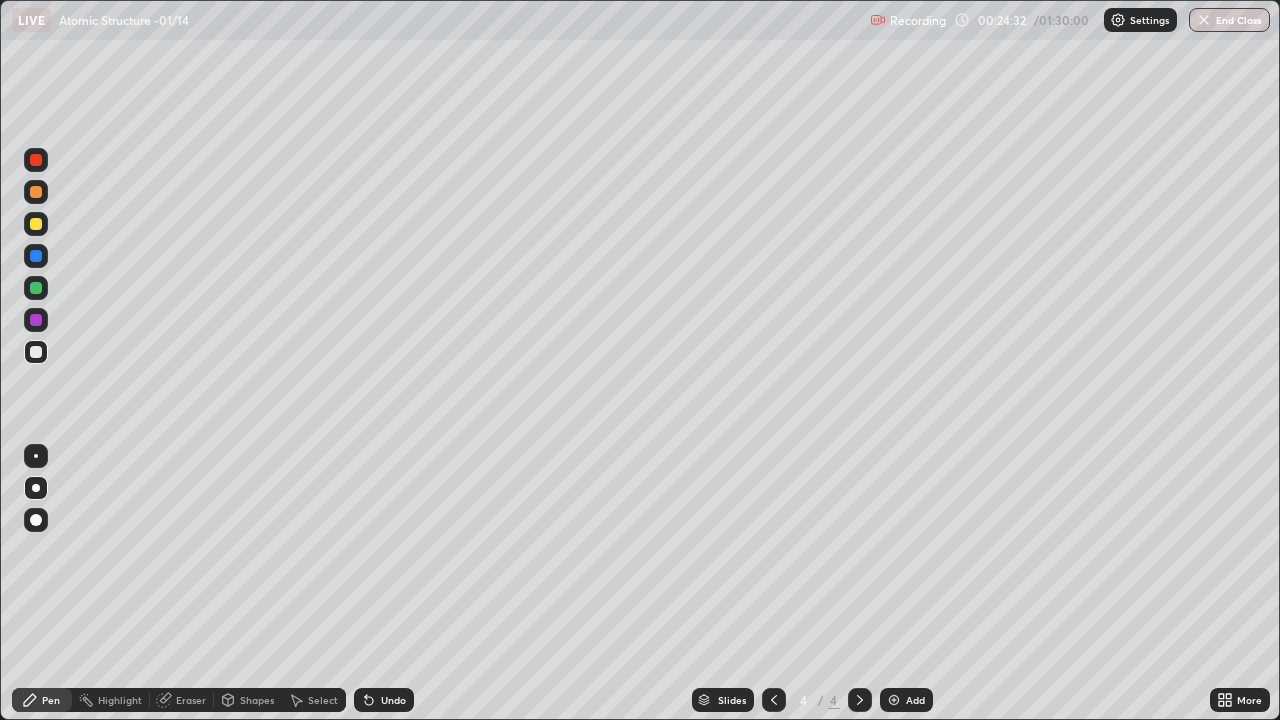 click 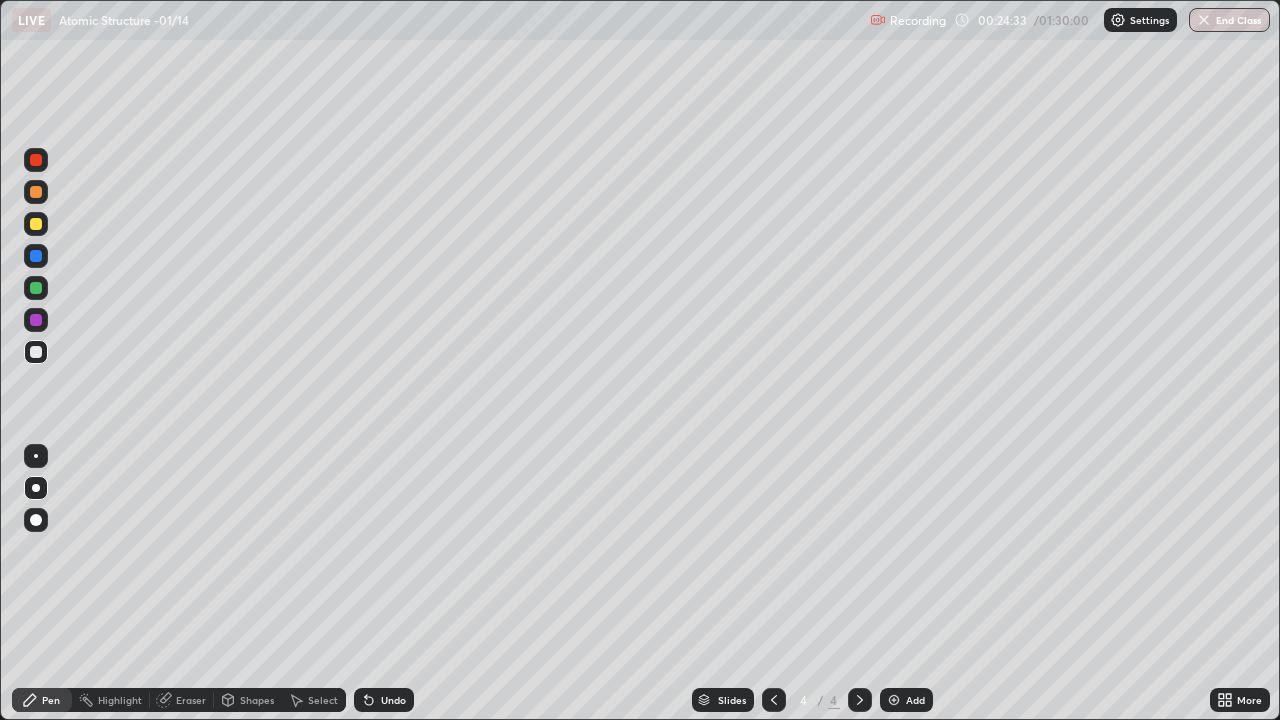click on "Add" at bounding box center (906, 700) 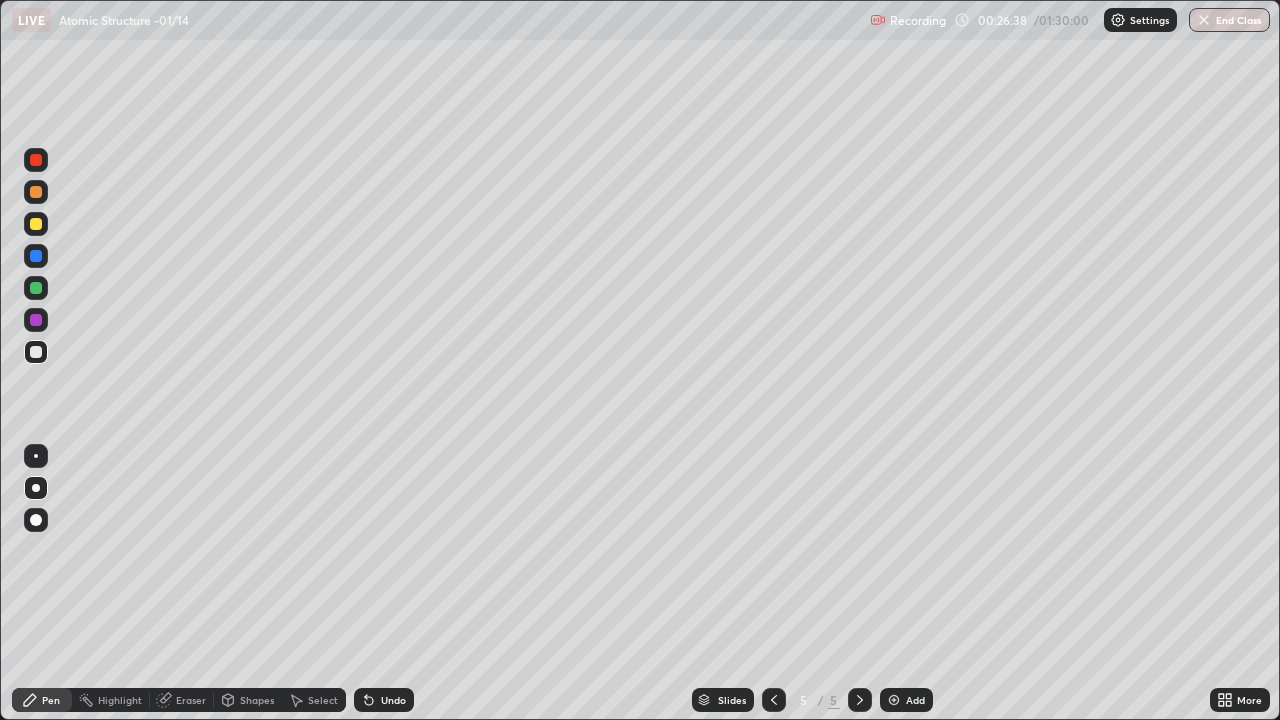 click 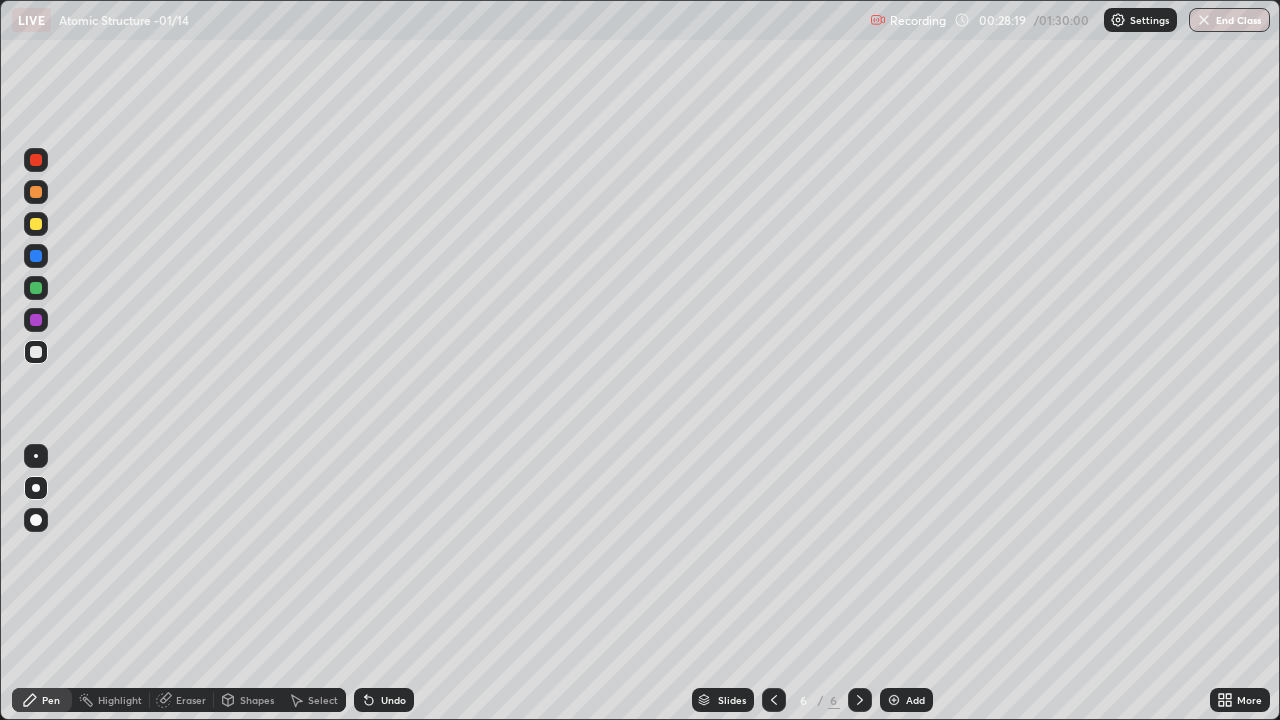 click 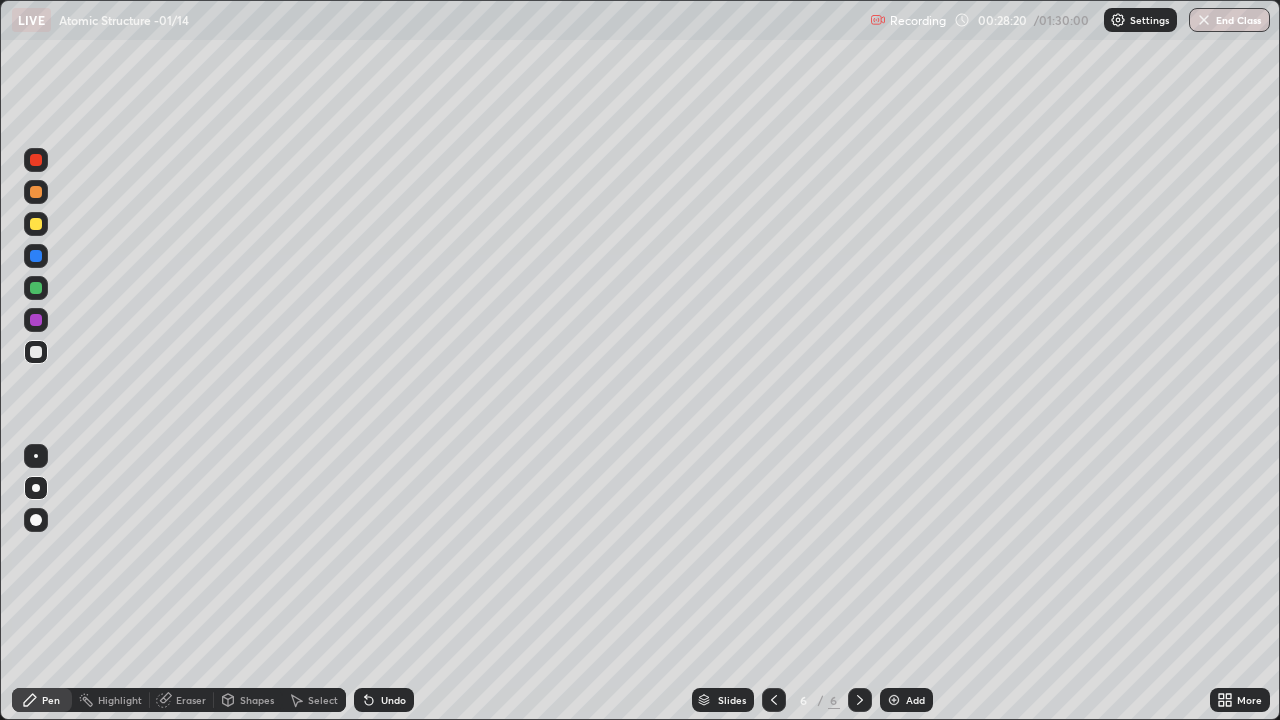 click on "Add" at bounding box center (915, 700) 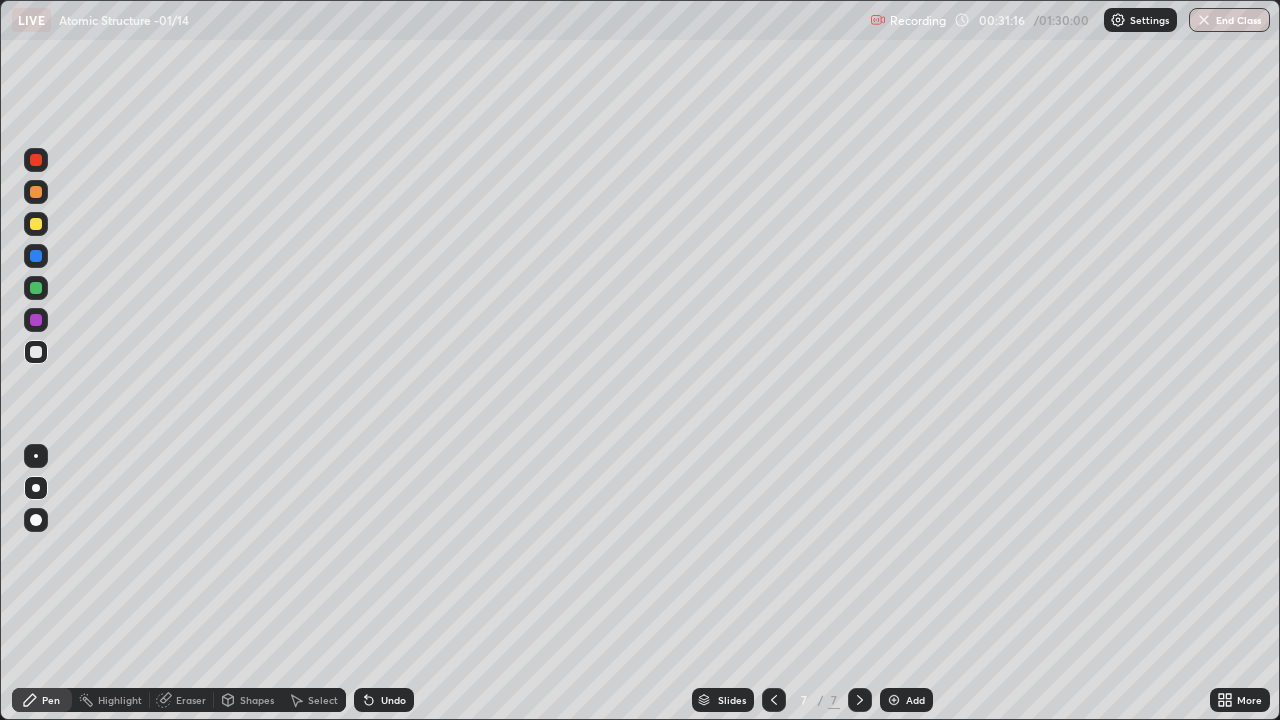 click on "Add" at bounding box center [915, 700] 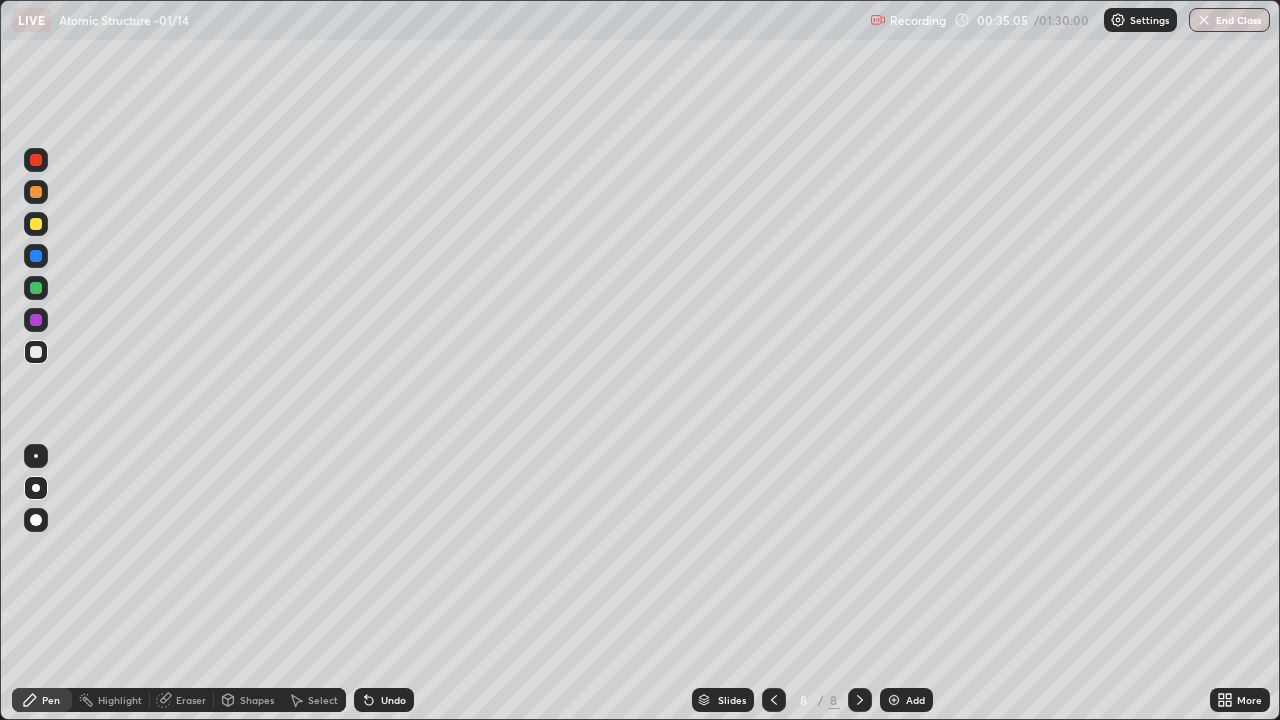 click 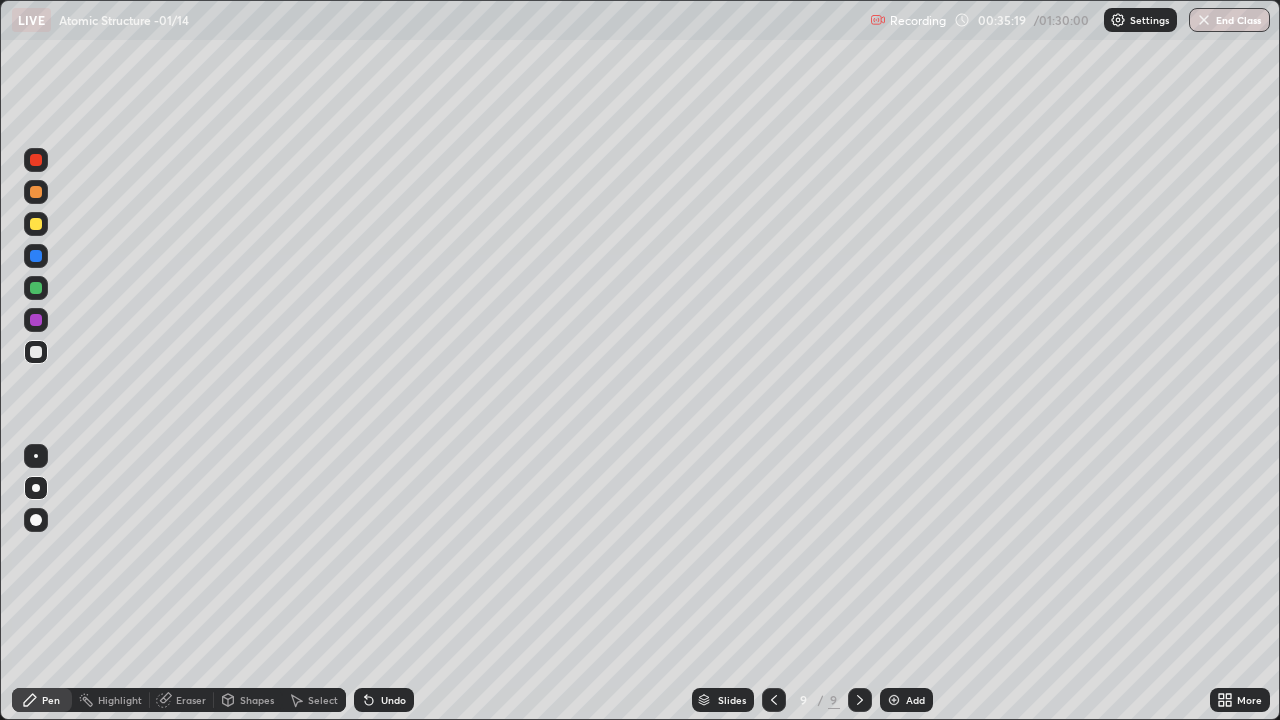 click 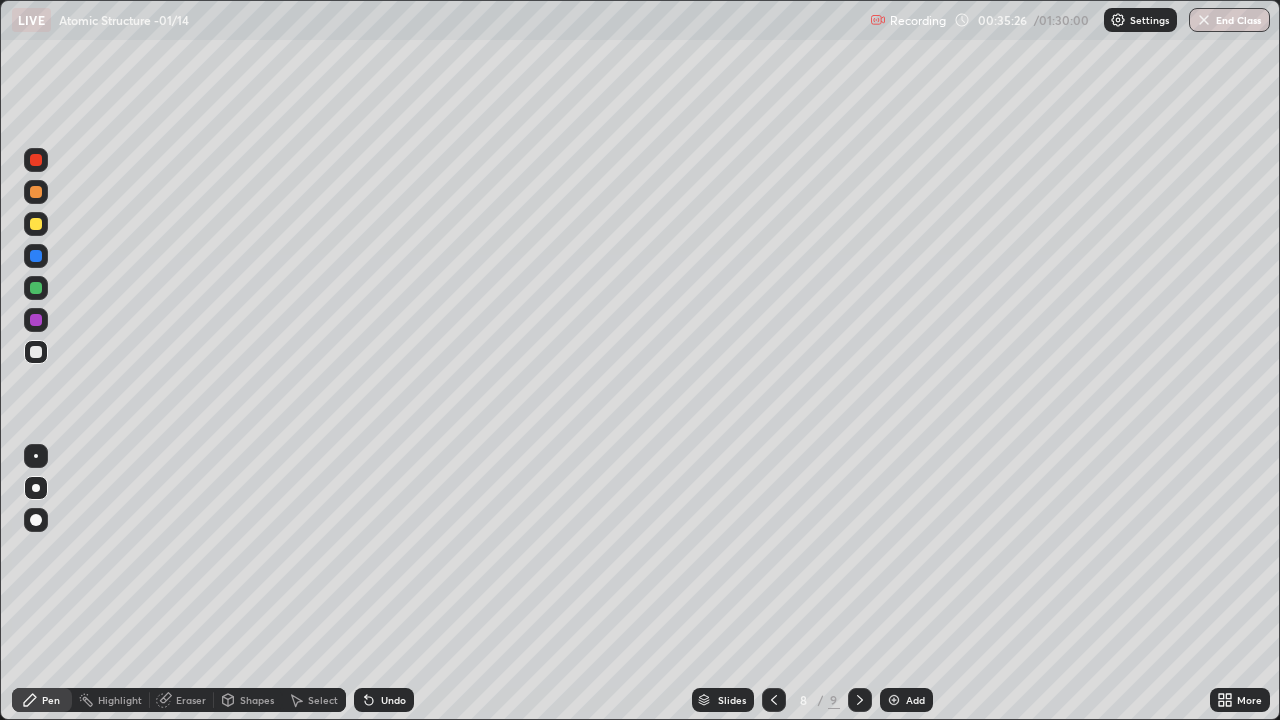 click 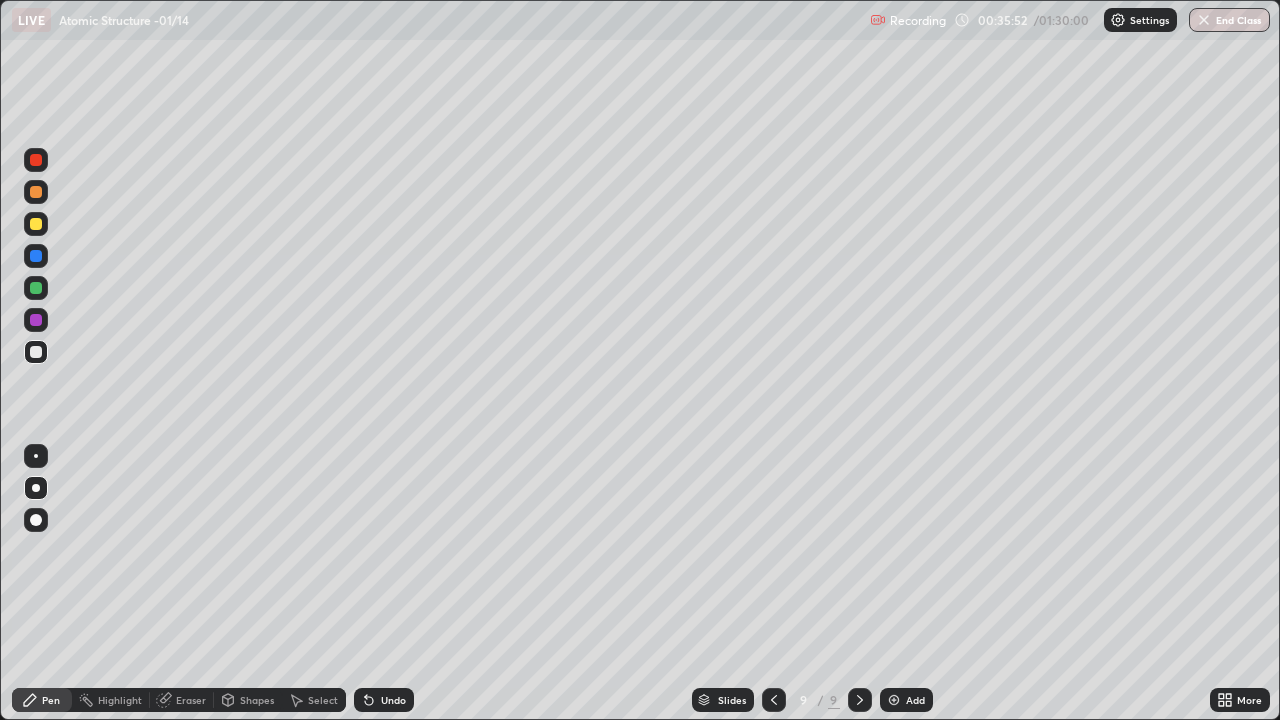 click at bounding box center (774, 700) 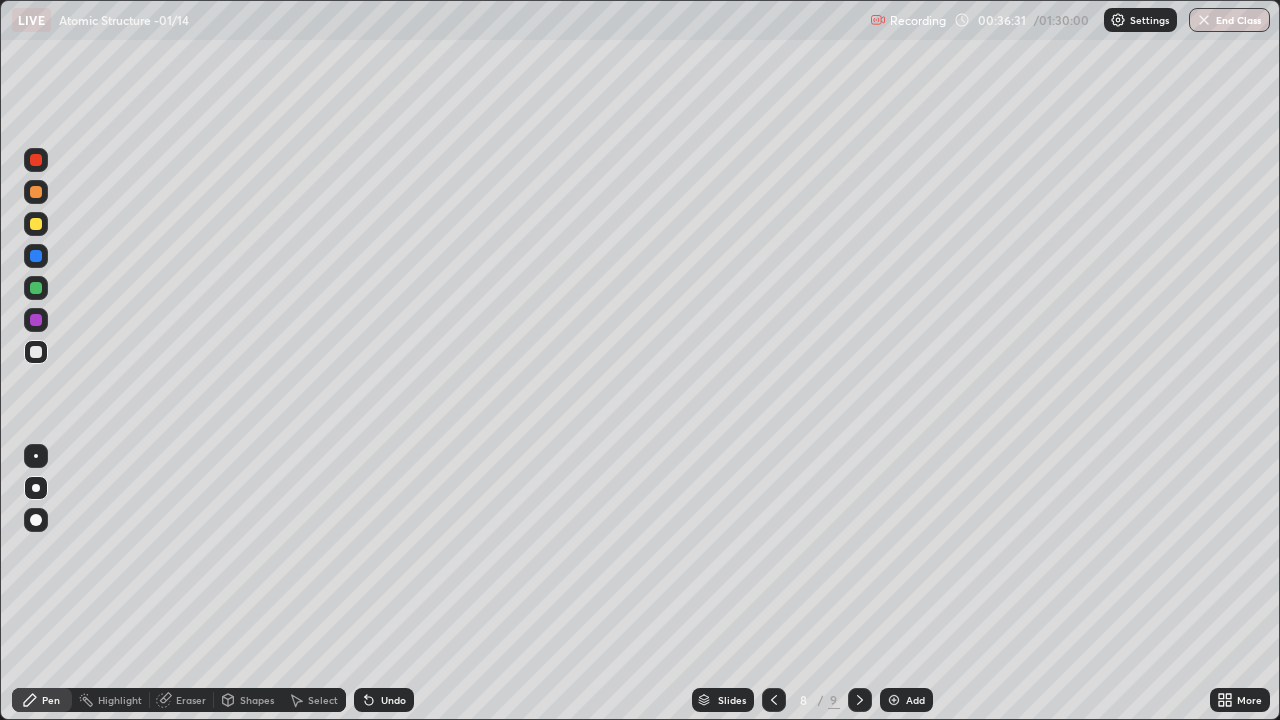 click 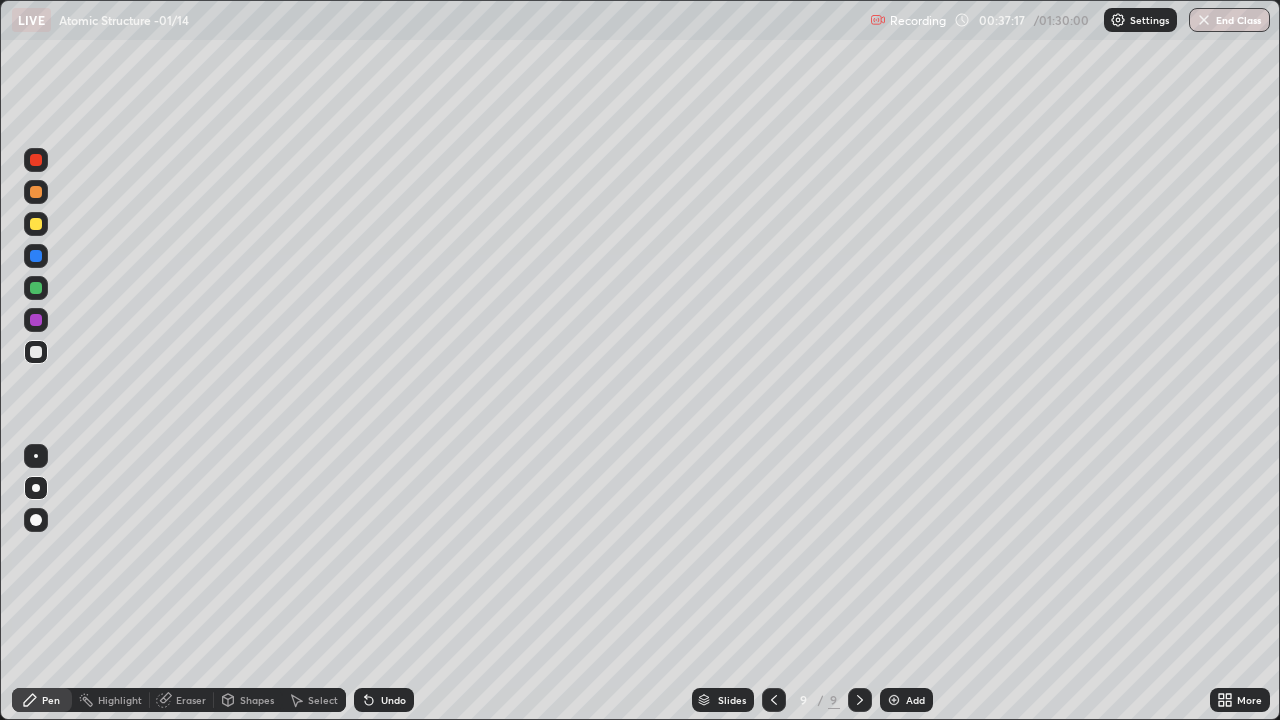 click 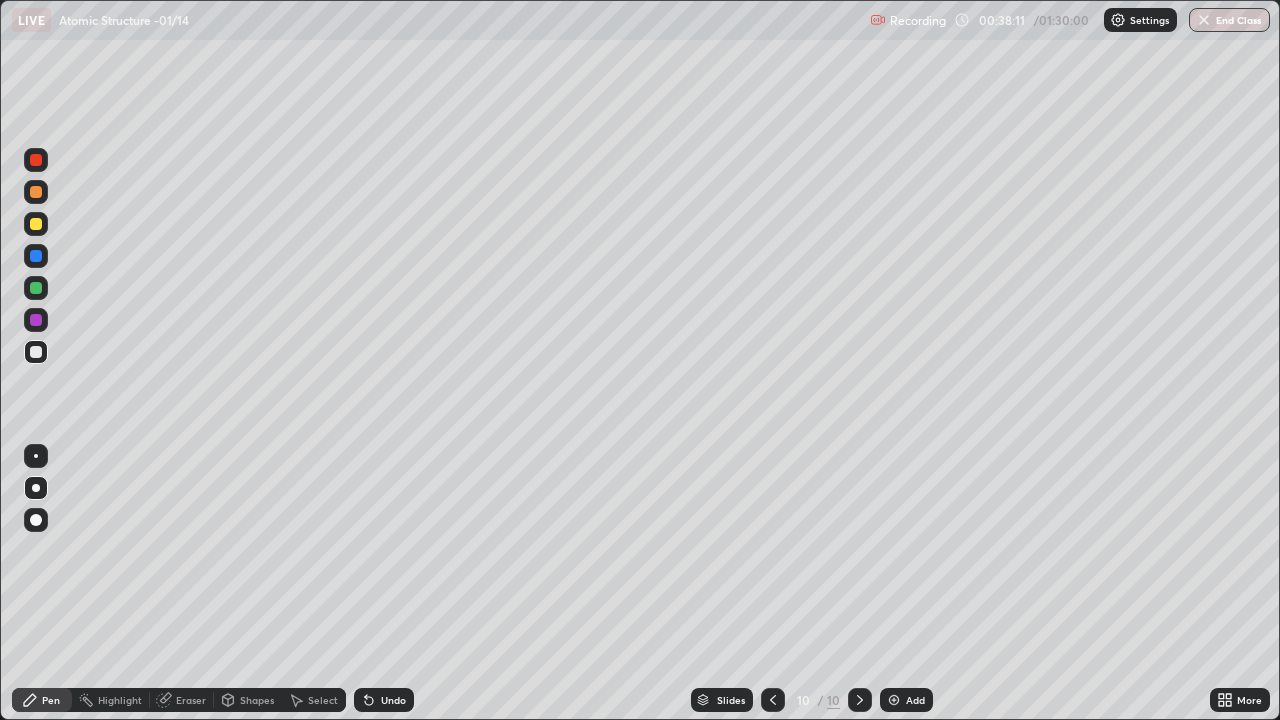 click on "Eraser" at bounding box center (191, 700) 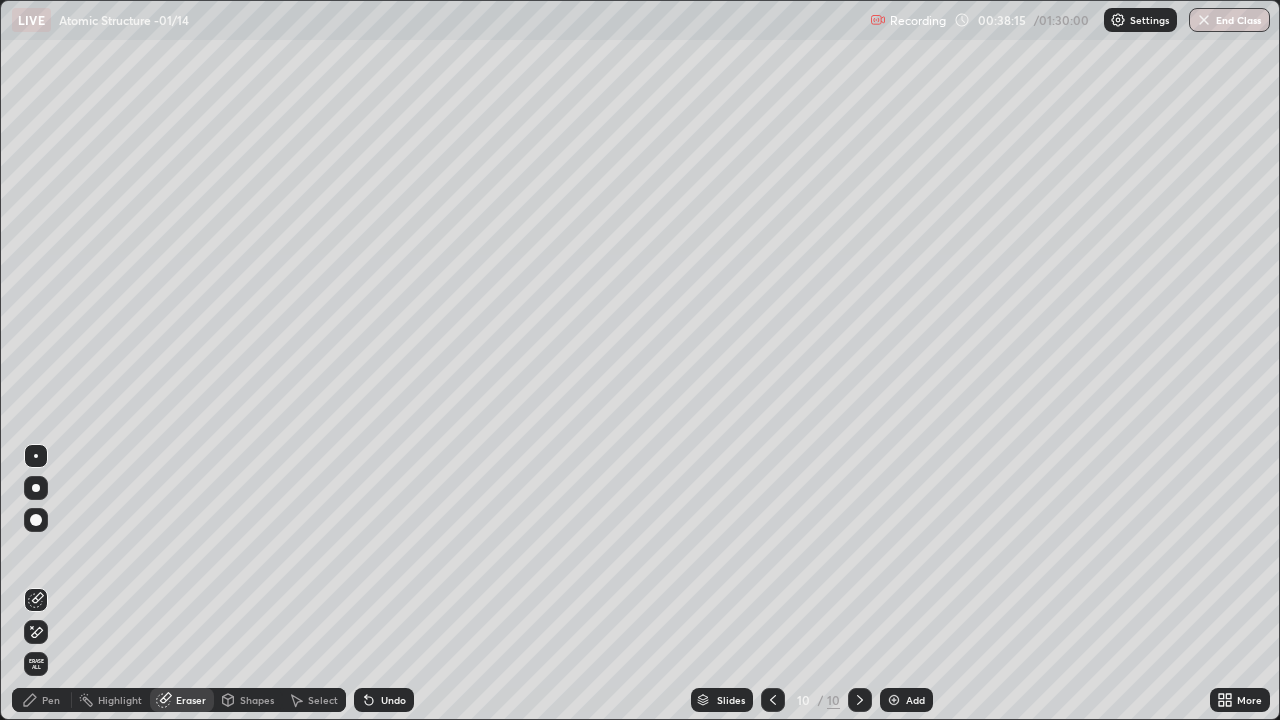 click on "Pen" at bounding box center [51, 700] 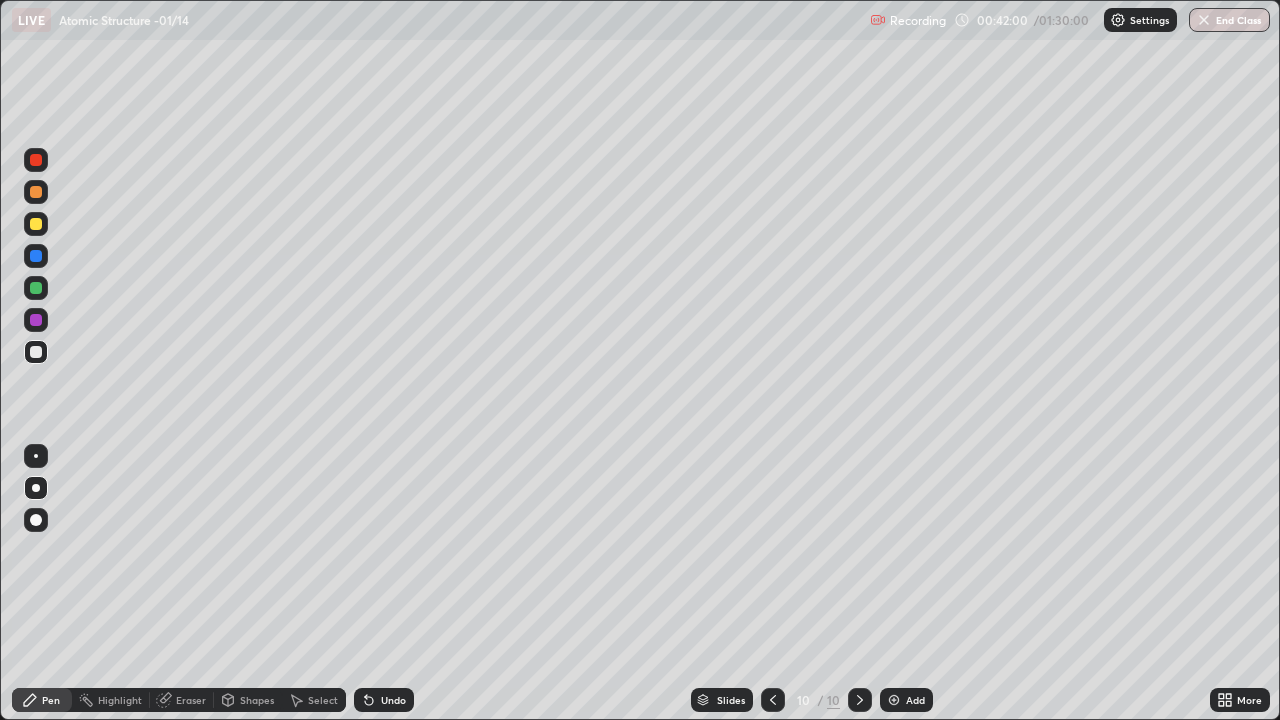 click 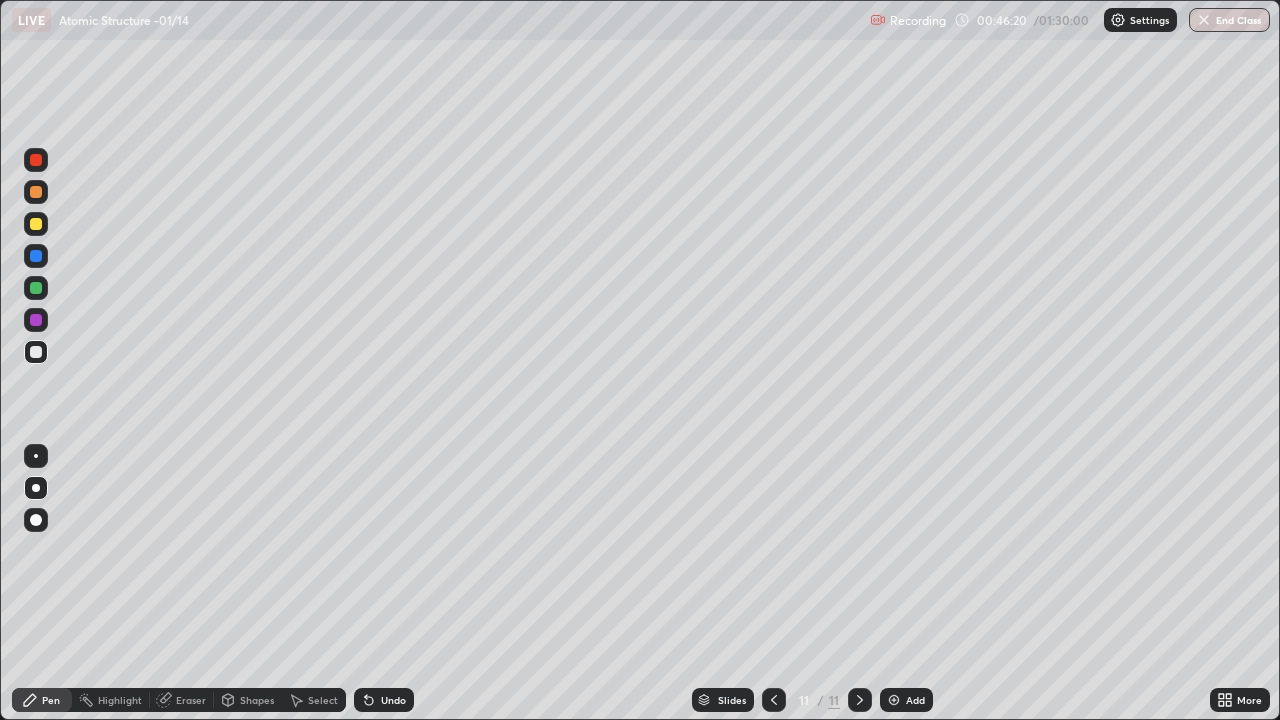 click on "Eraser" at bounding box center (182, 700) 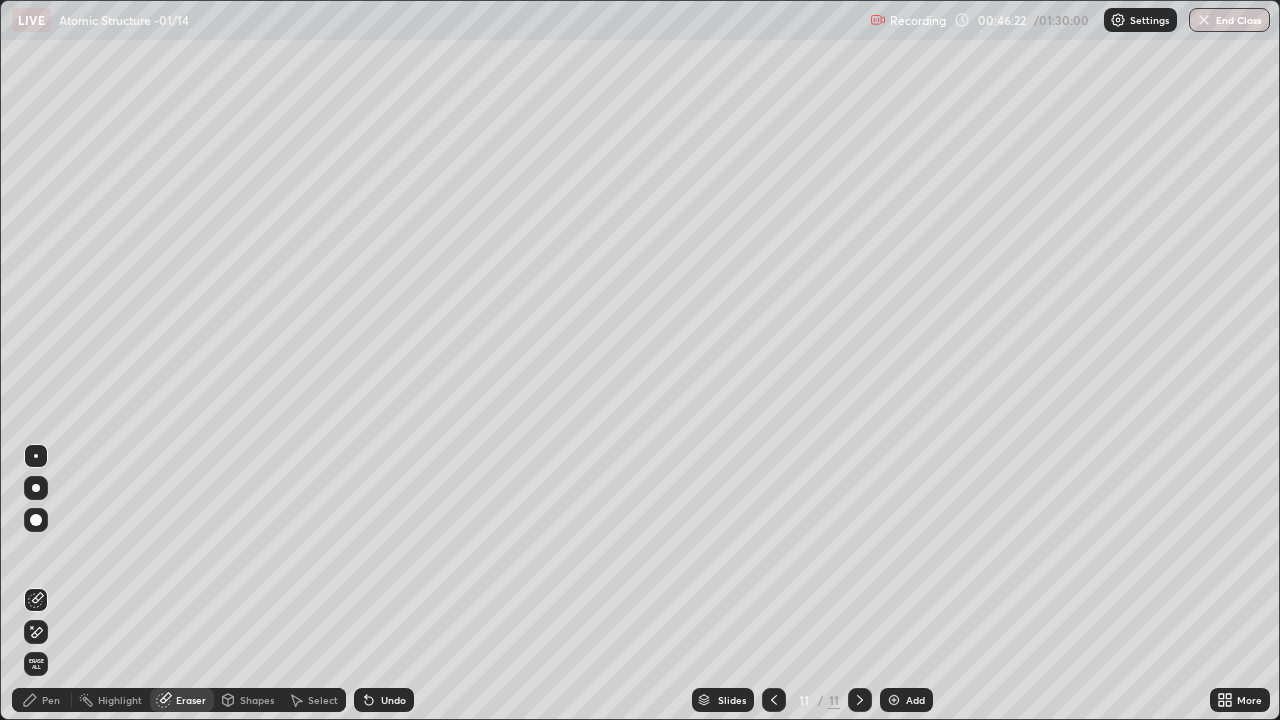 click on "Pen" at bounding box center (42, 700) 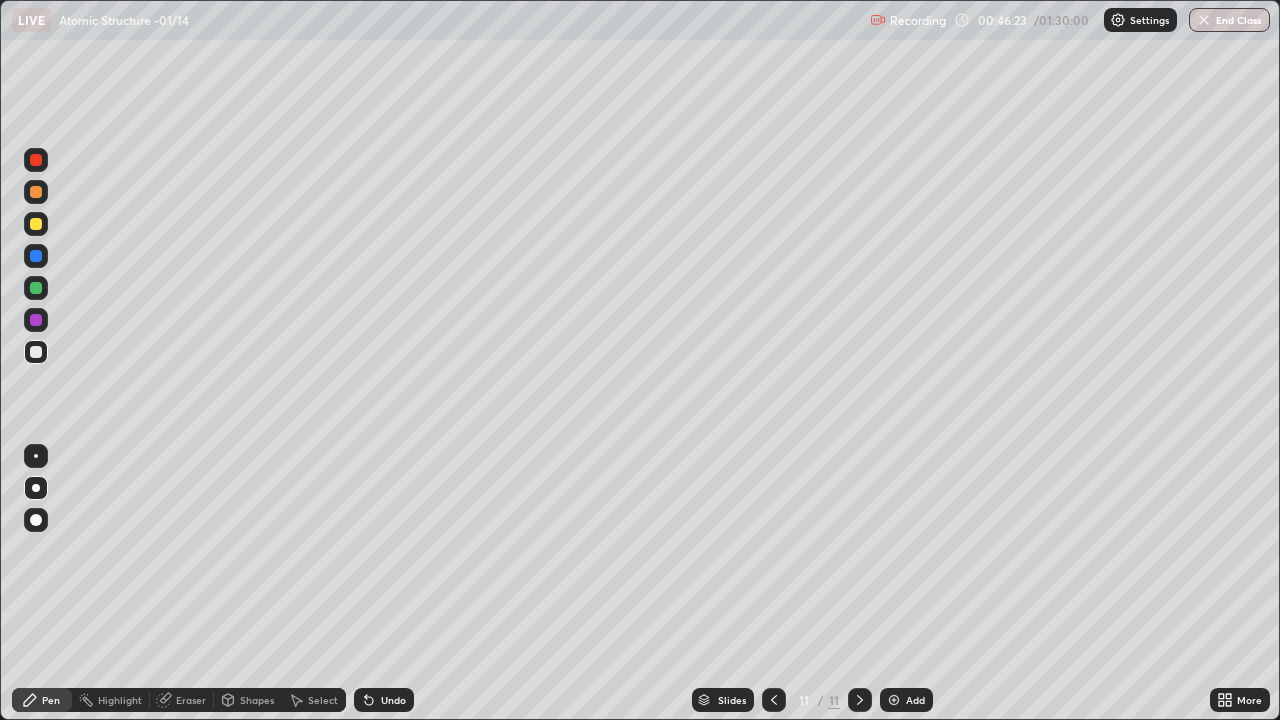 click on "Pen" at bounding box center (51, 700) 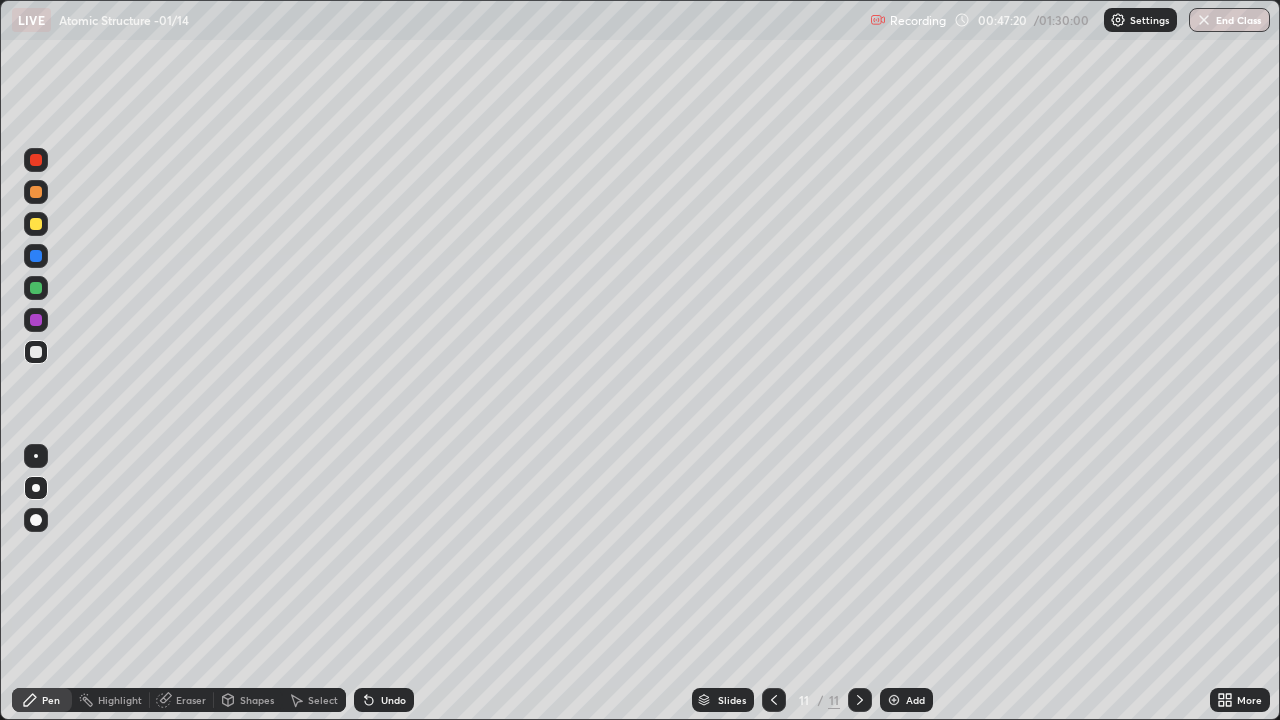 click 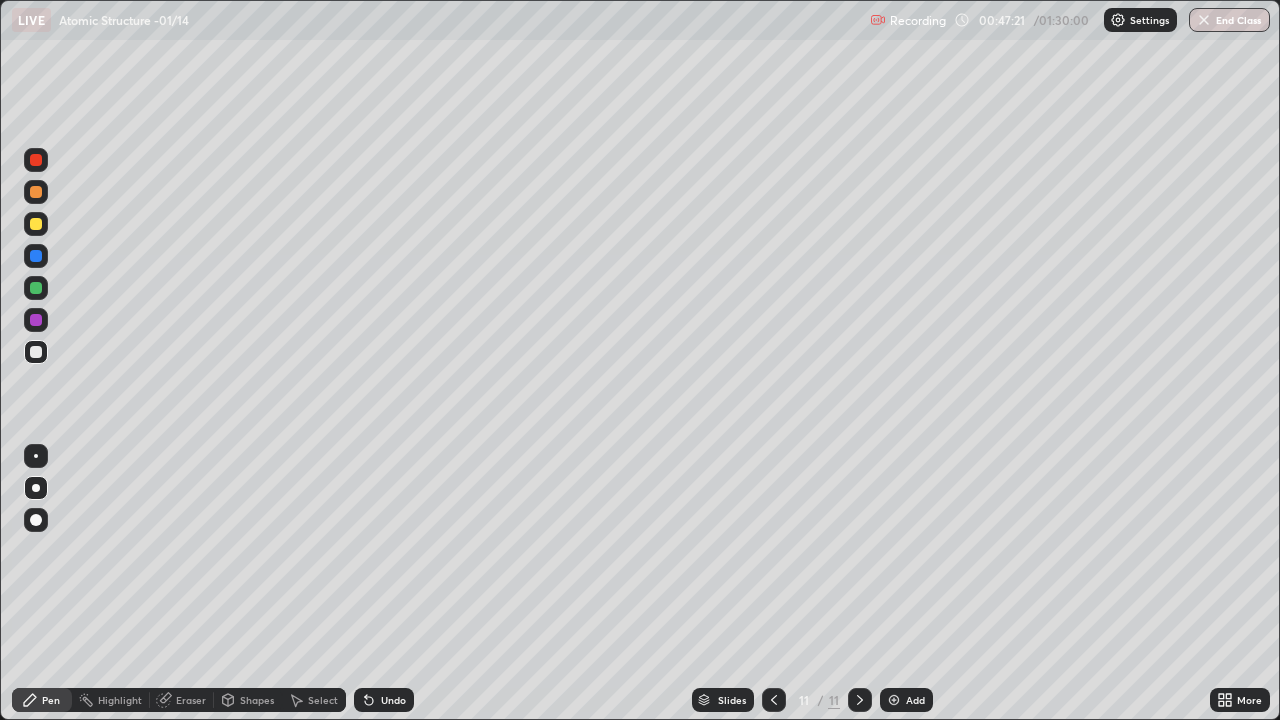 click on "Add" at bounding box center [915, 700] 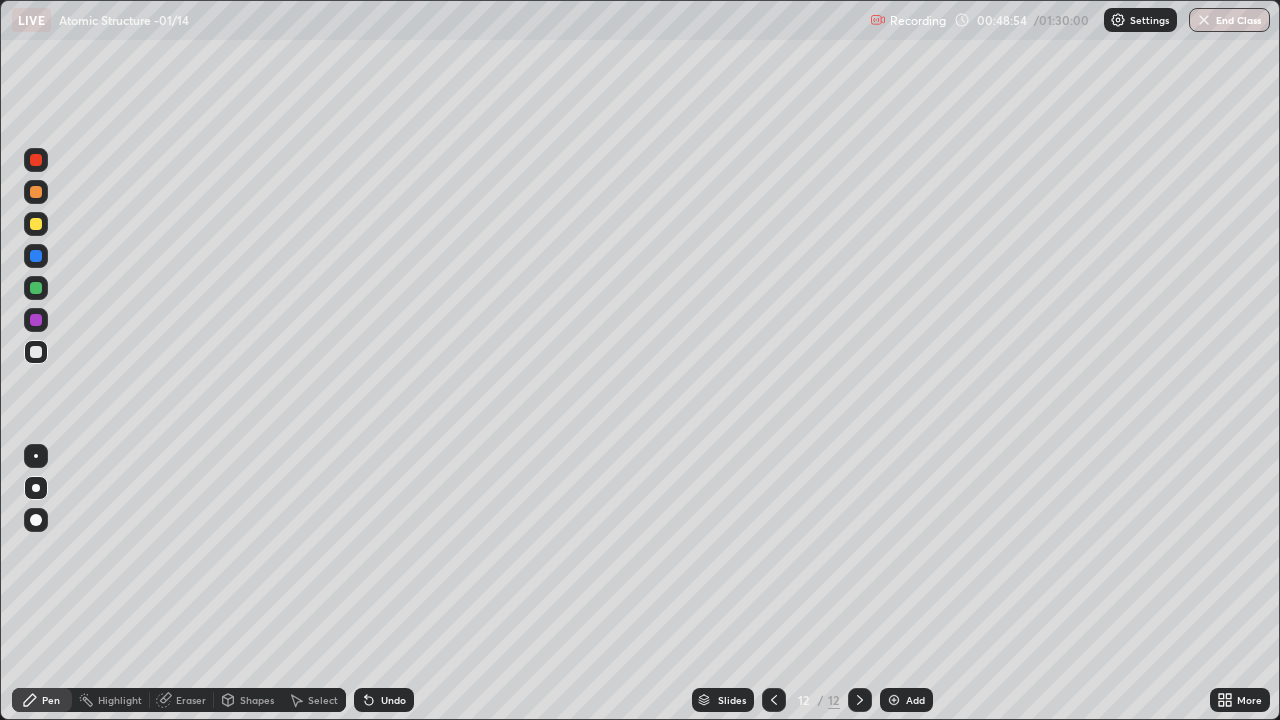 click 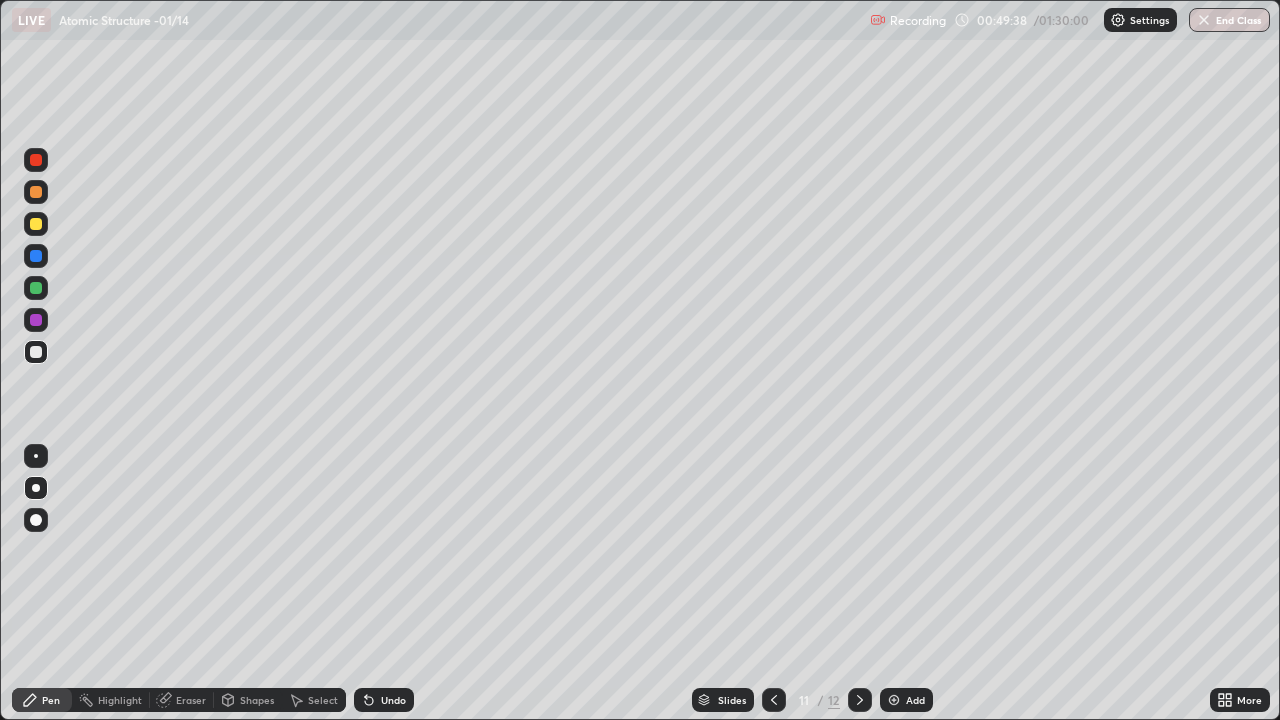 click on "Eraser" at bounding box center [182, 700] 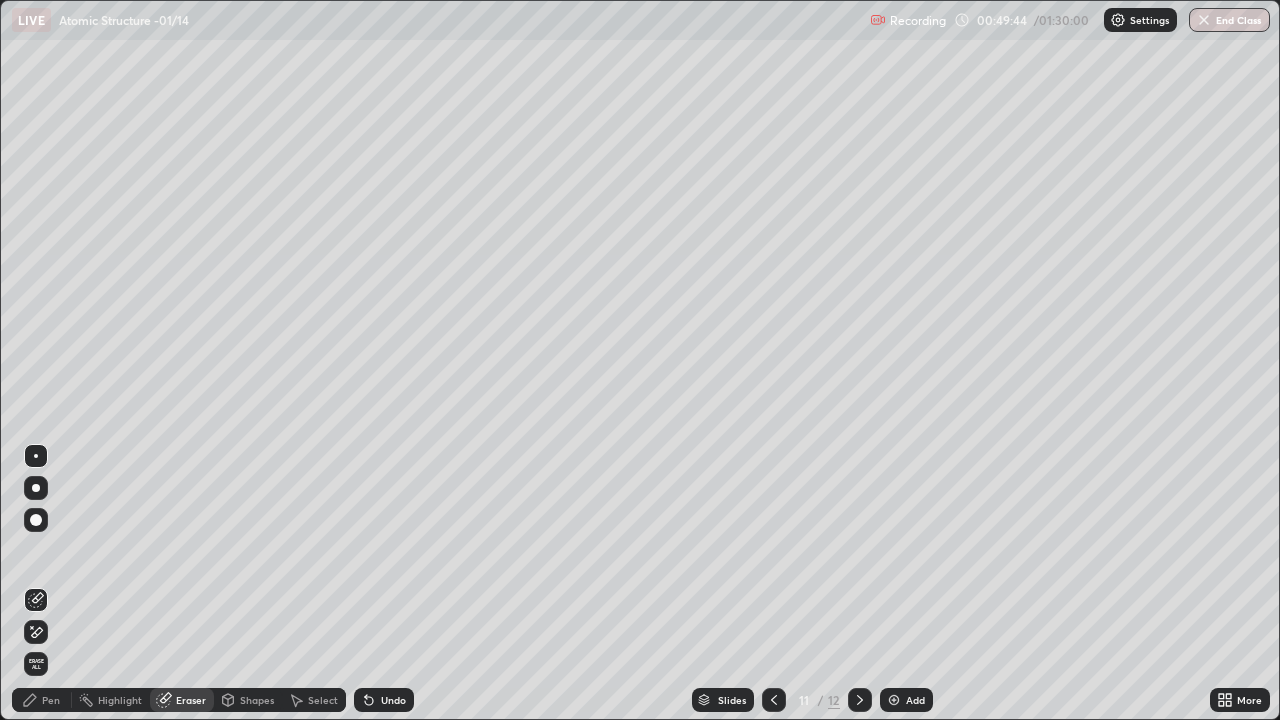 click on "Pen" at bounding box center [51, 700] 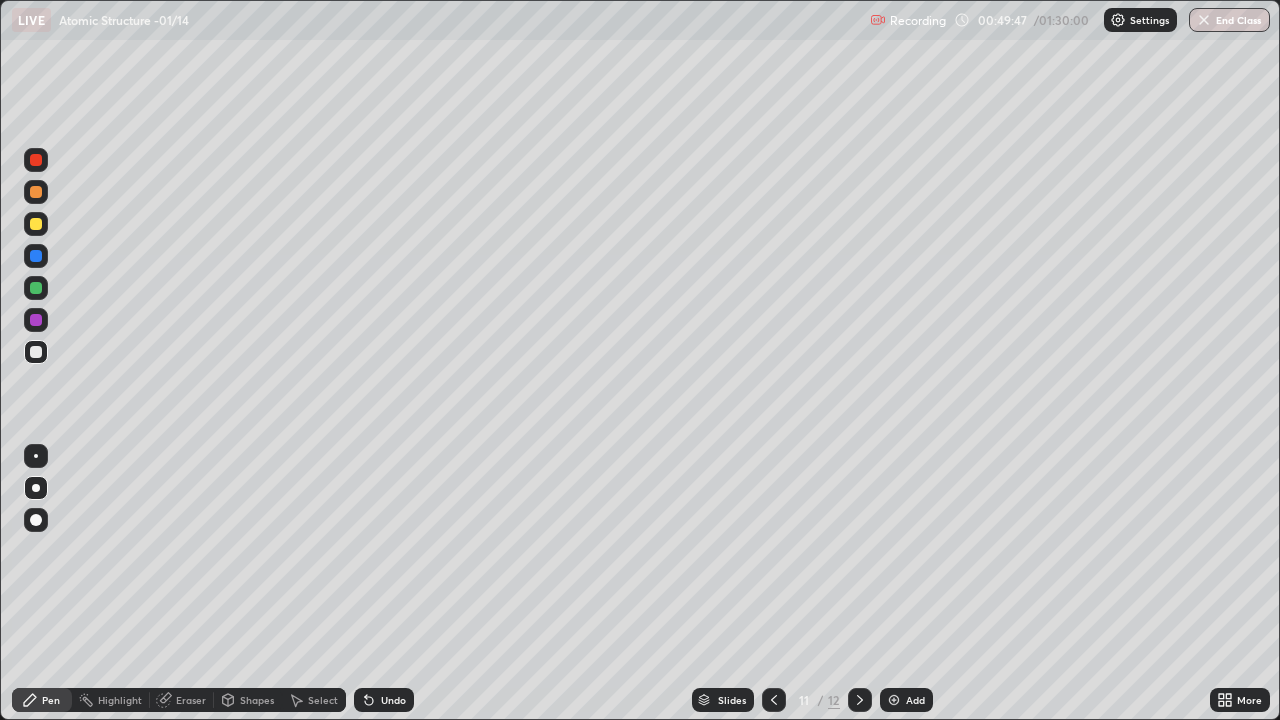 click on "Eraser" at bounding box center (191, 700) 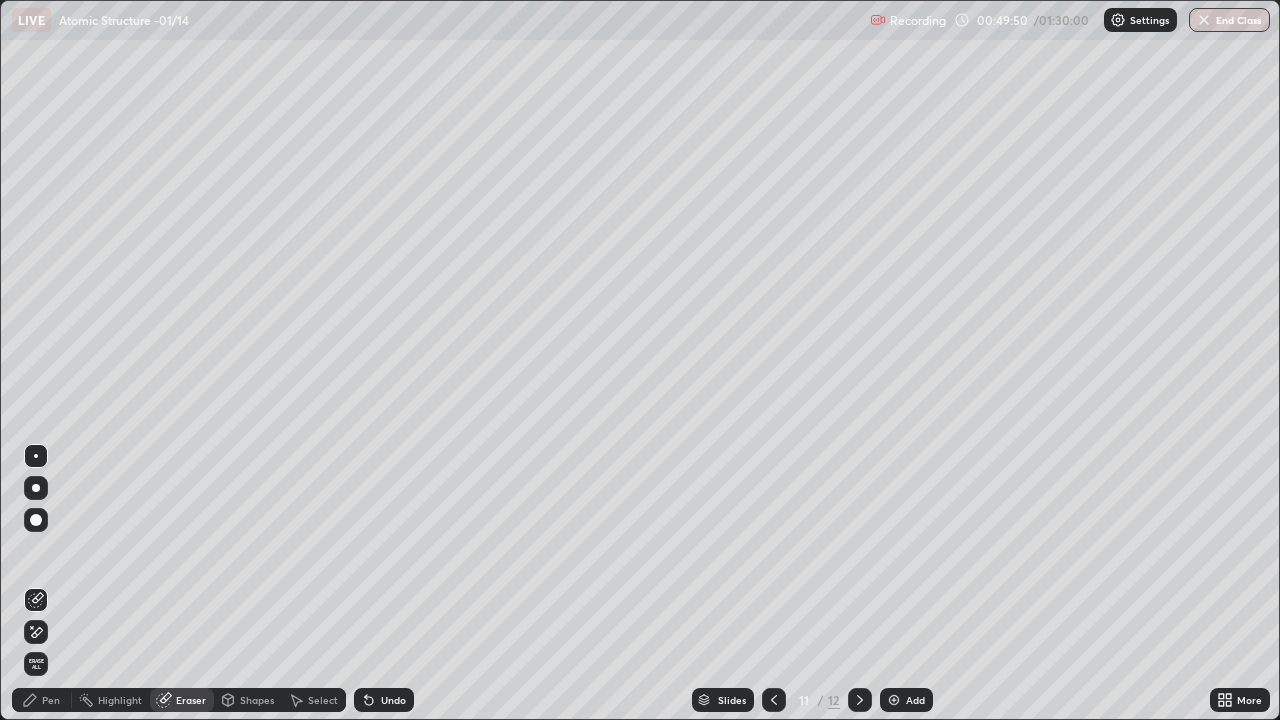 click on "Pen" at bounding box center (51, 700) 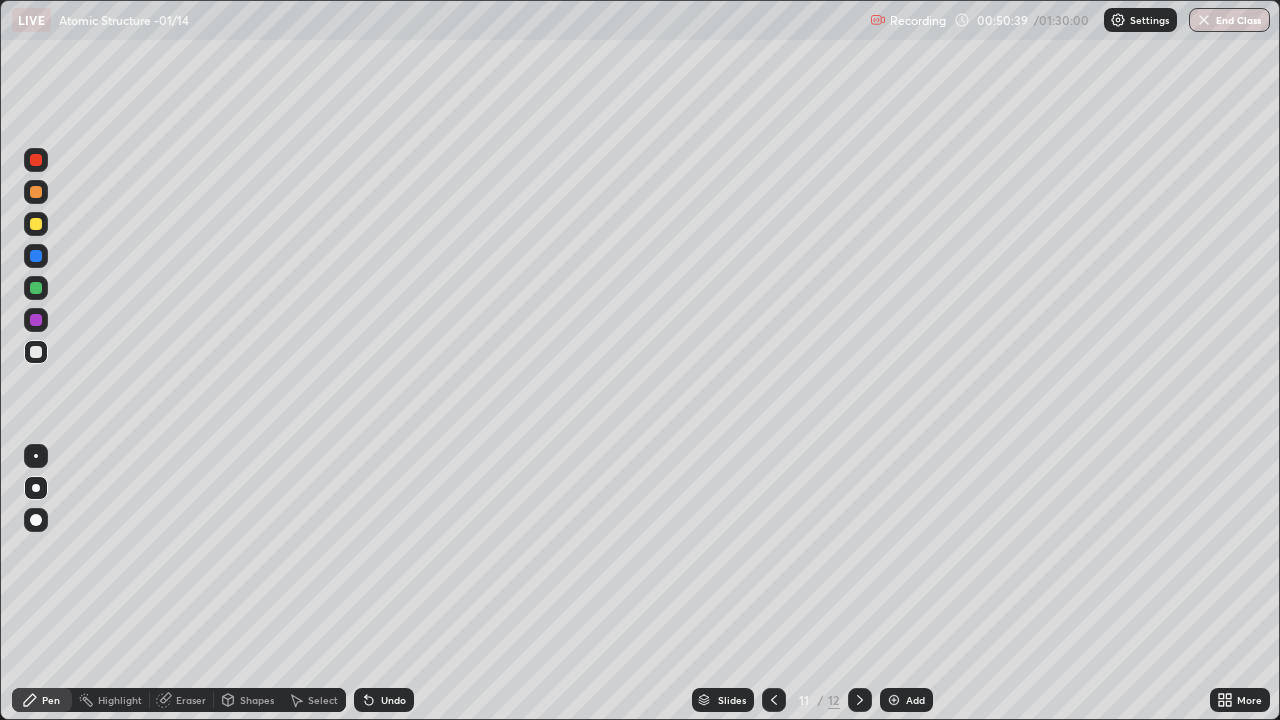 click 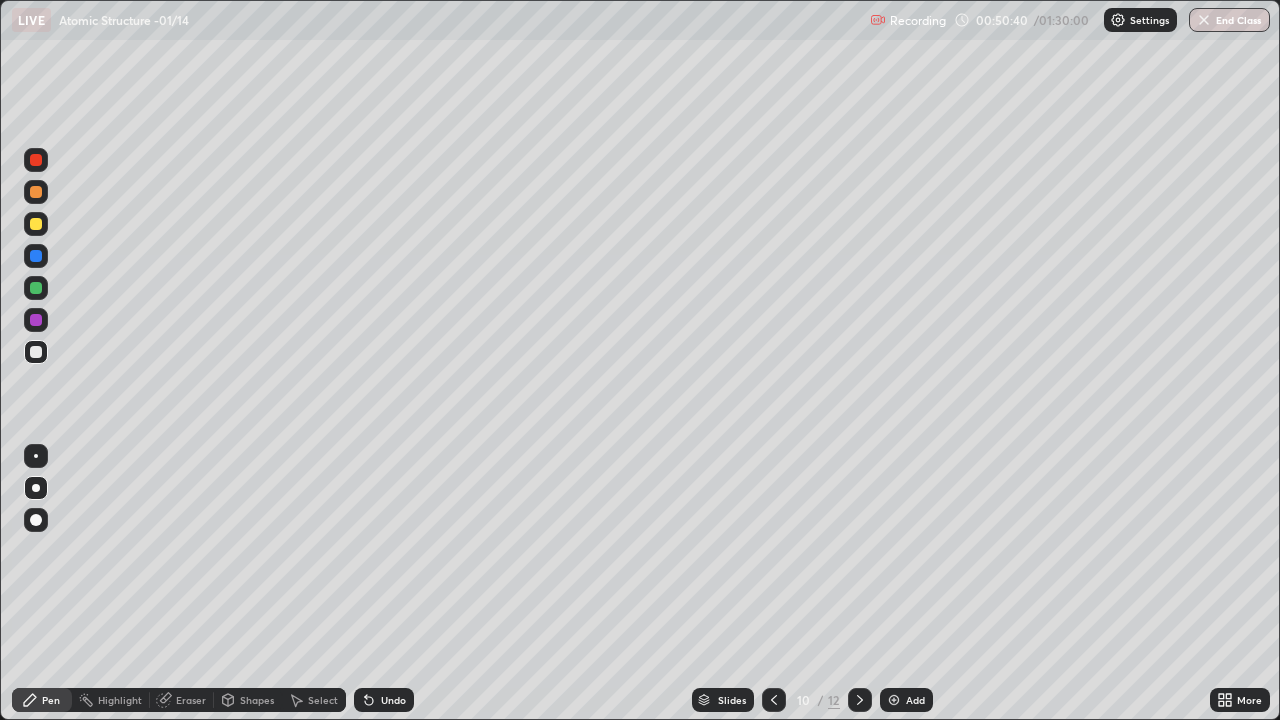 click 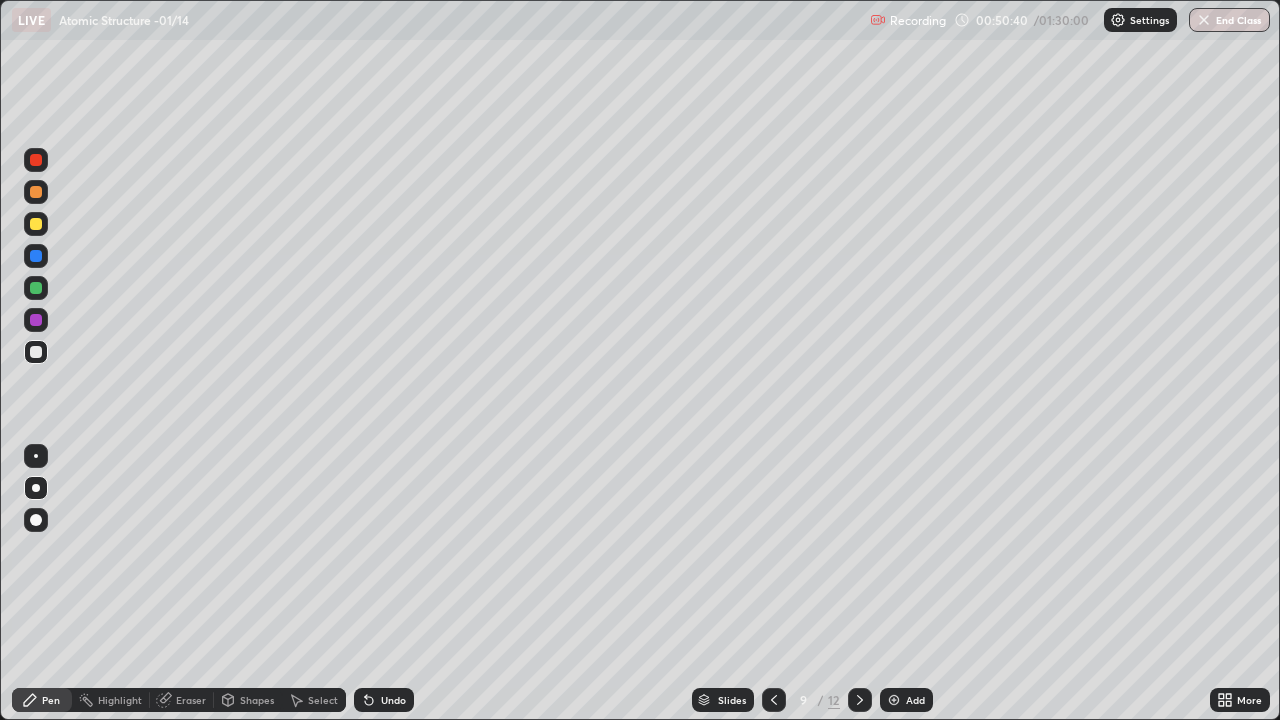 click 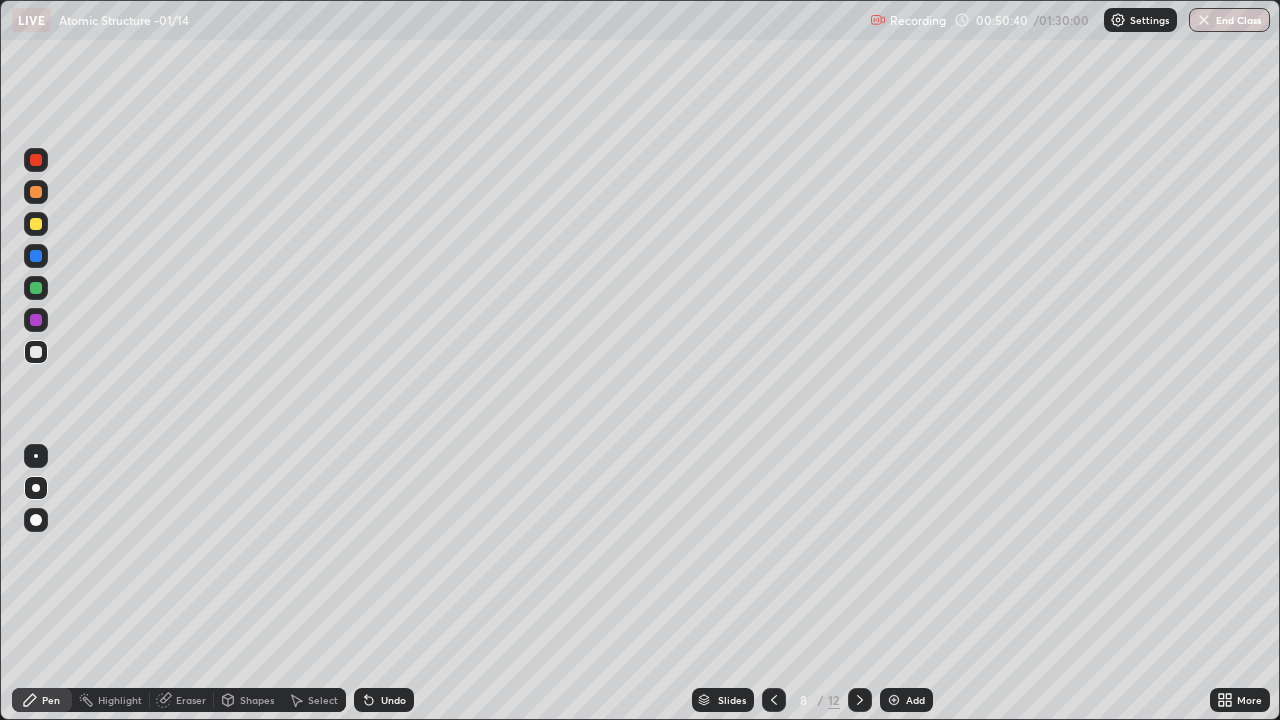 click 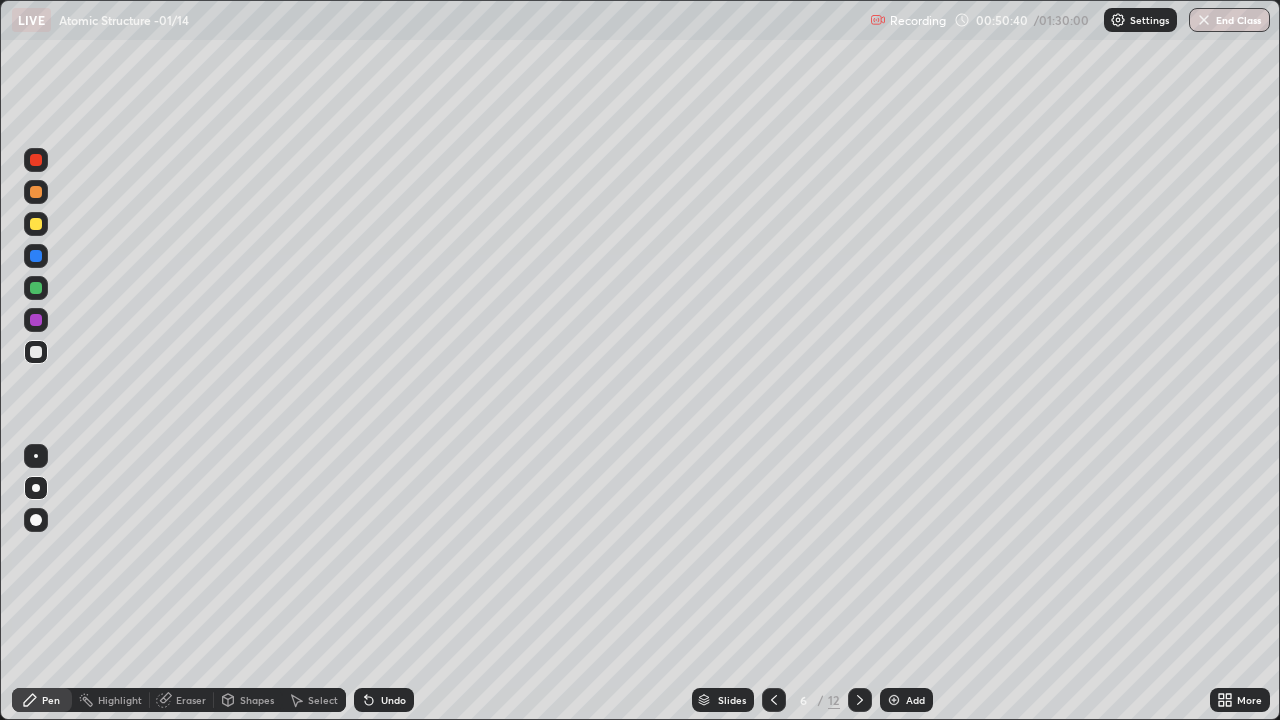 click 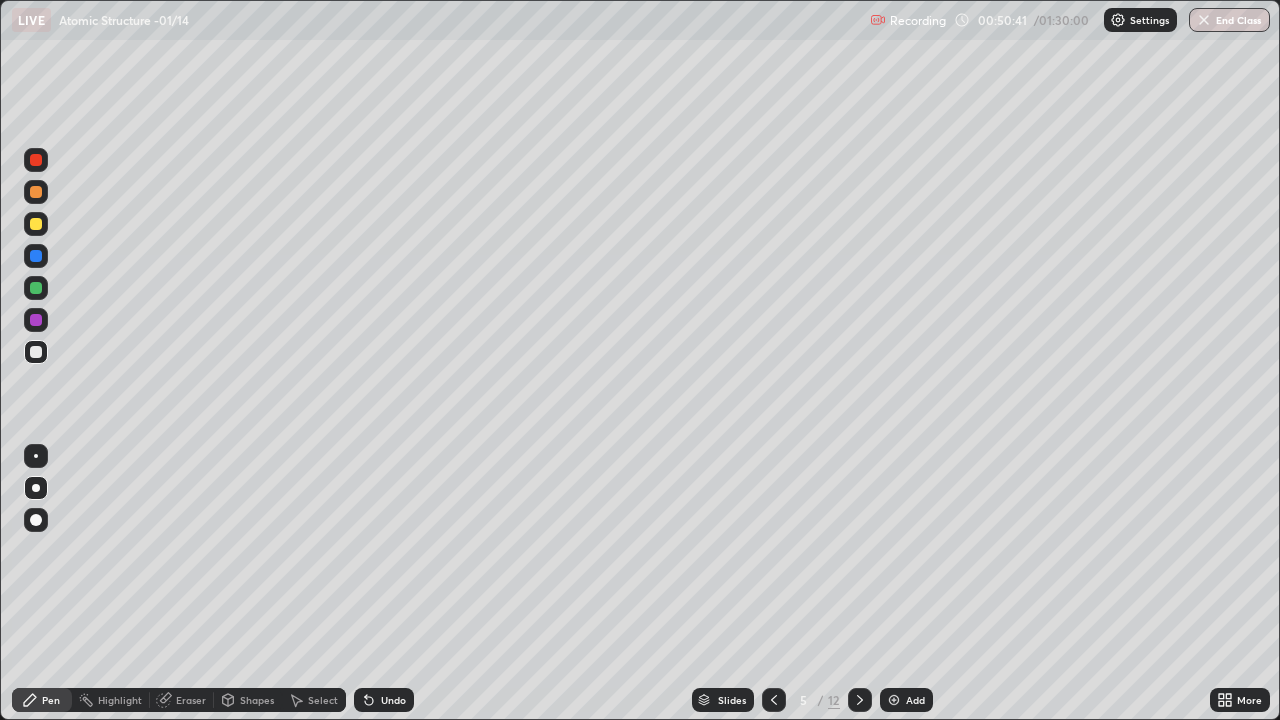 click at bounding box center [774, 700] 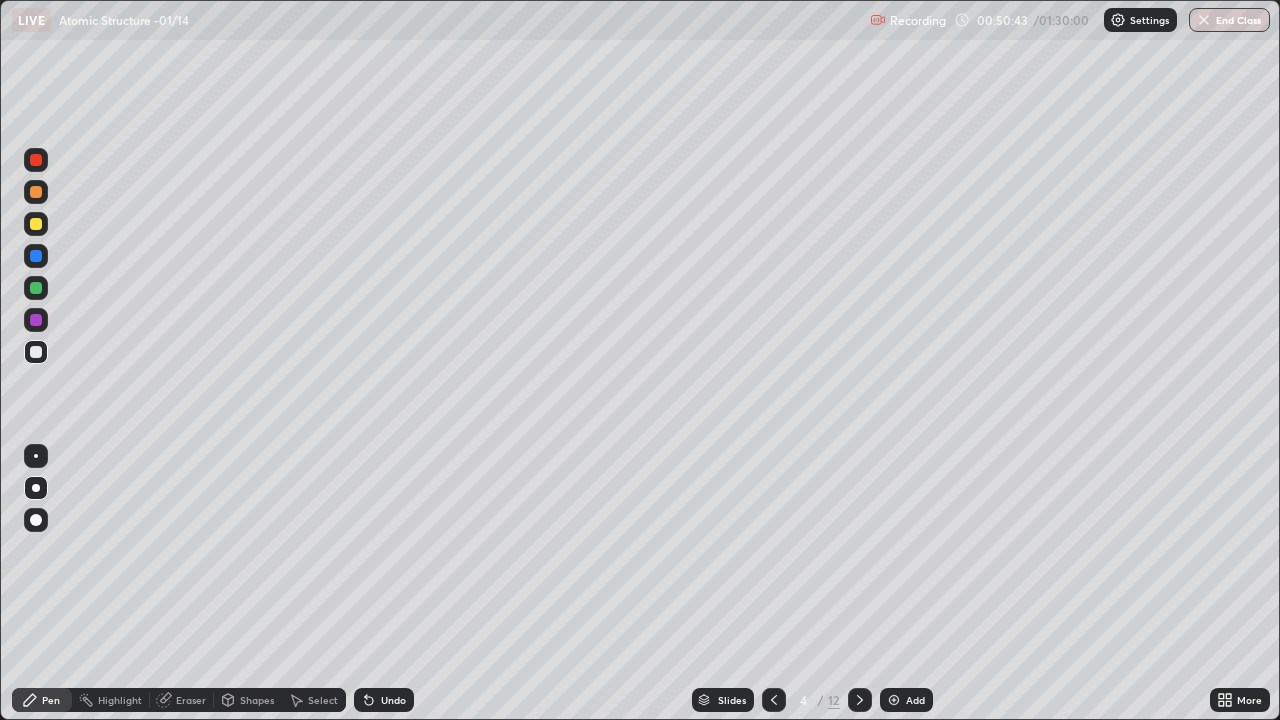 click 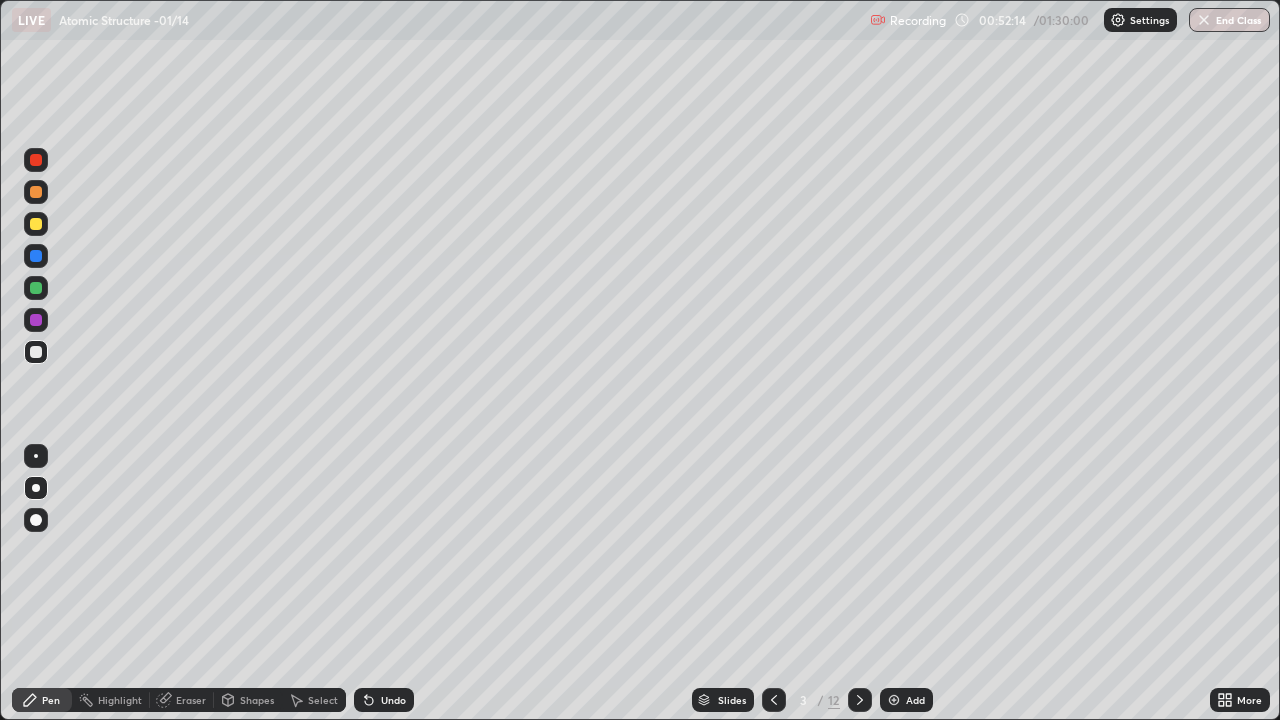 click 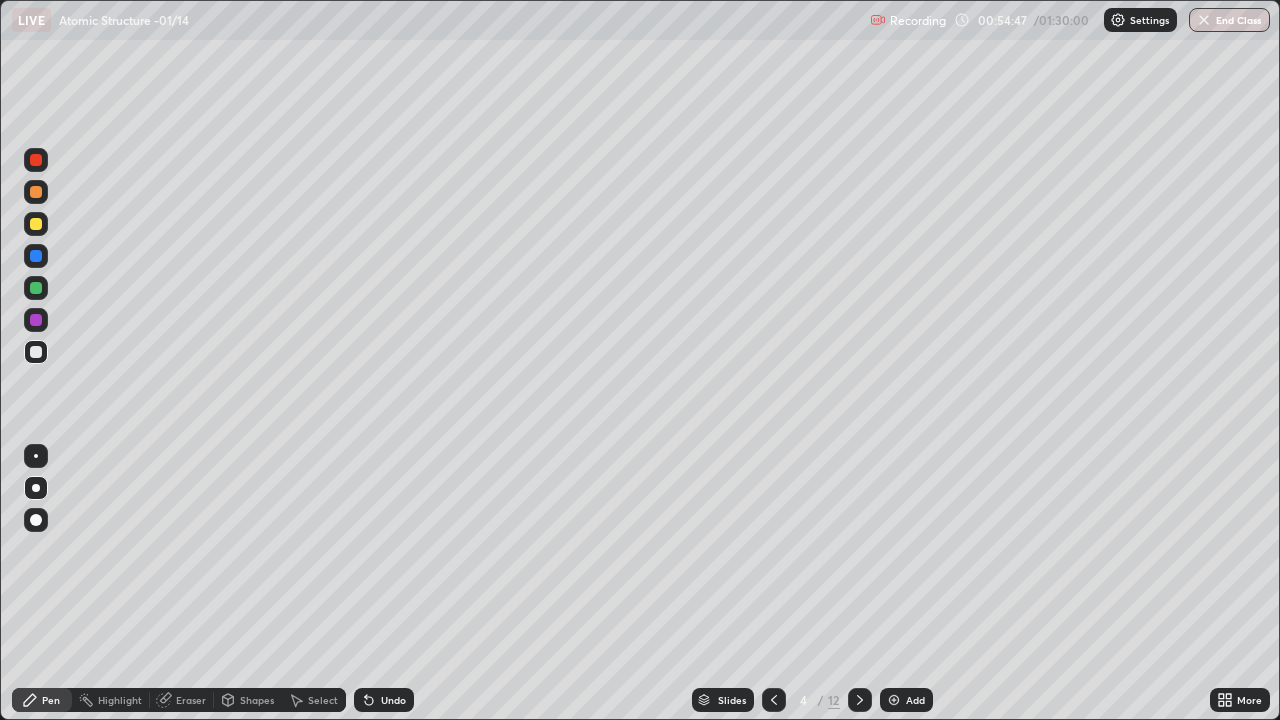 click at bounding box center (774, 700) 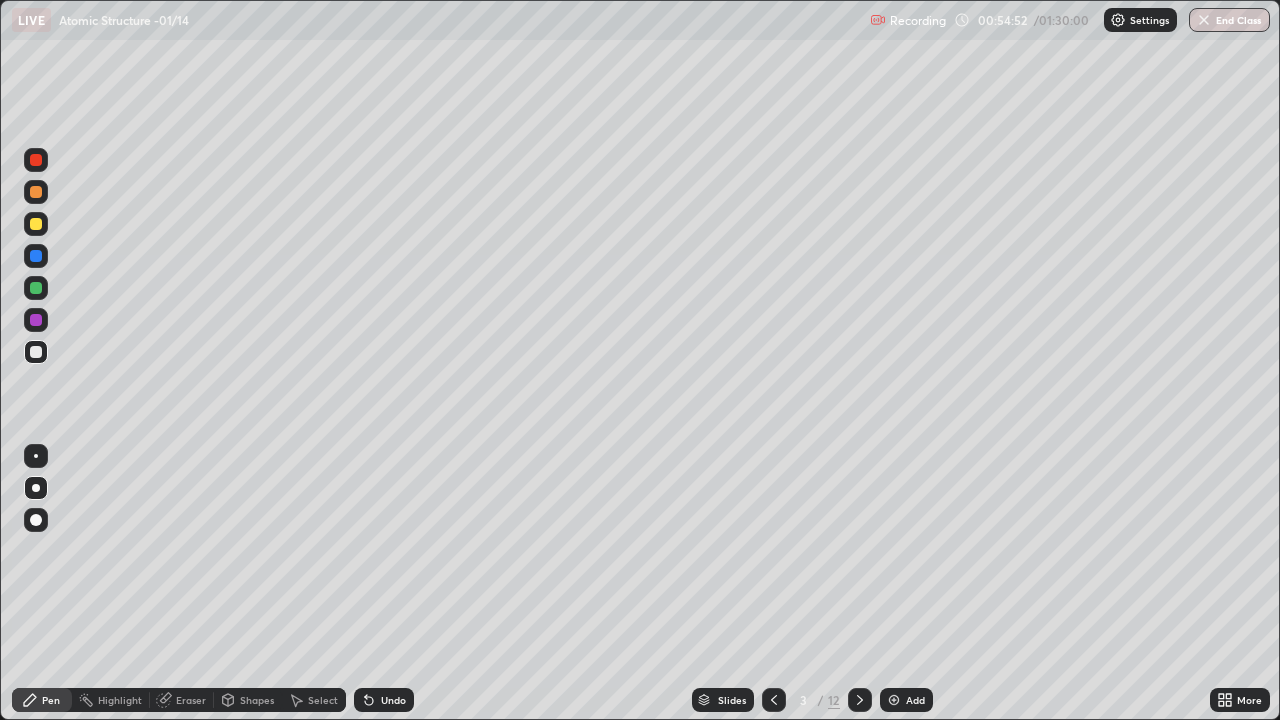 click at bounding box center (860, 700) 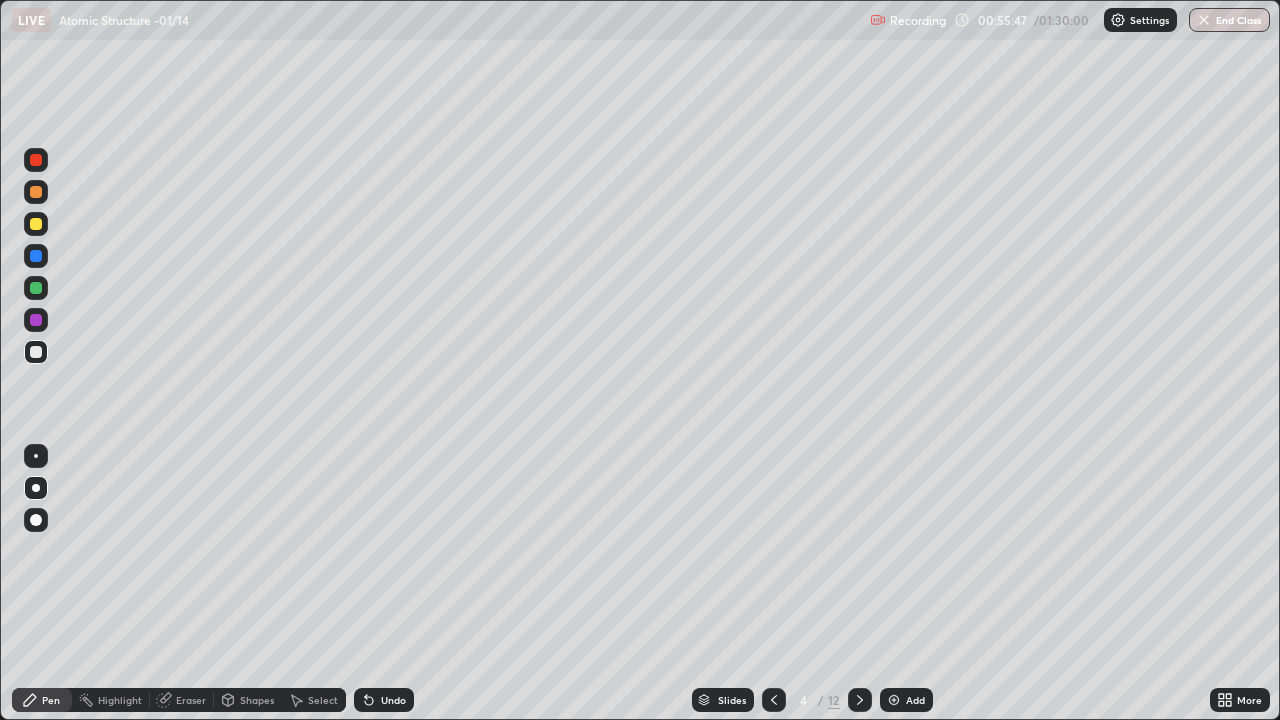 click 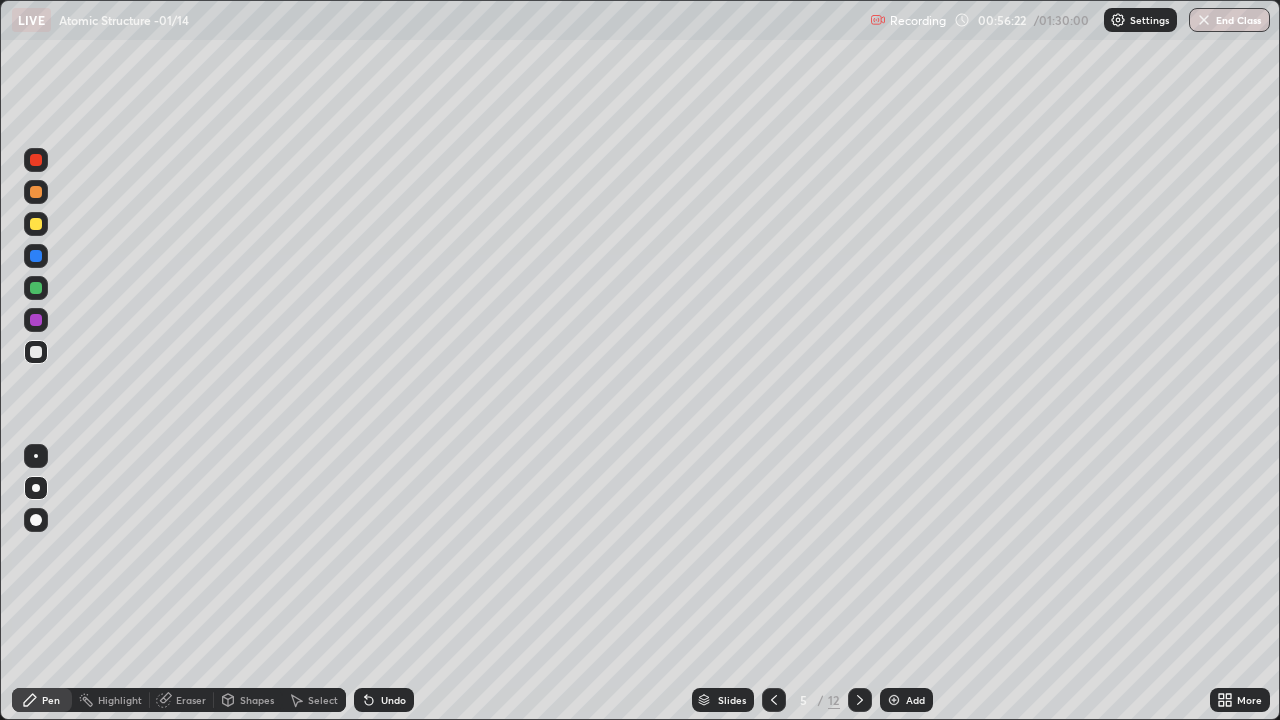 click 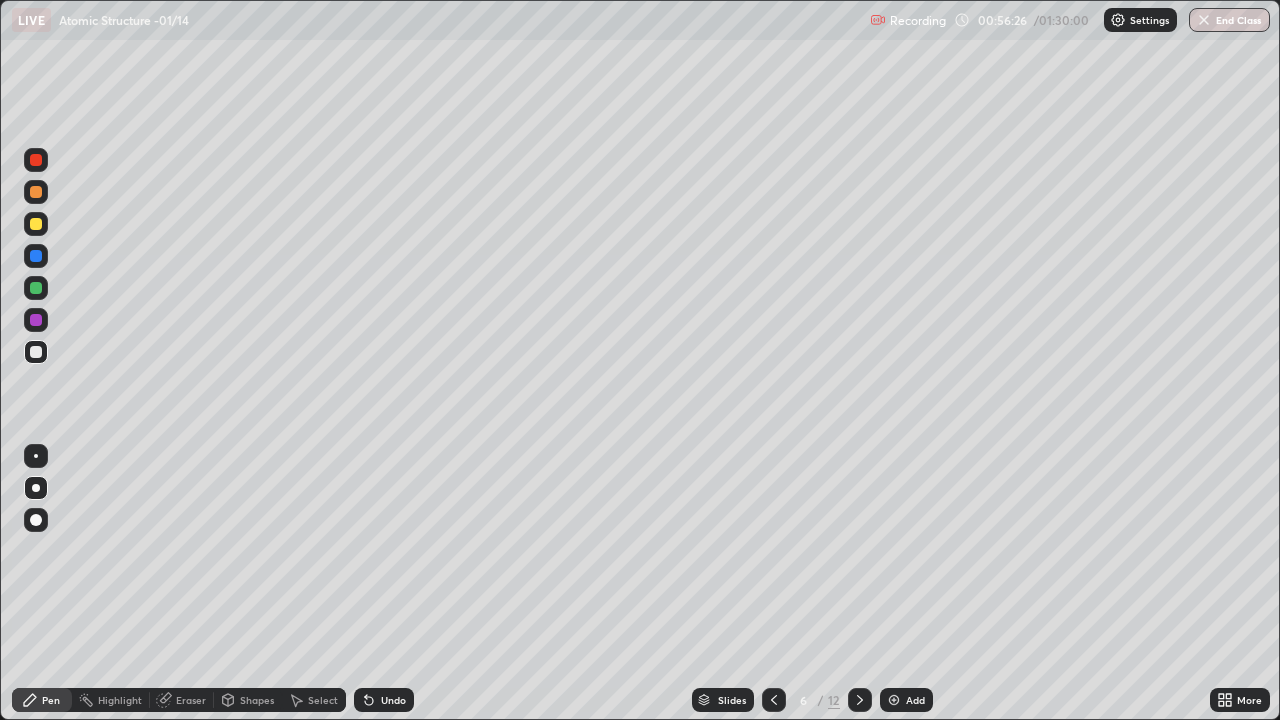 click 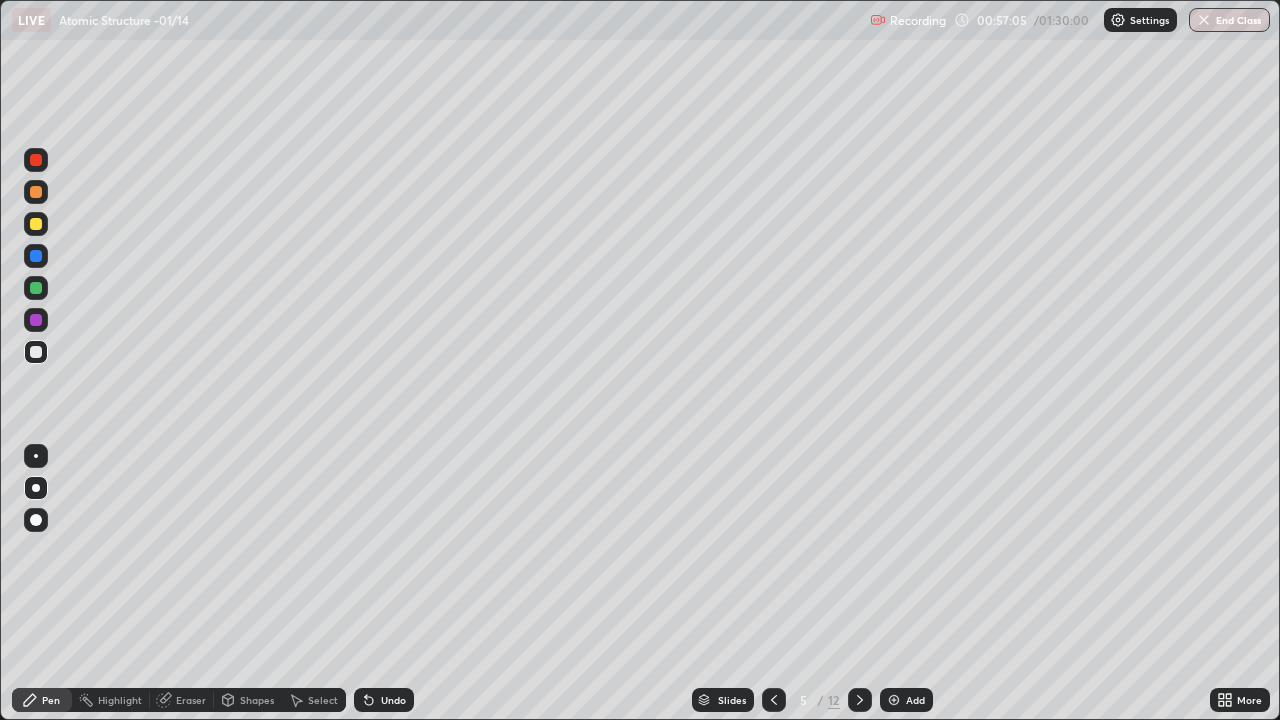 click 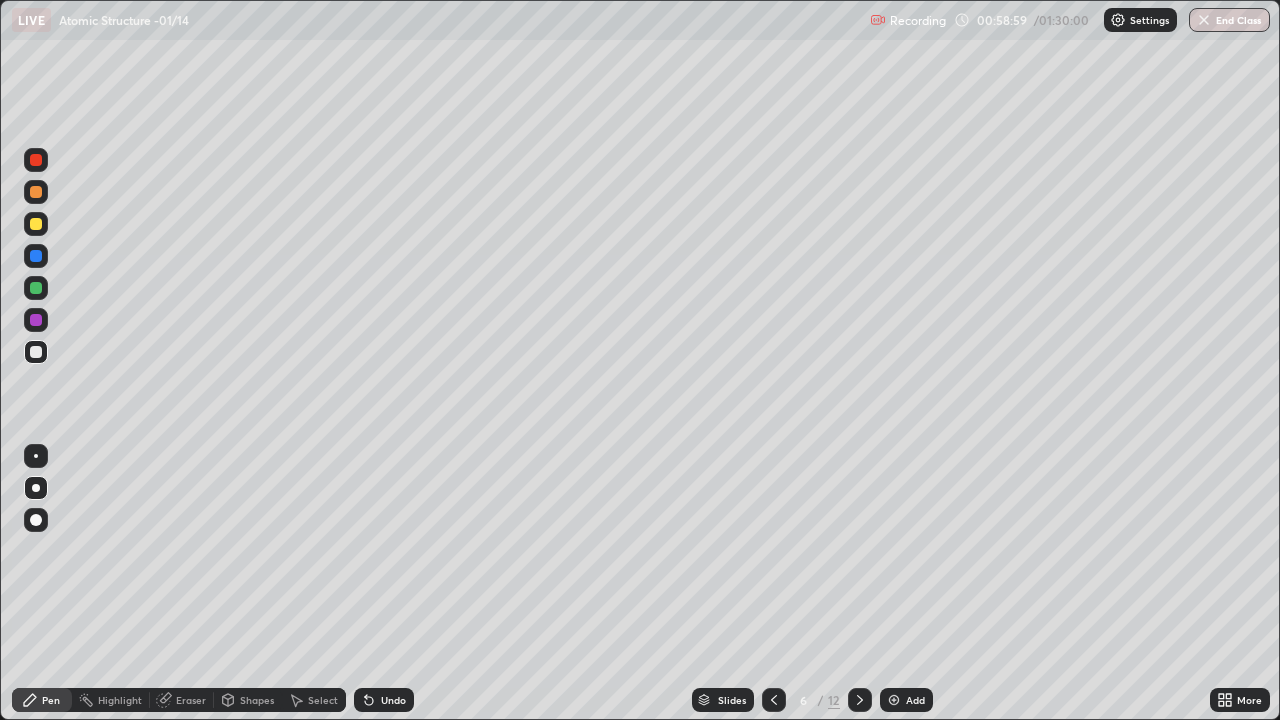 click 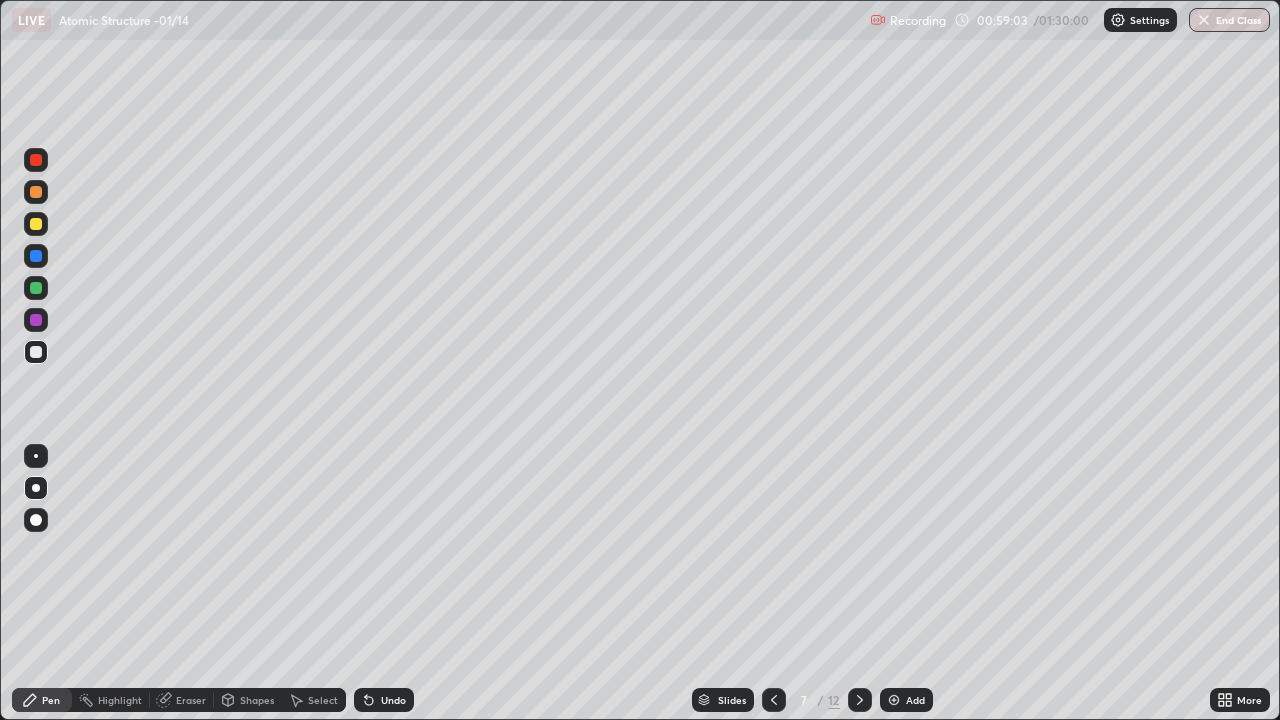 click 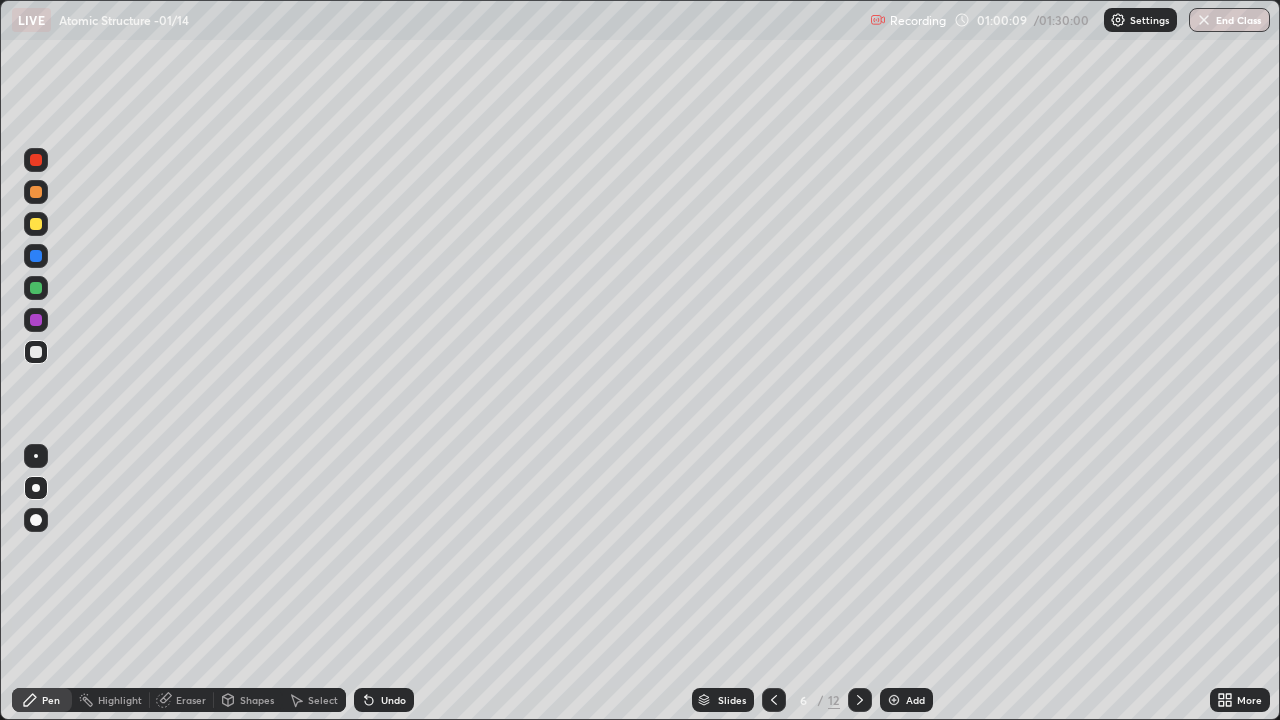 click 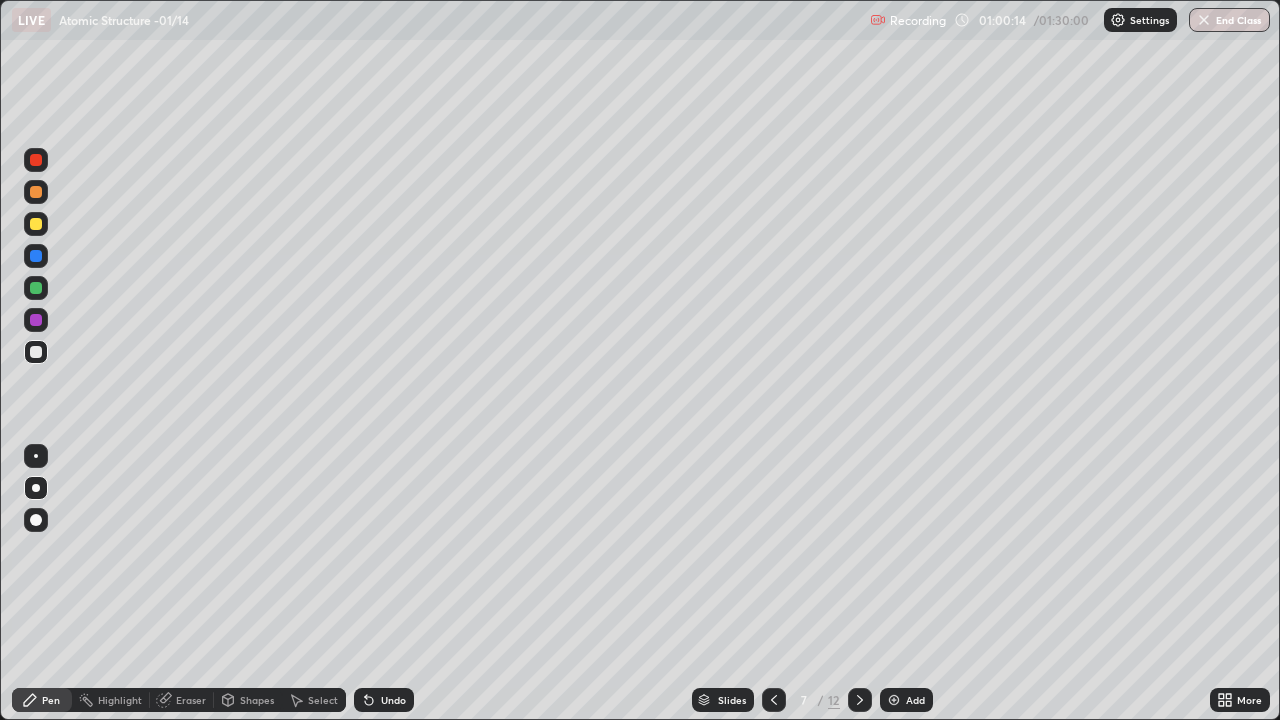 click on "Eraser" at bounding box center [191, 700] 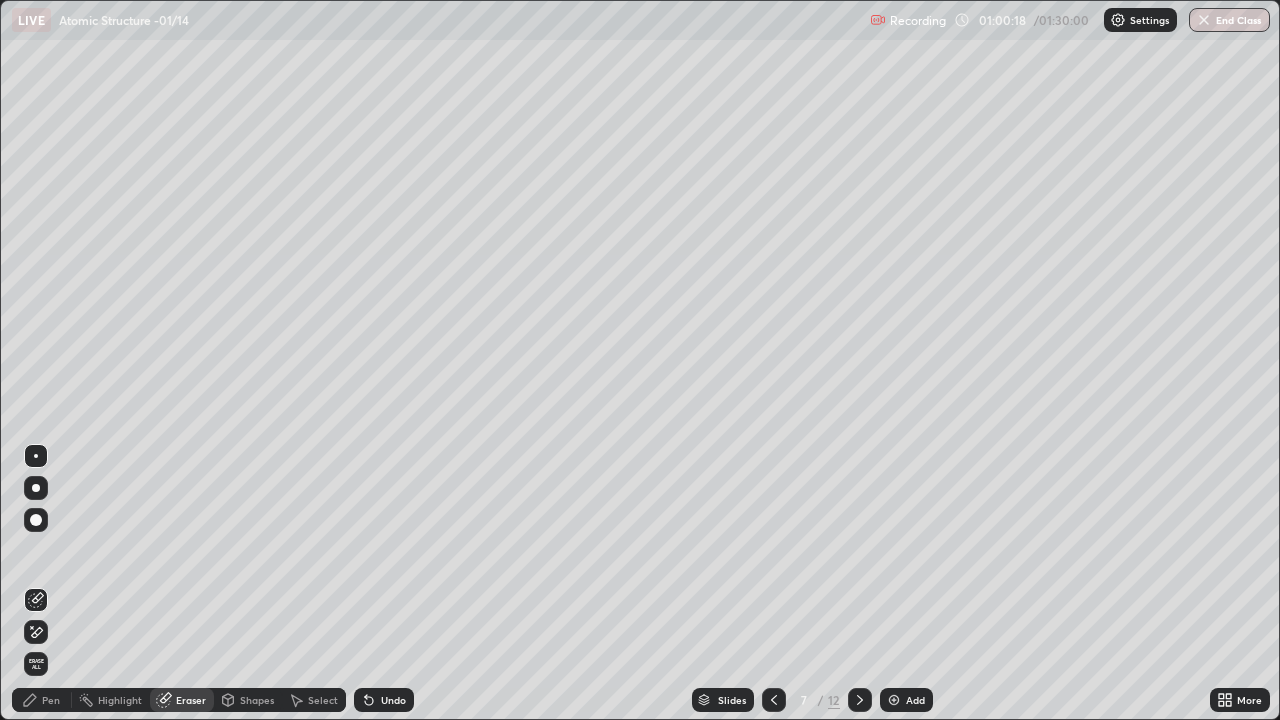 click on "Pen" at bounding box center [51, 700] 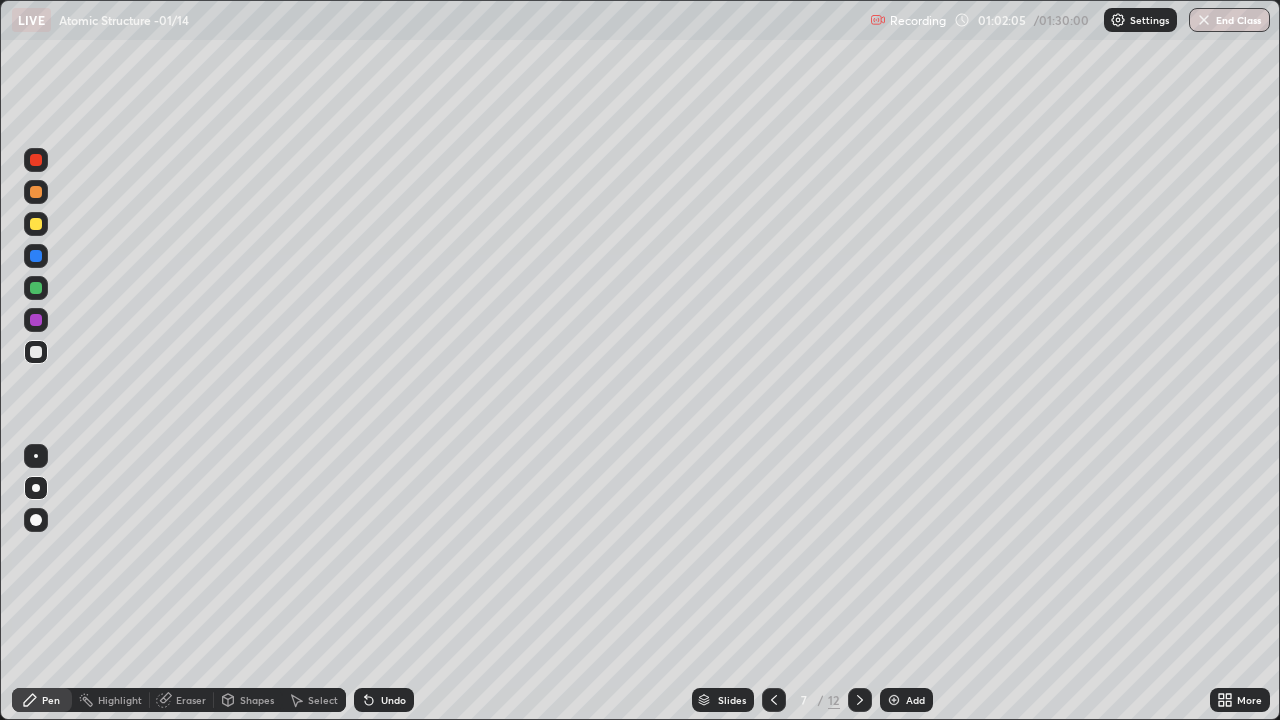 click 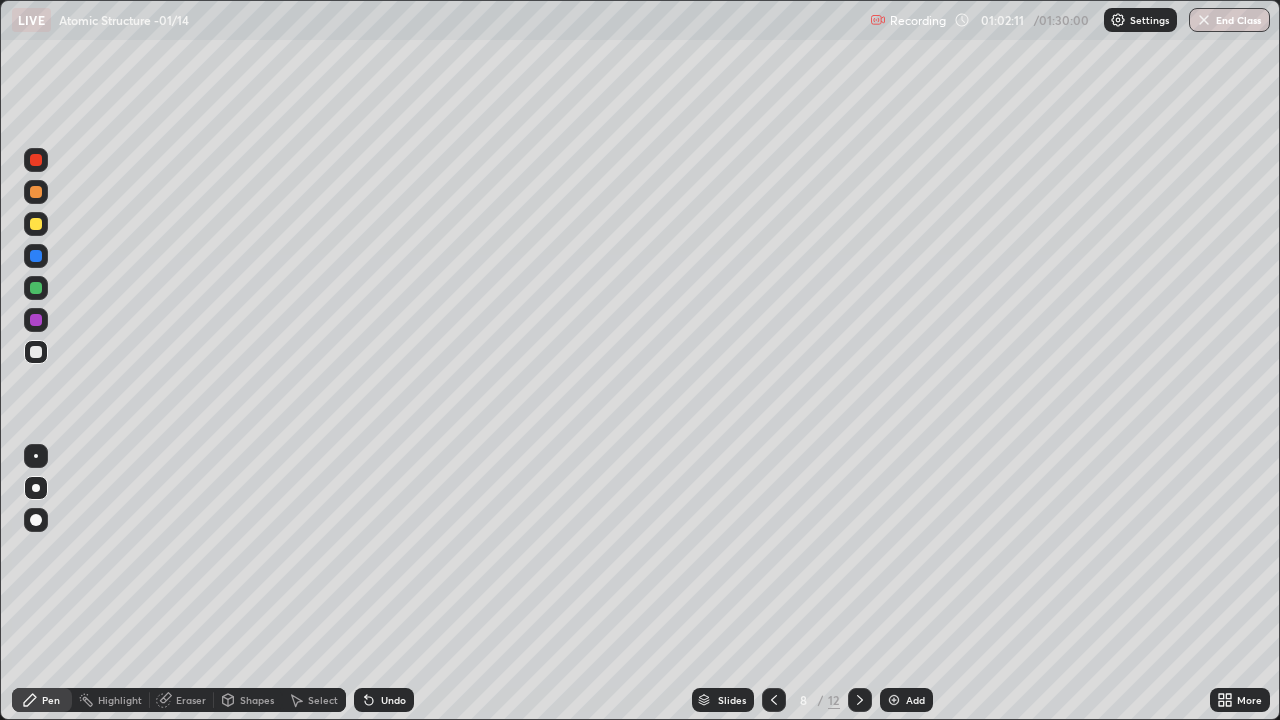 click 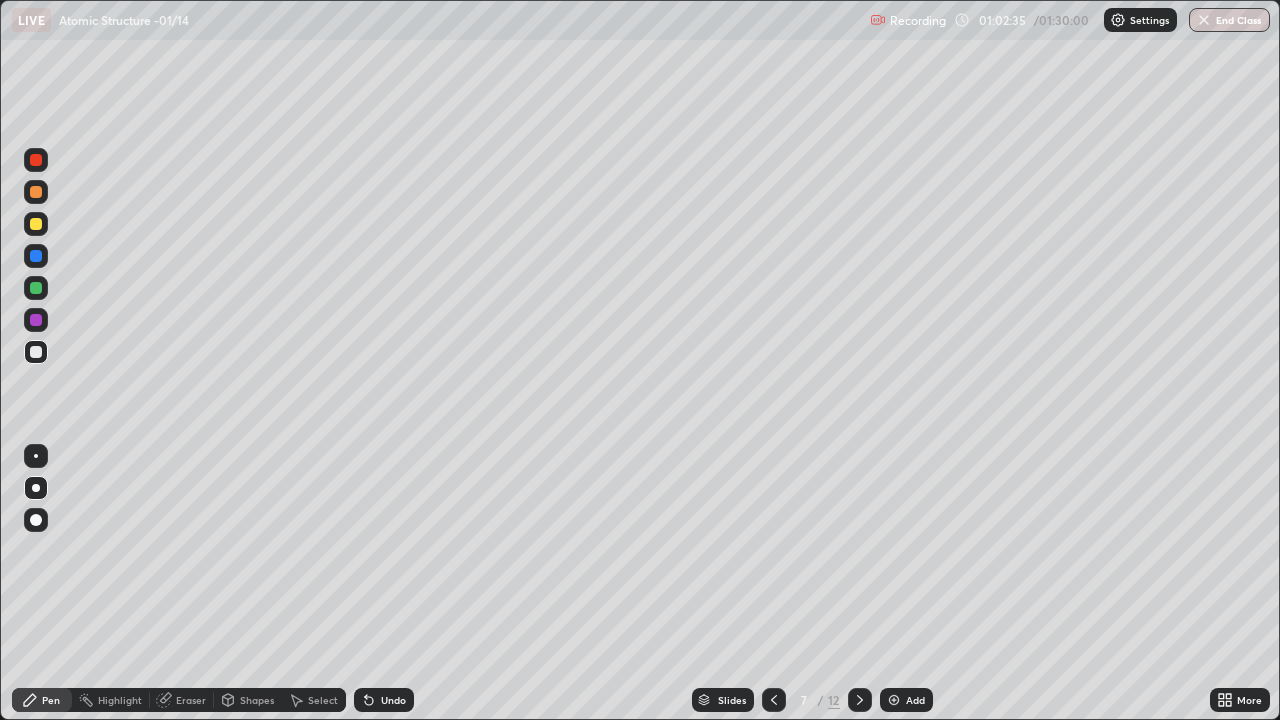 click 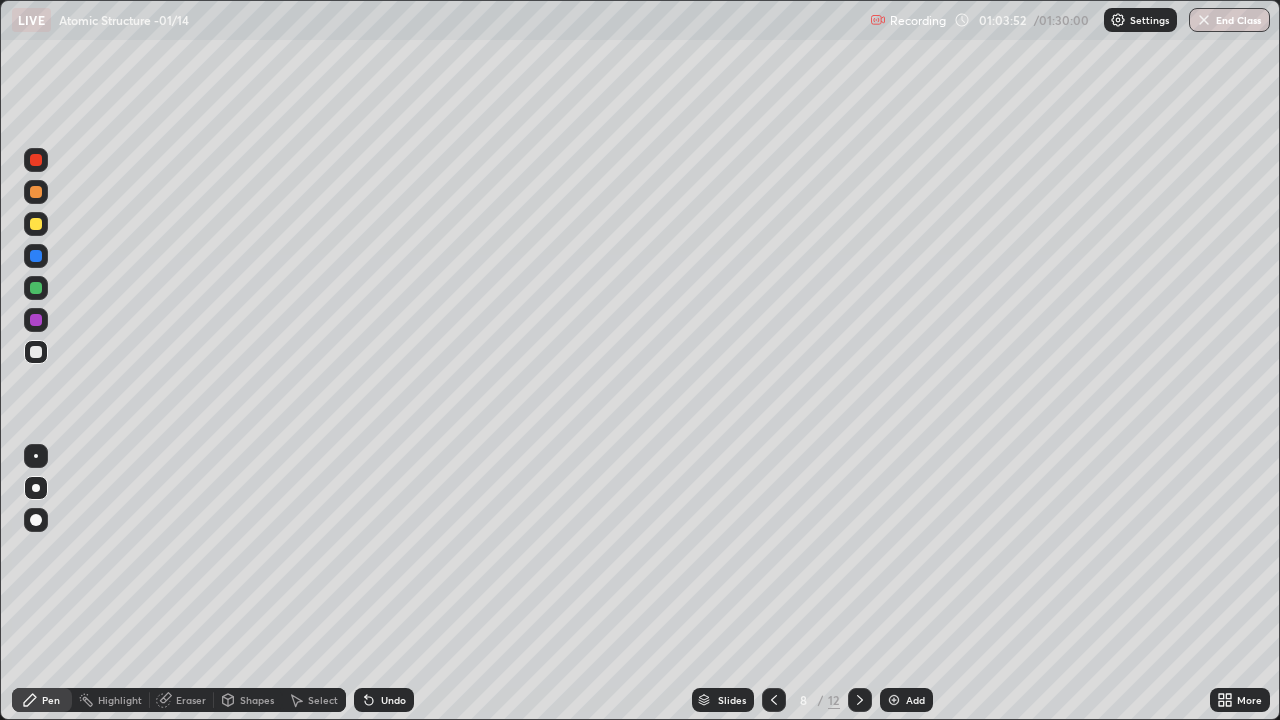 click 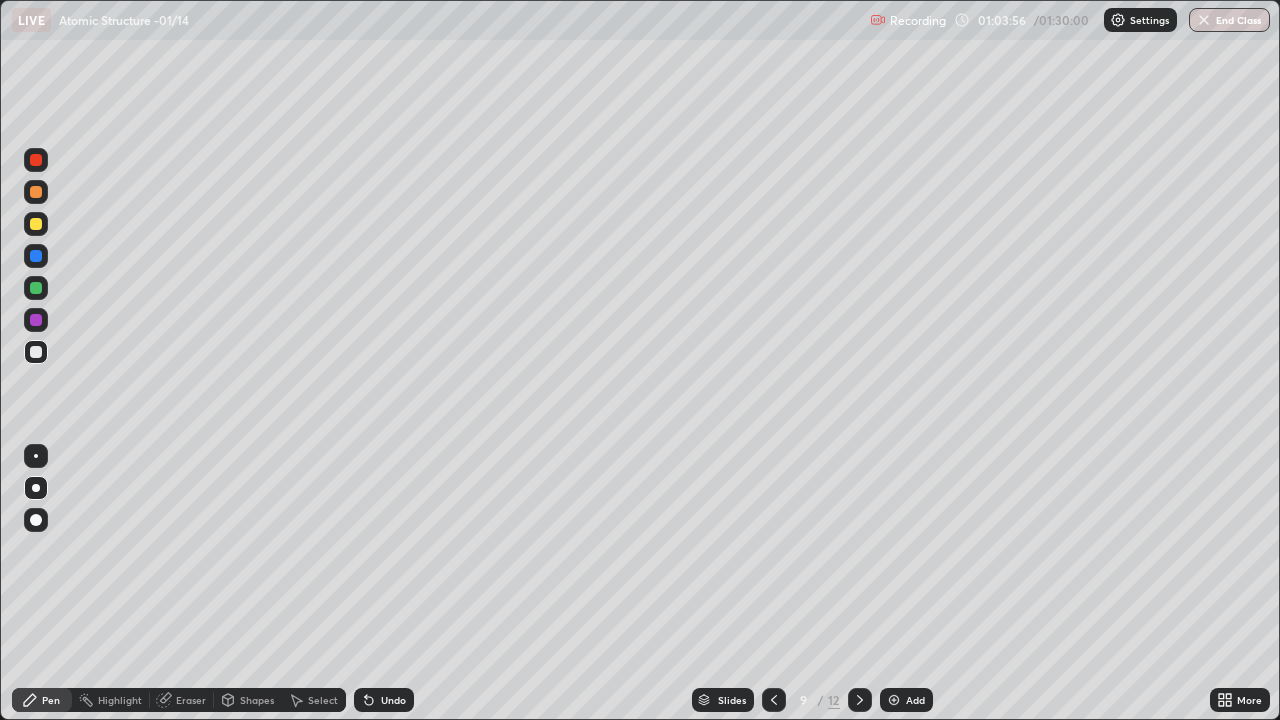 click 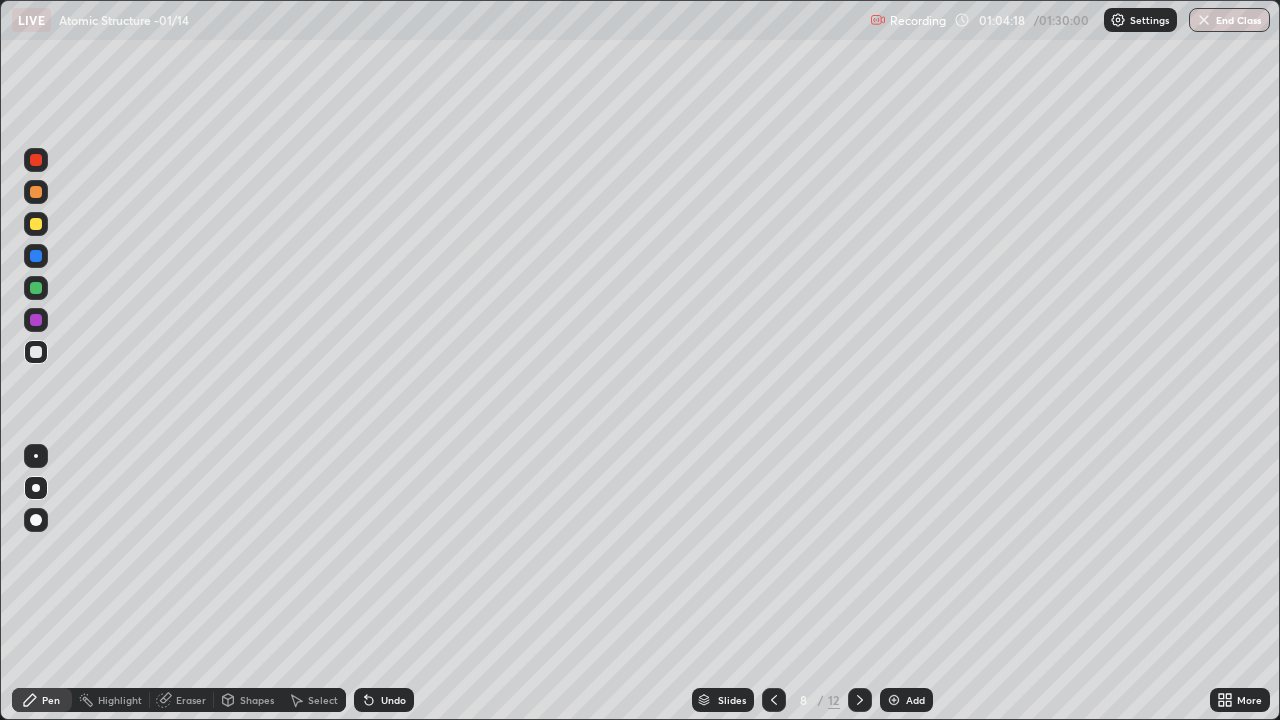 click 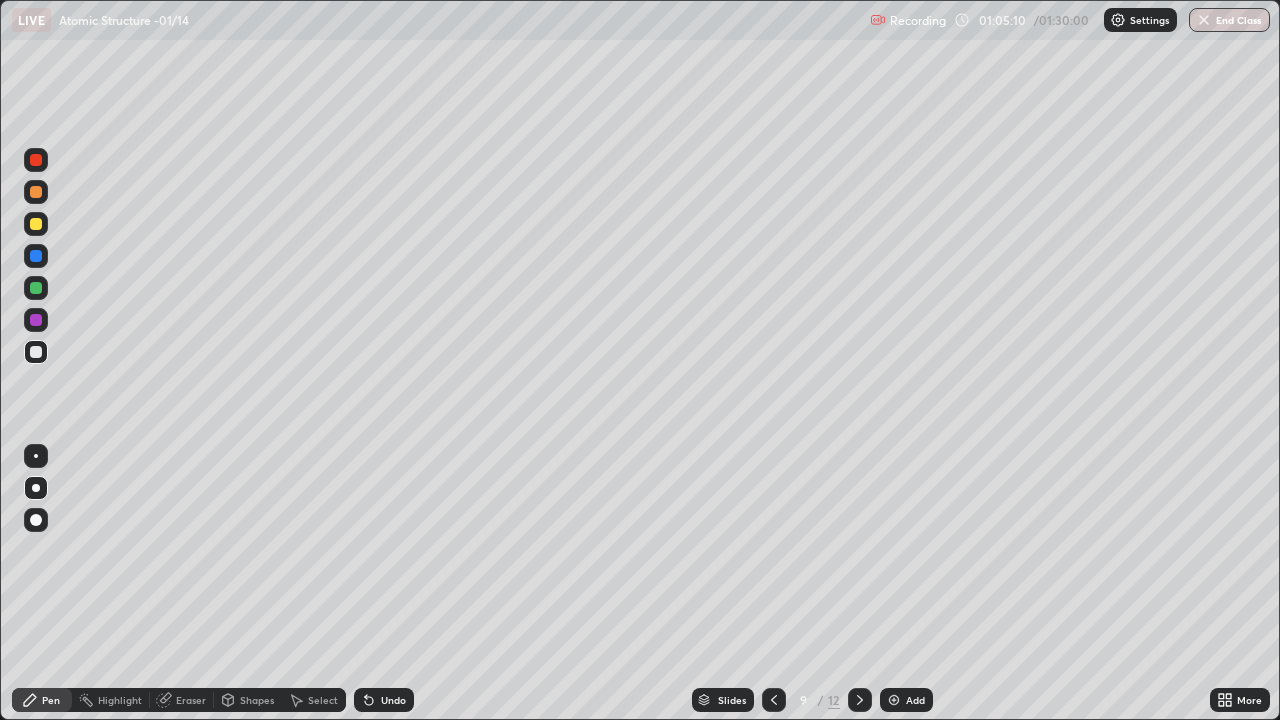 click 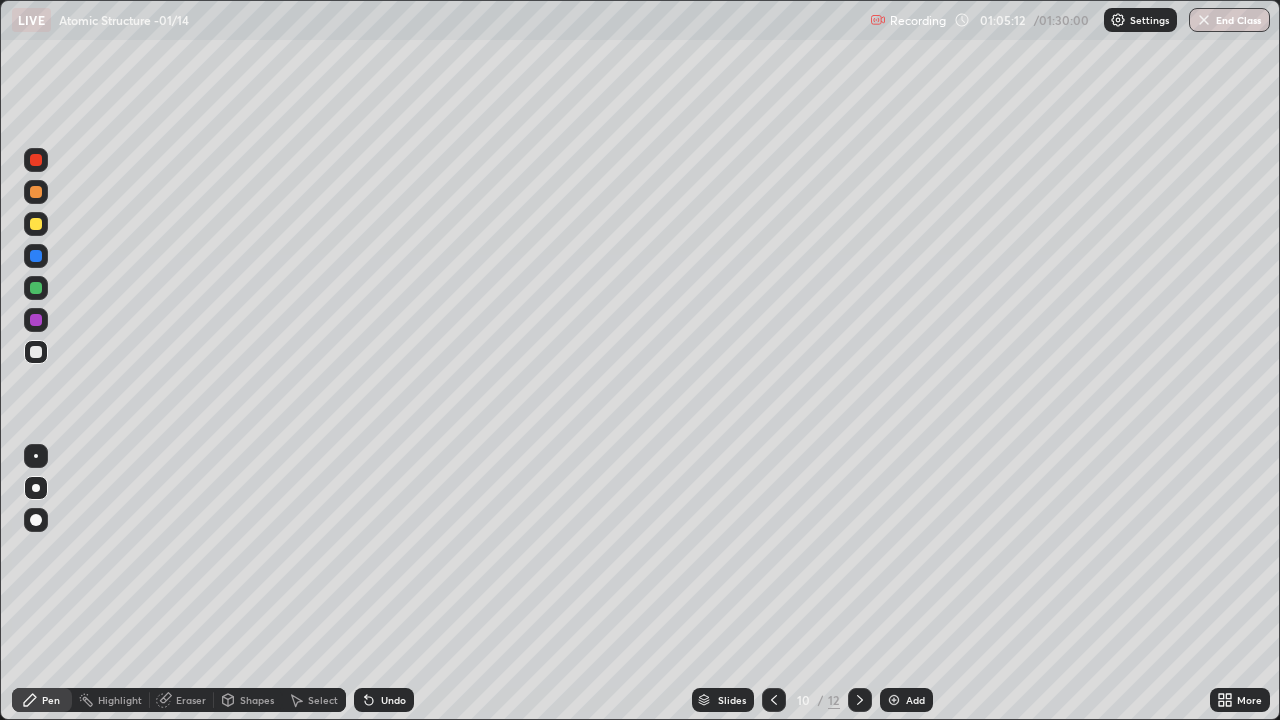 click 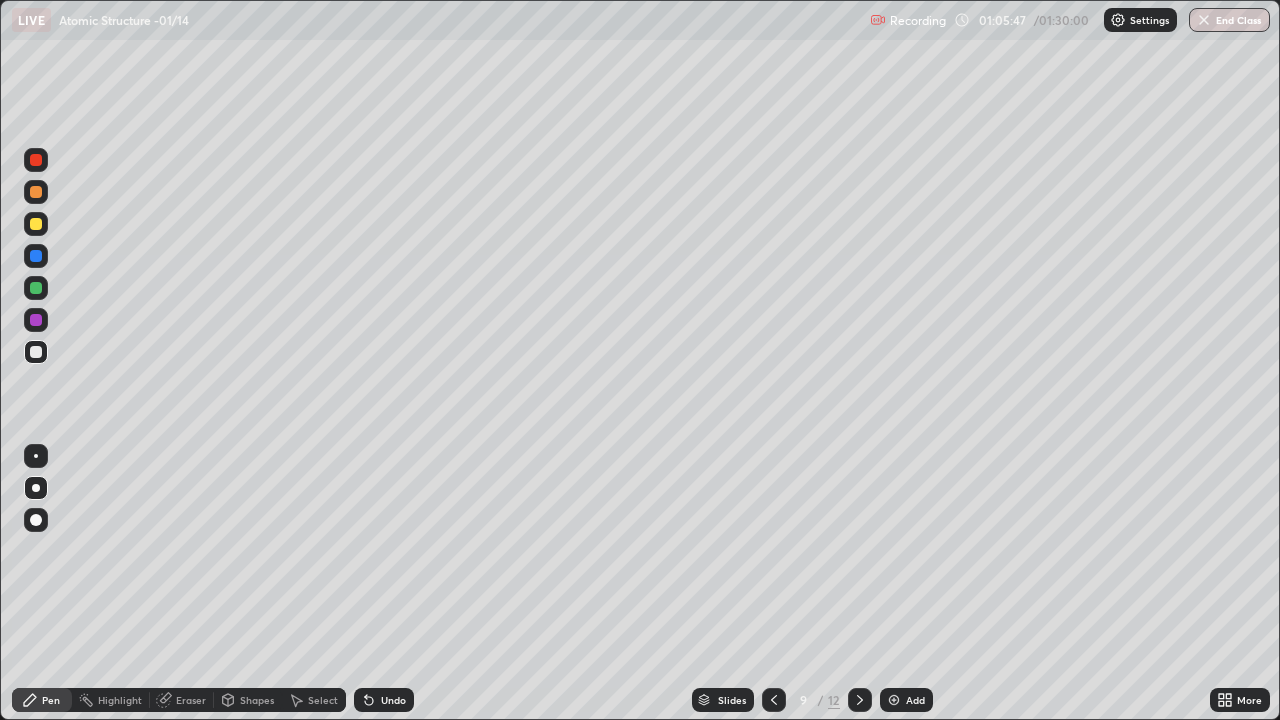 click 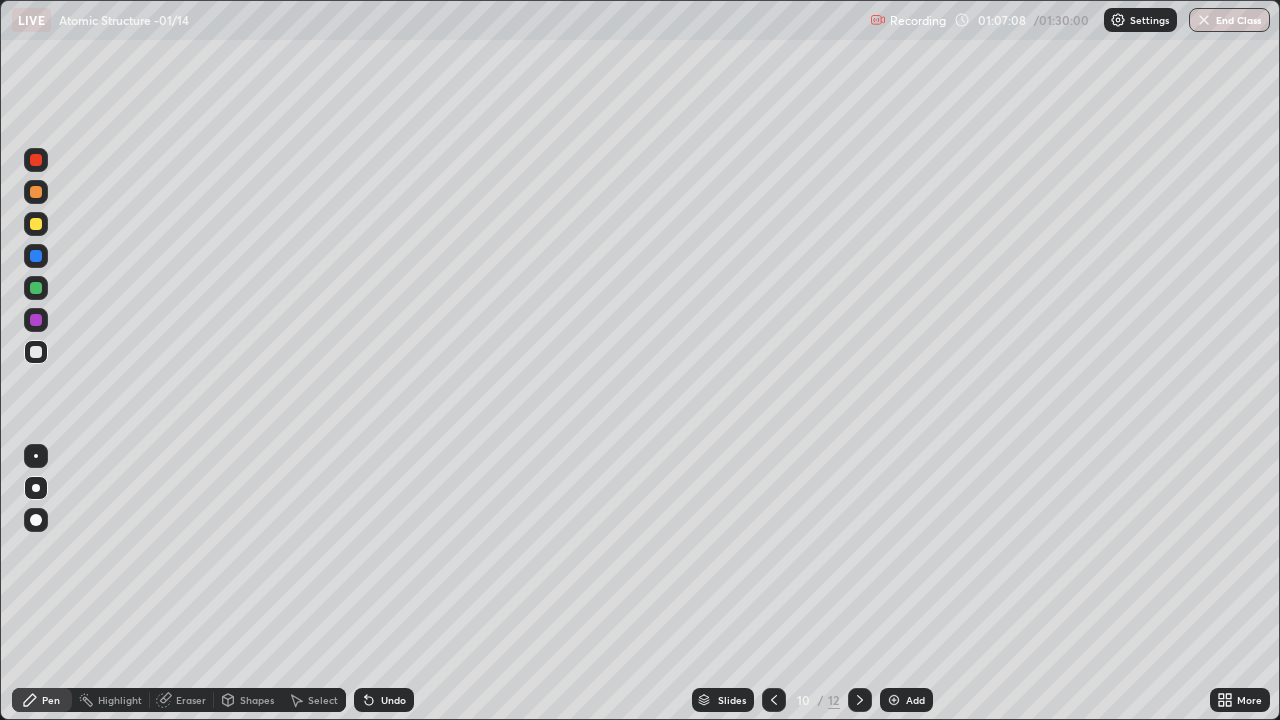 click 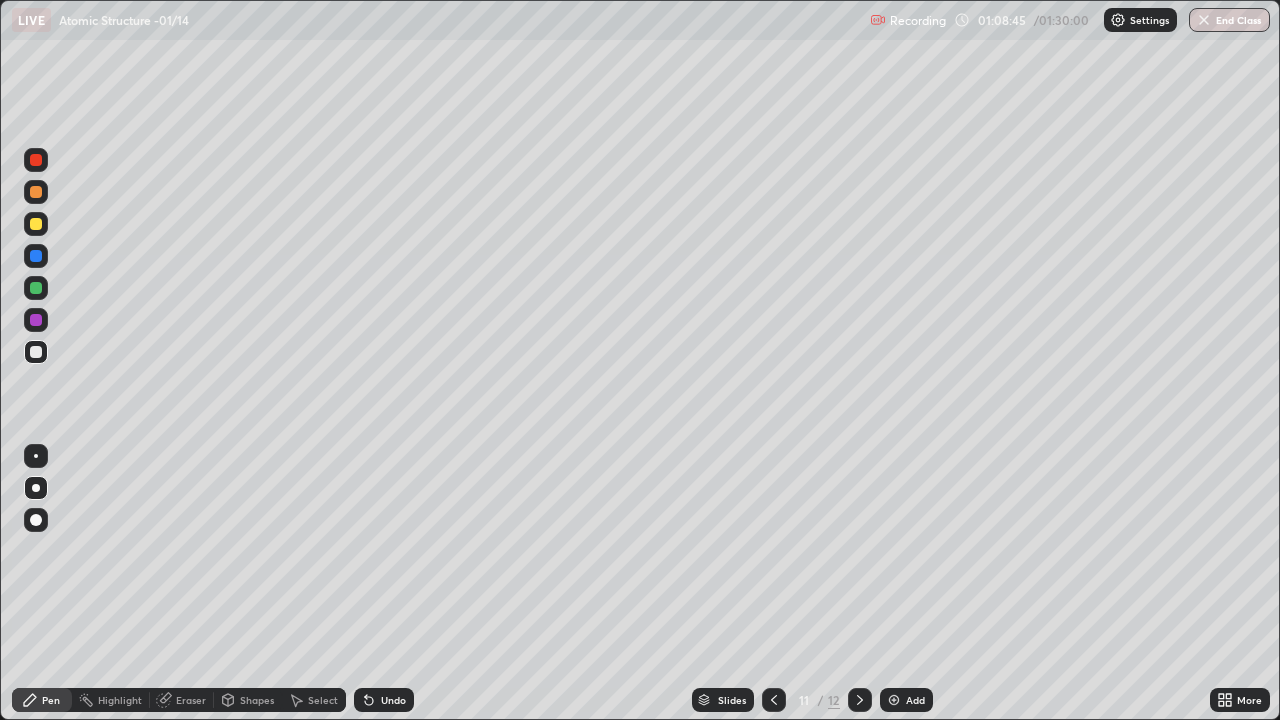 click on "Eraser" at bounding box center [182, 700] 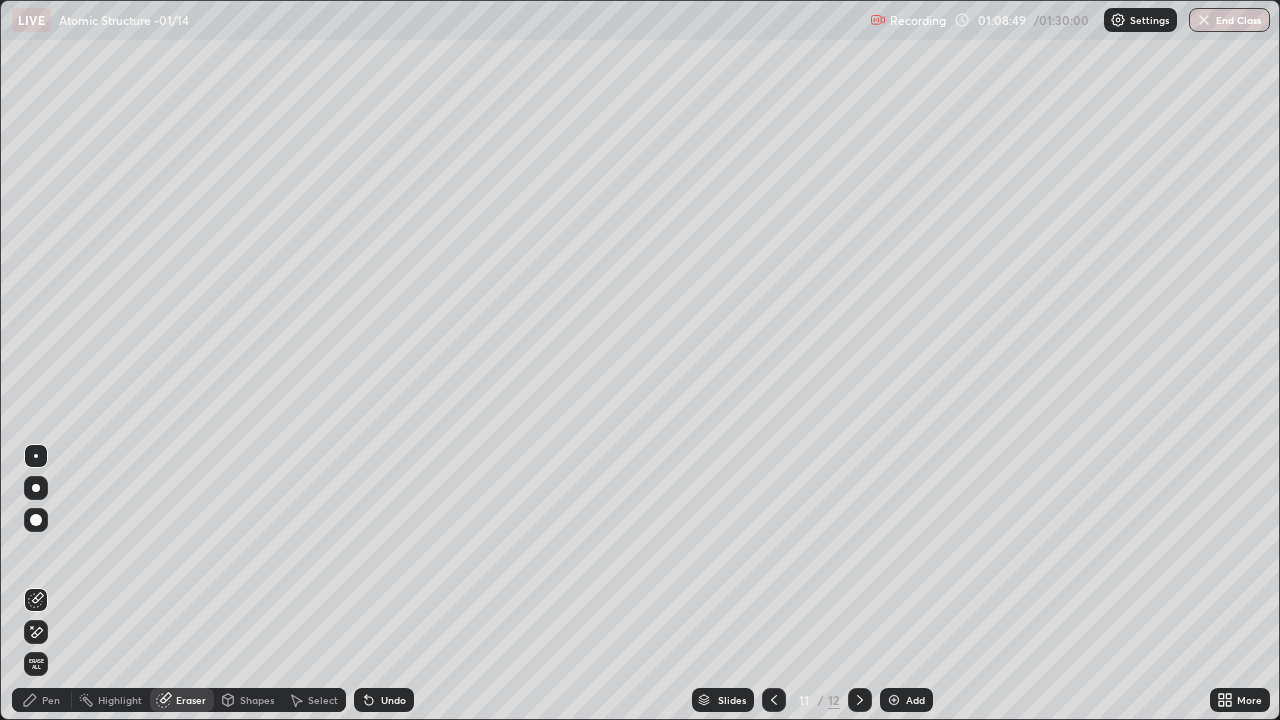 click on "Pen" at bounding box center (42, 700) 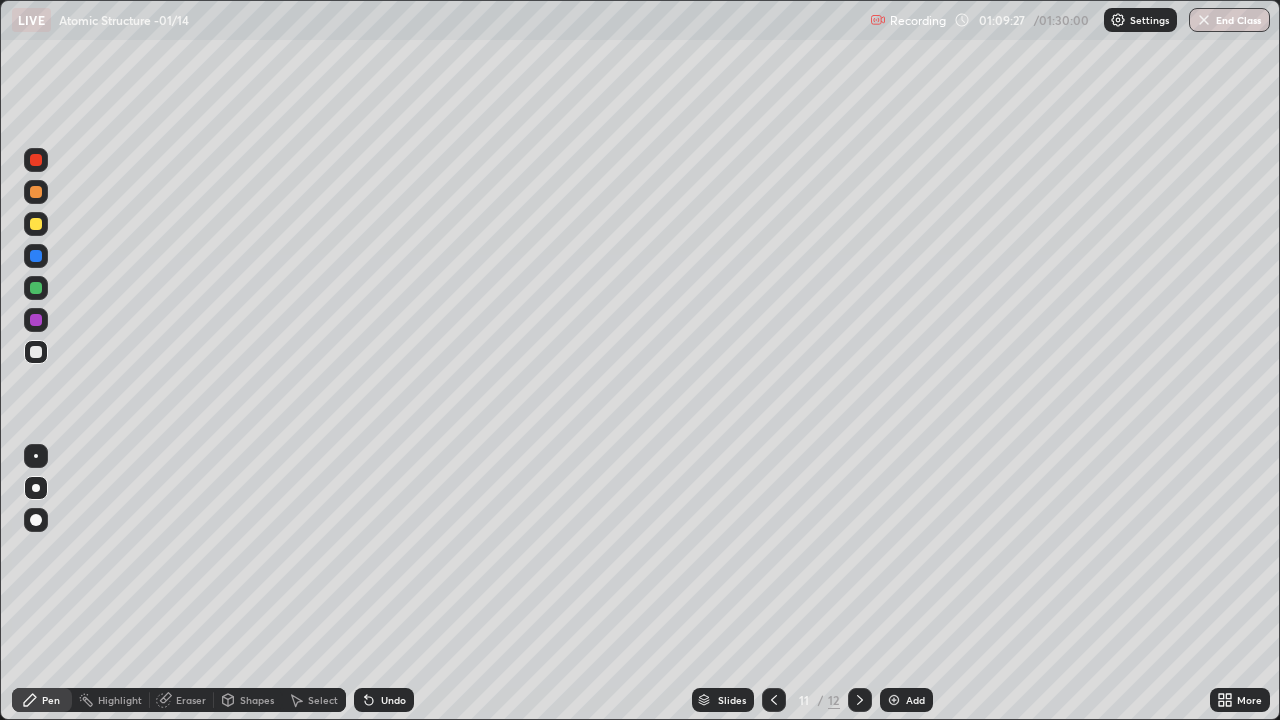 click on "Eraser" at bounding box center [191, 700] 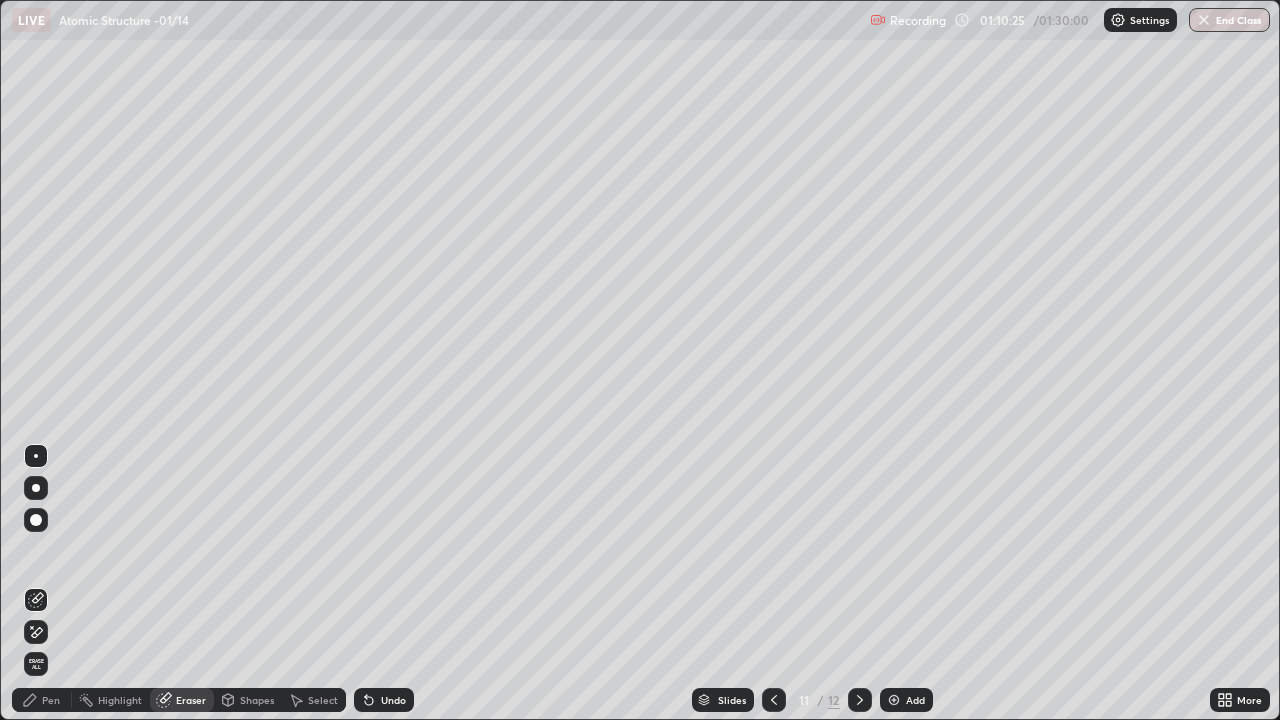click 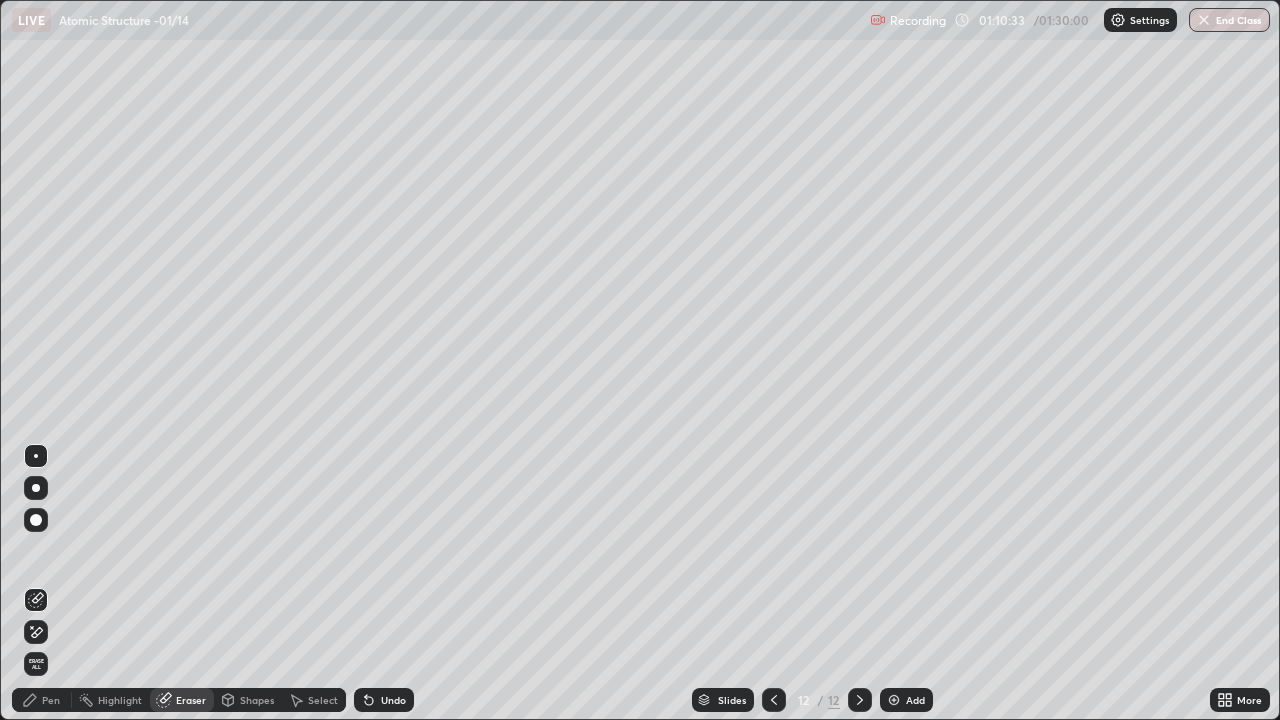 click on "Pen" at bounding box center (51, 700) 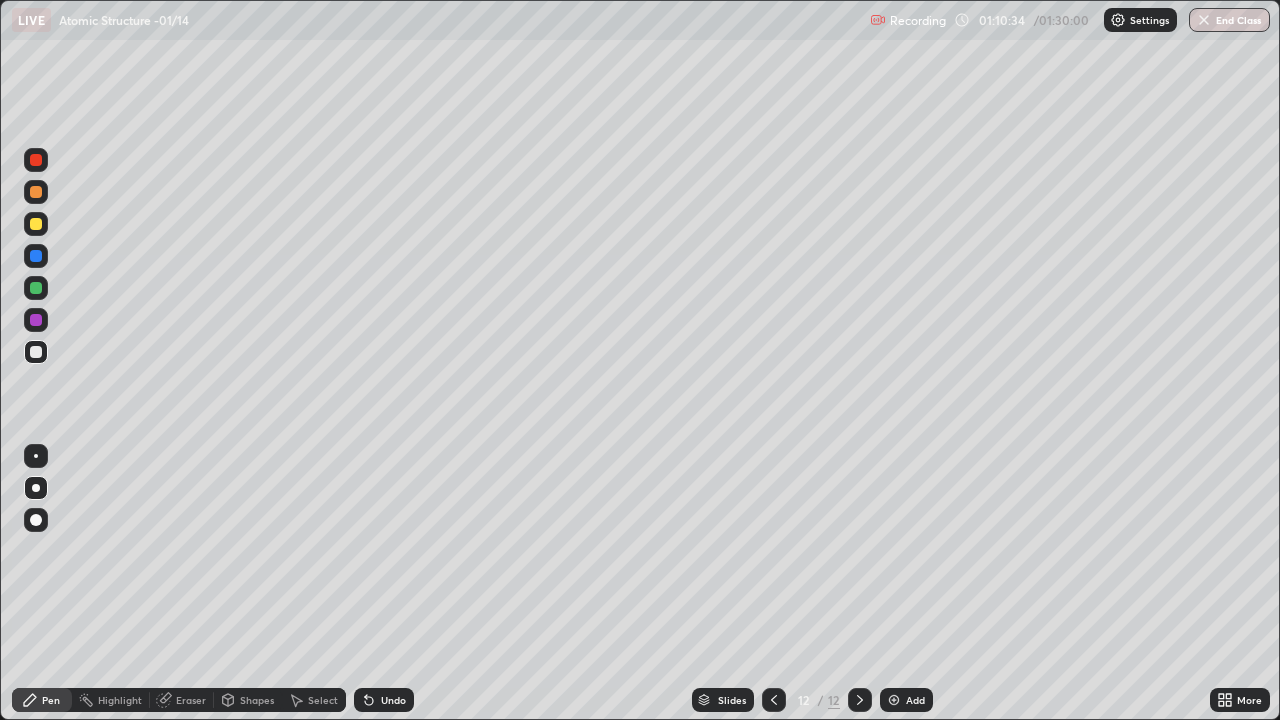 click at bounding box center [36, 224] 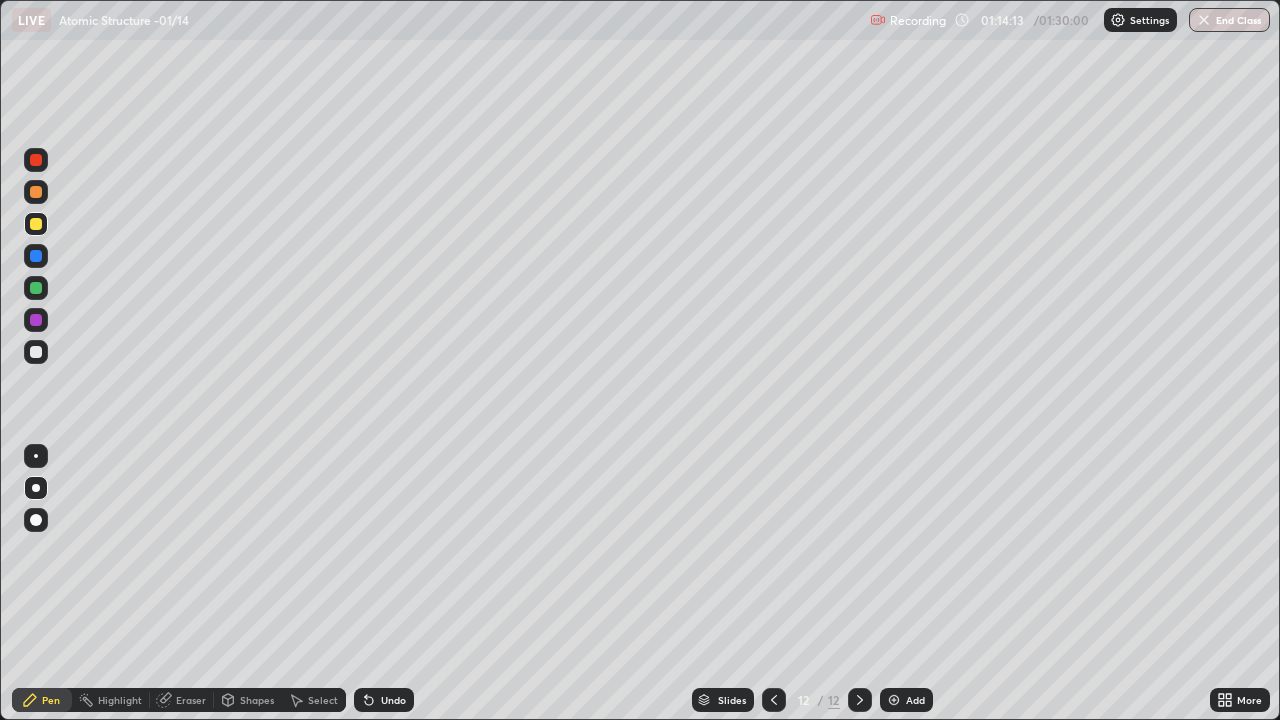 click at bounding box center (36, 256) 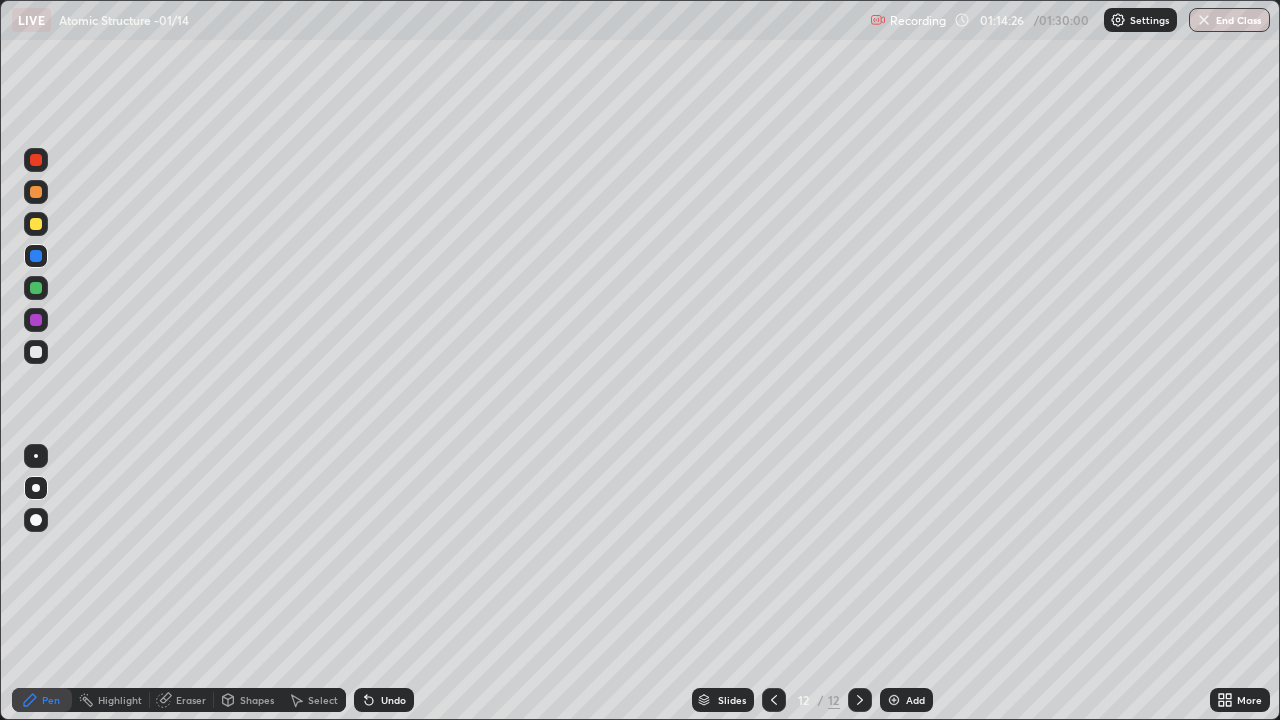 click 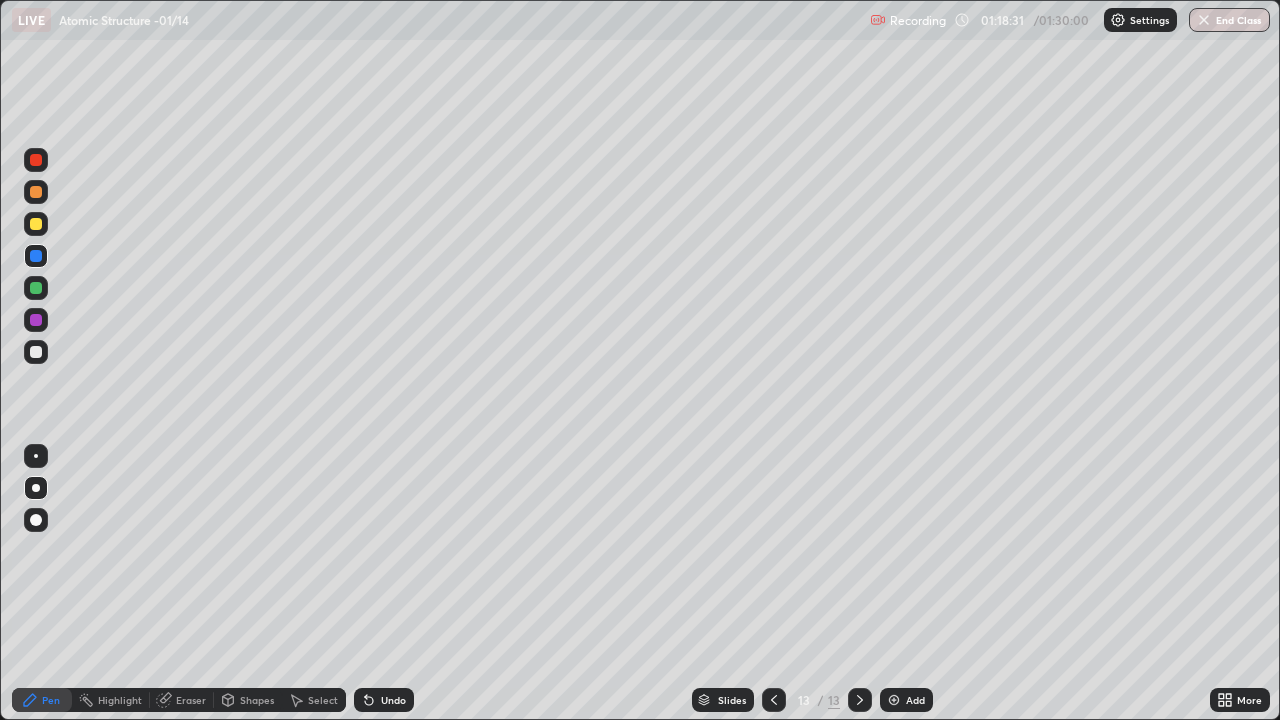click at bounding box center [36, 352] 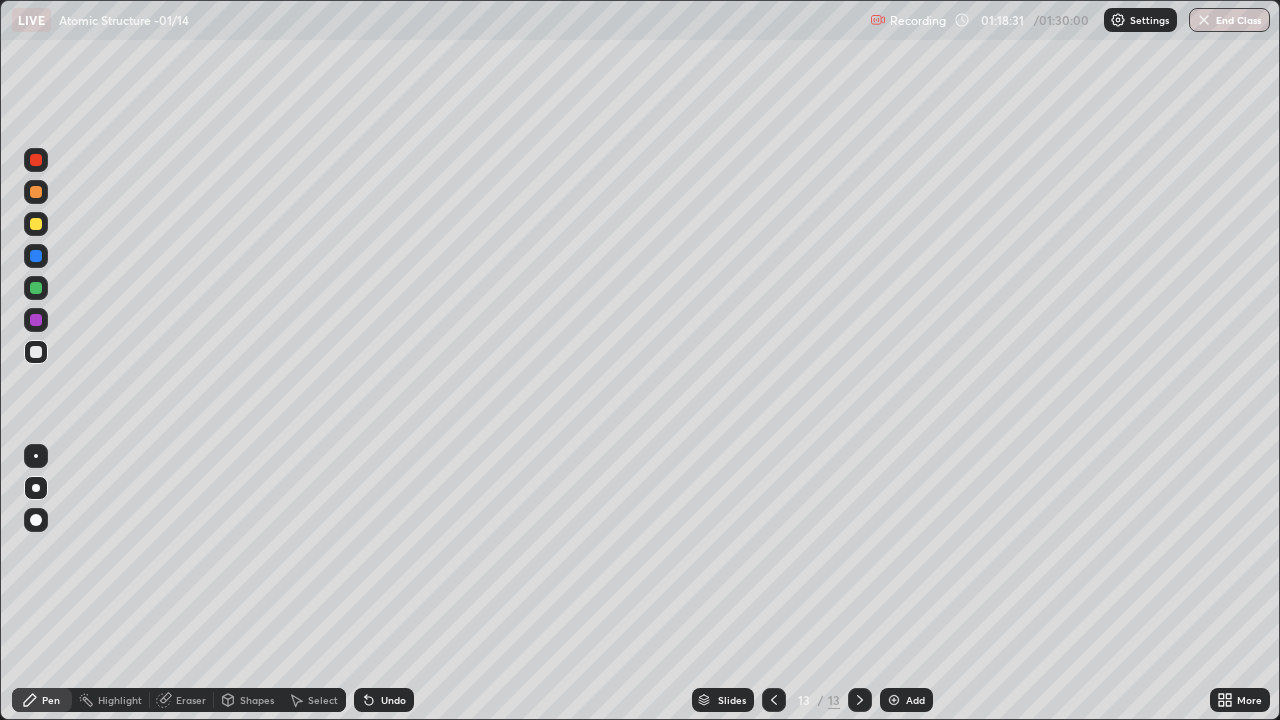 click at bounding box center (36, 352) 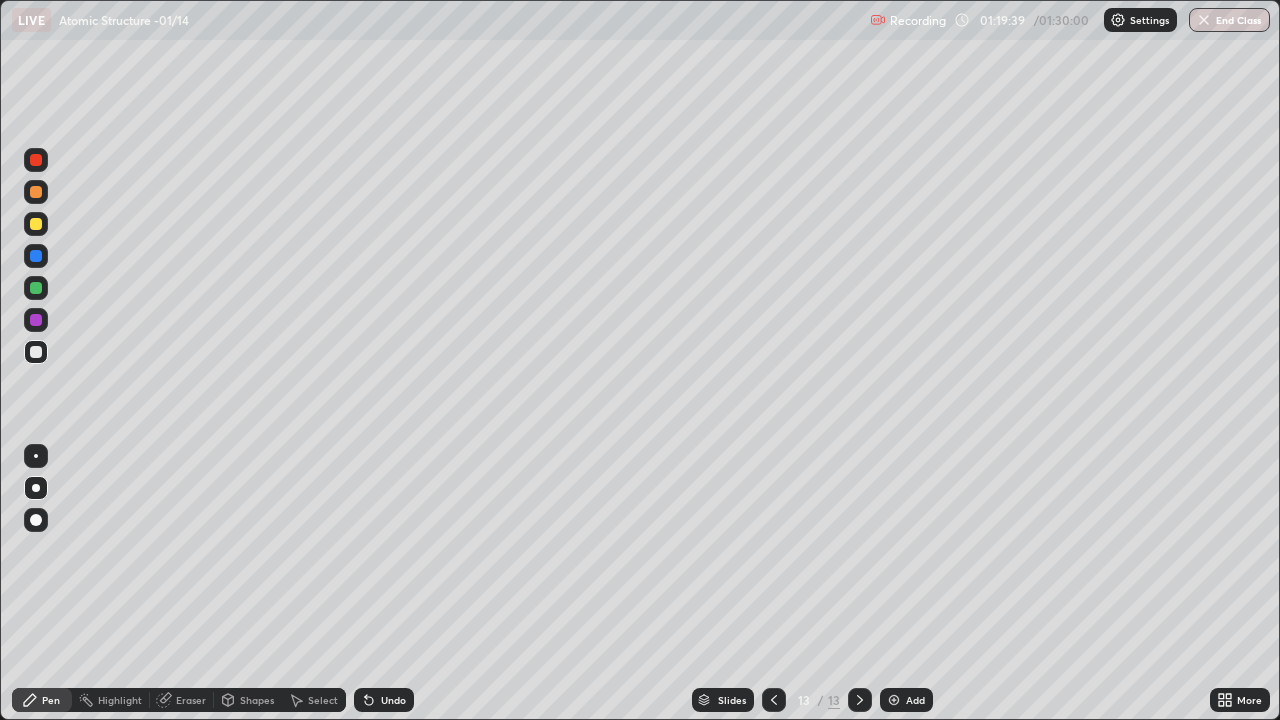 click 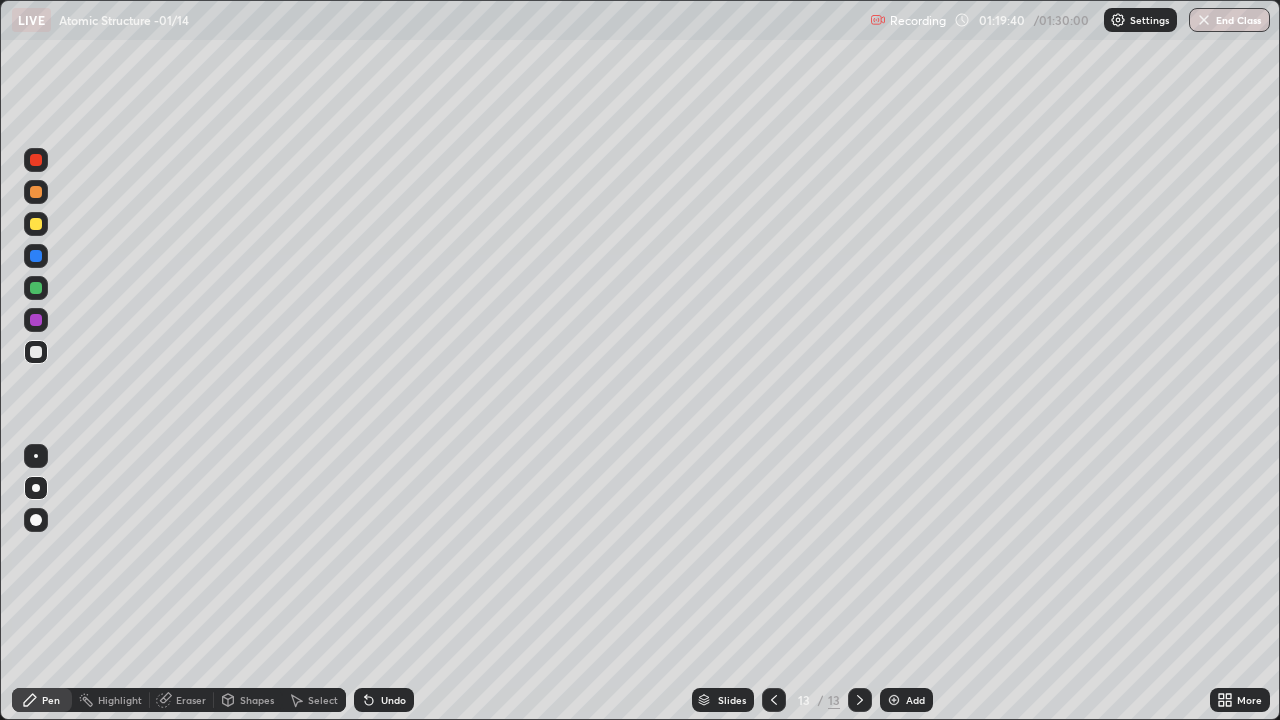 click on "Add" at bounding box center [906, 700] 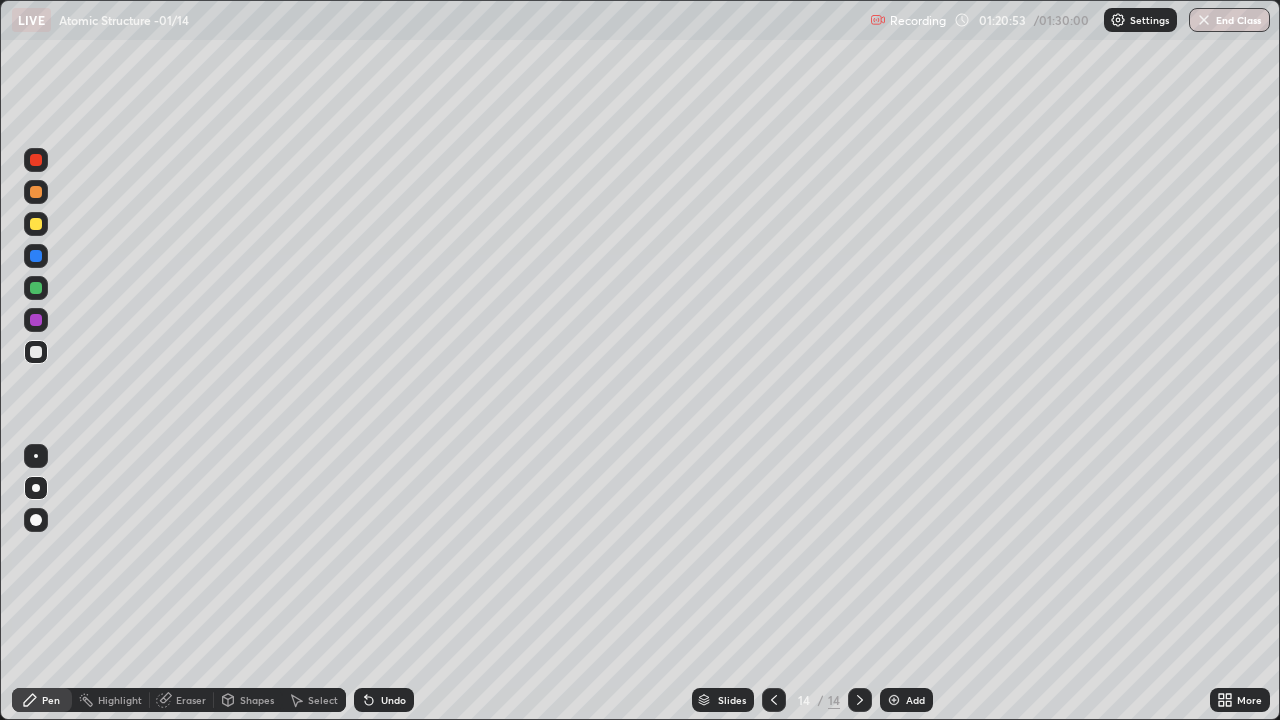 click on "Eraser" at bounding box center (191, 700) 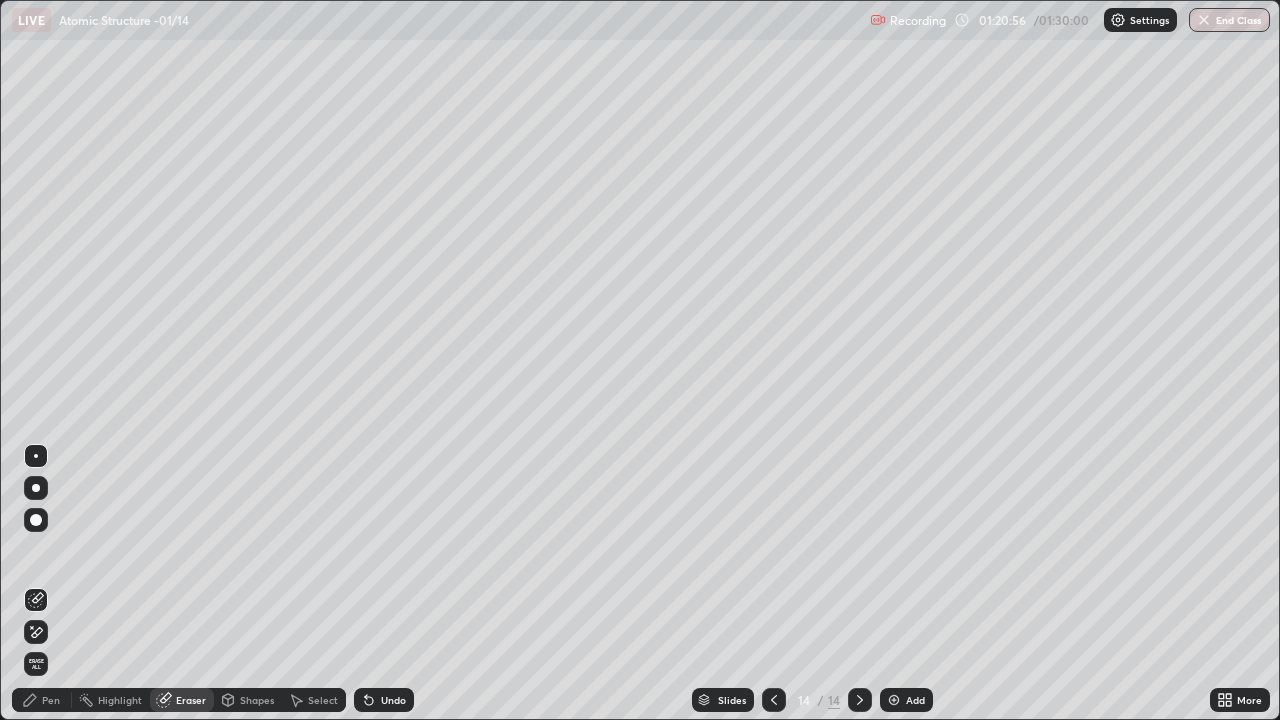 click on "Pen" at bounding box center [42, 700] 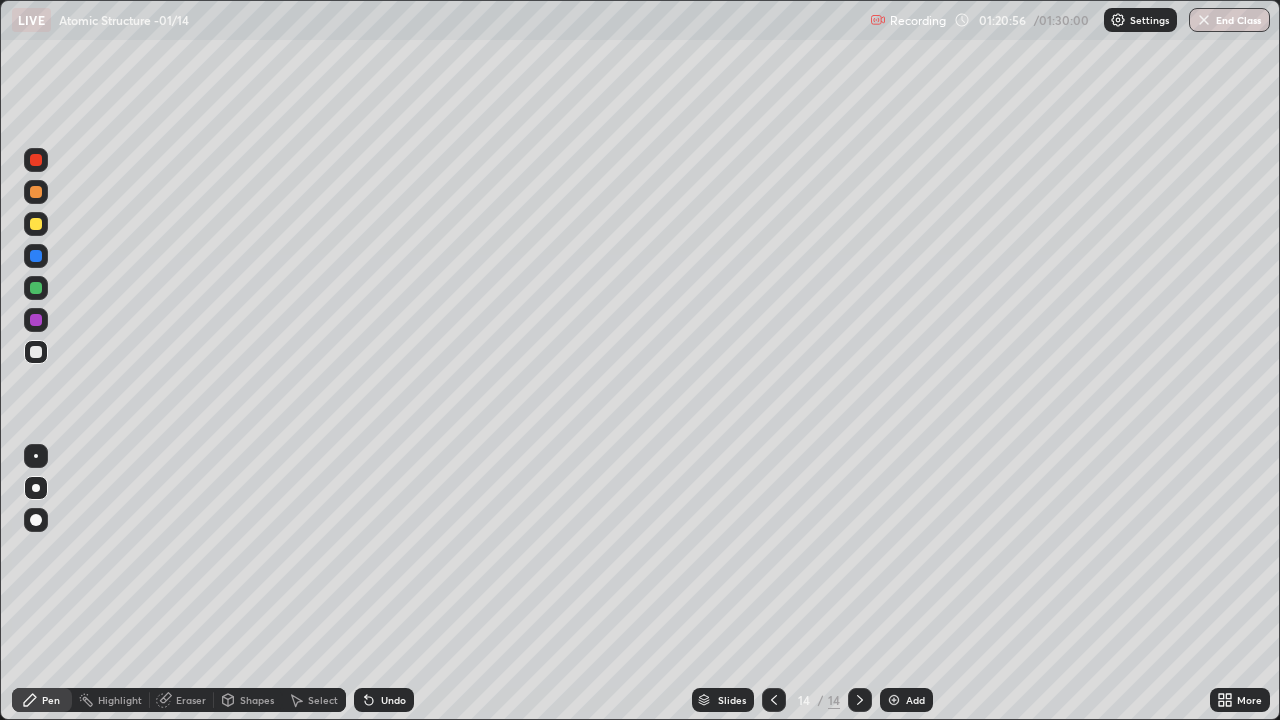 click on "Pen" at bounding box center (51, 700) 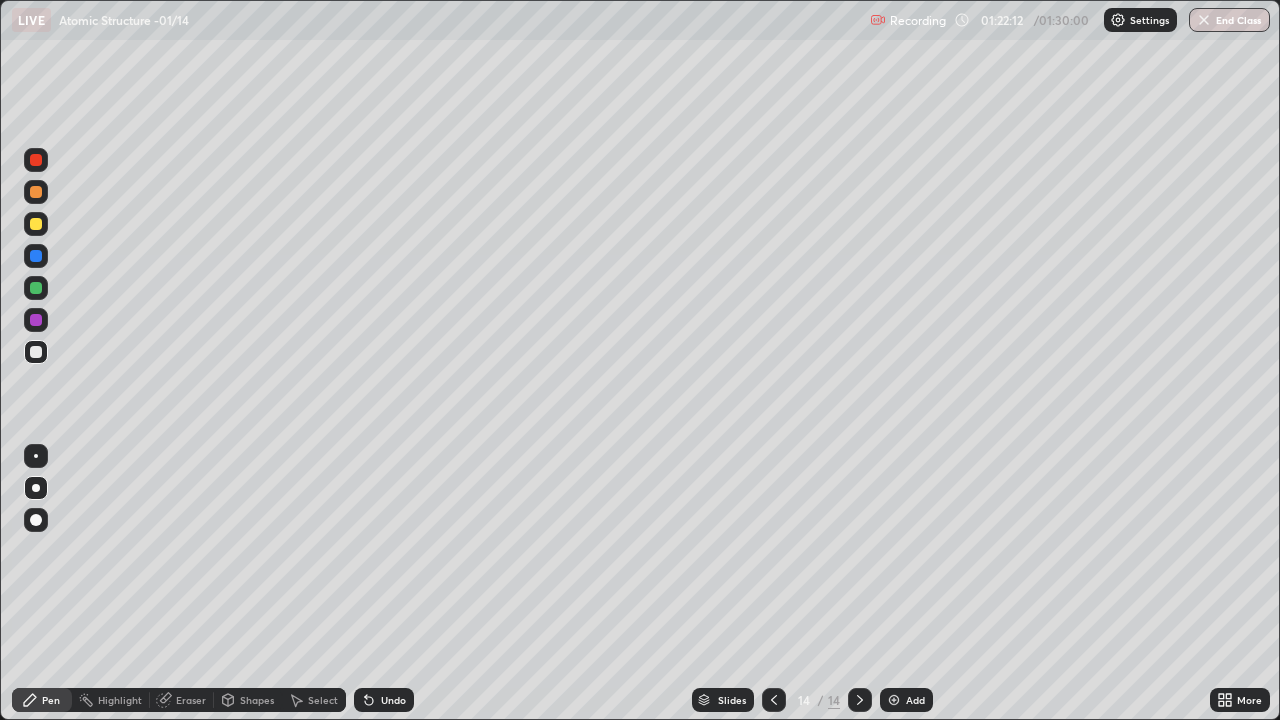 click 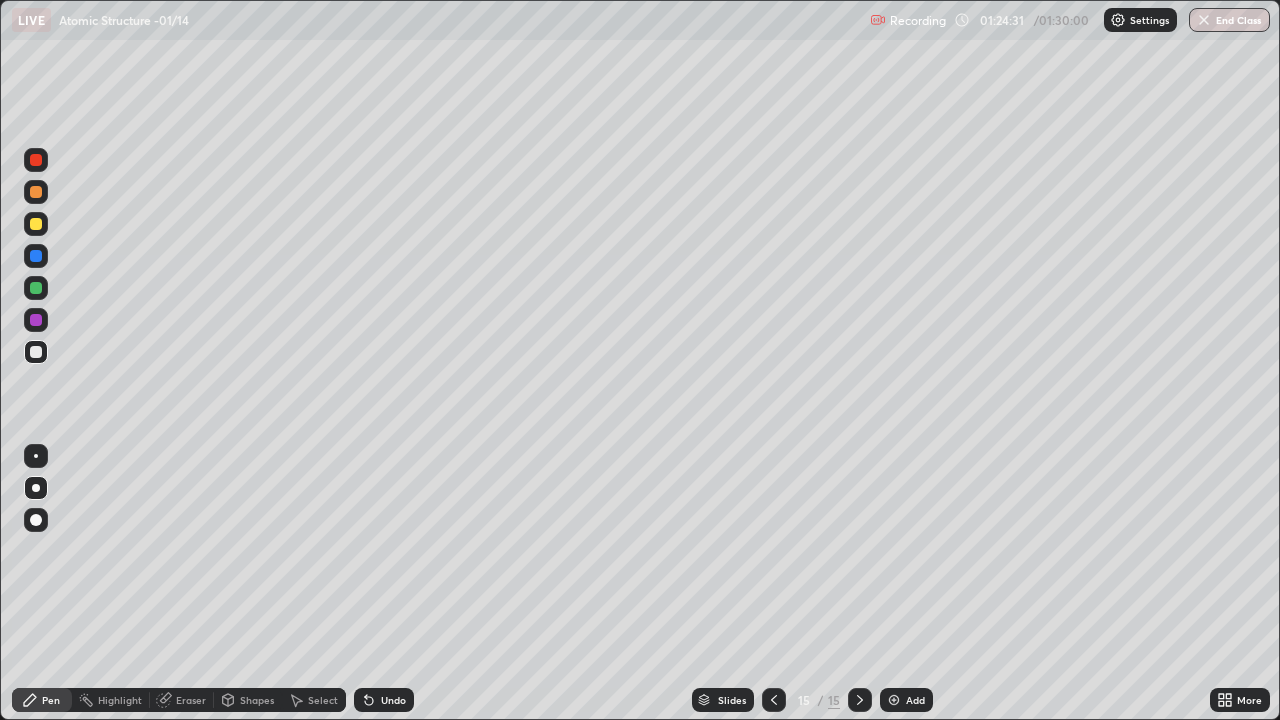 click on "Eraser" at bounding box center (182, 700) 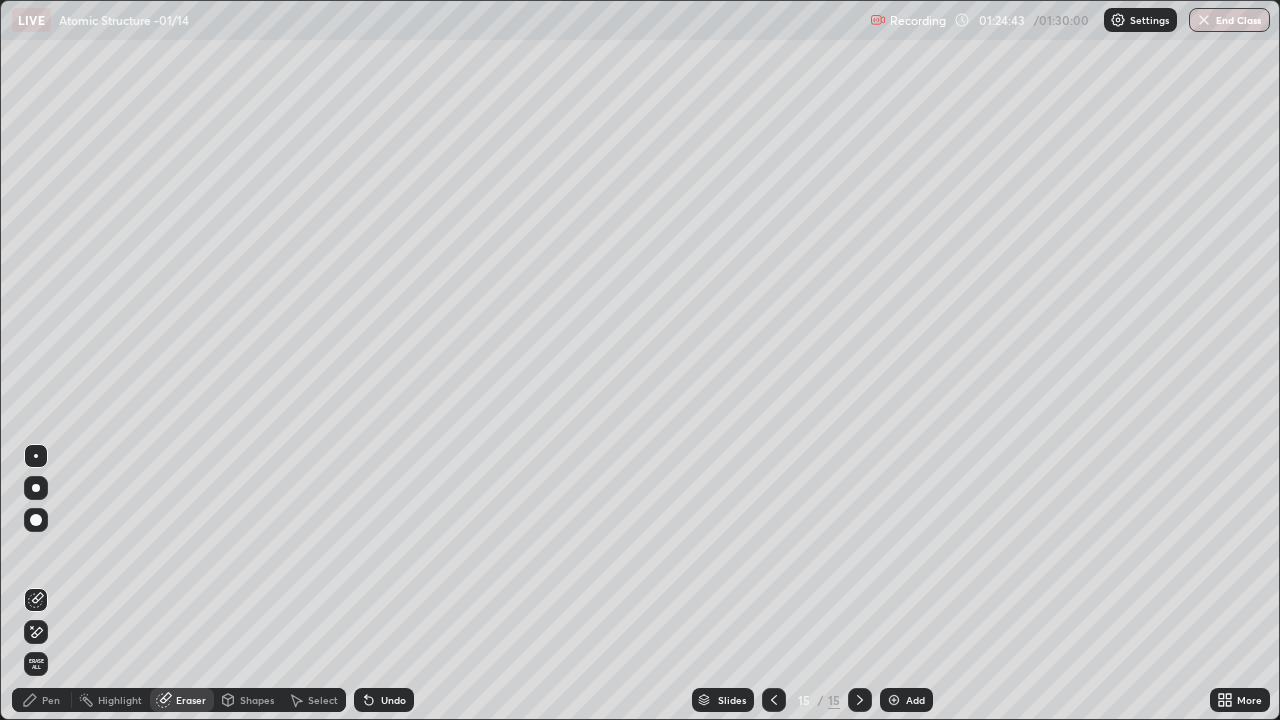 click on "Eraser" at bounding box center [191, 700] 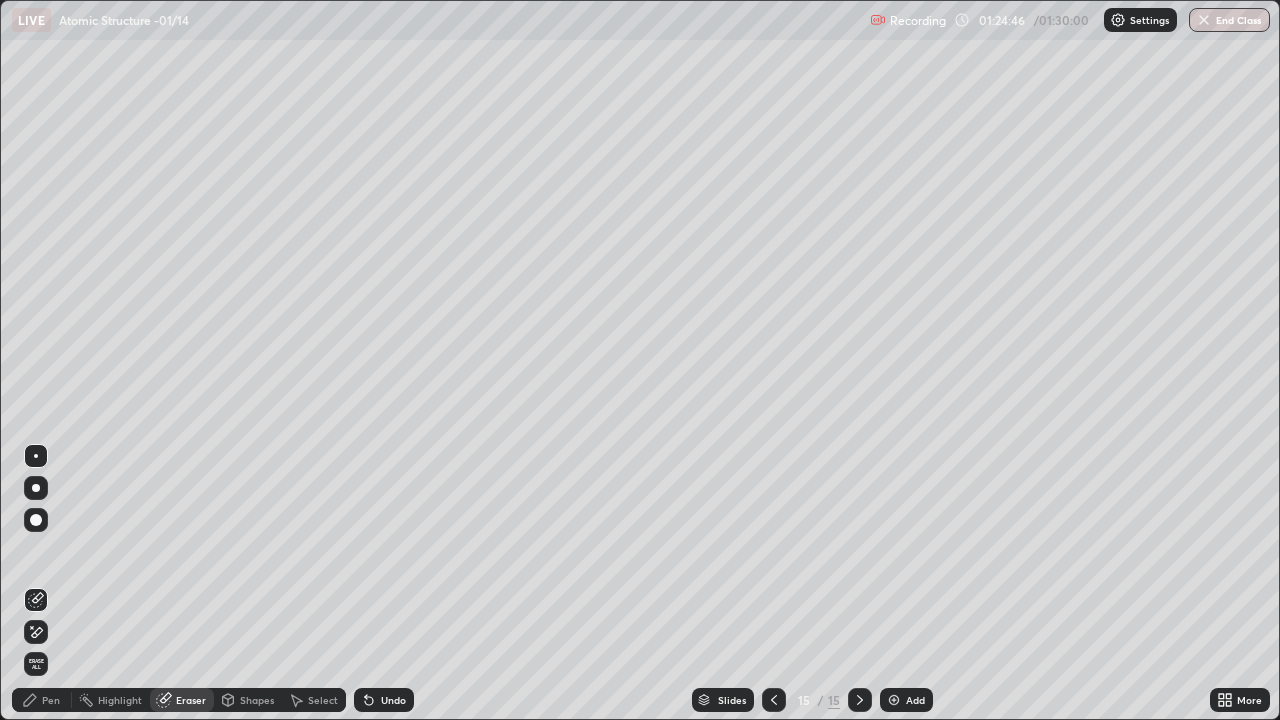 click on "Pen" at bounding box center [51, 700] 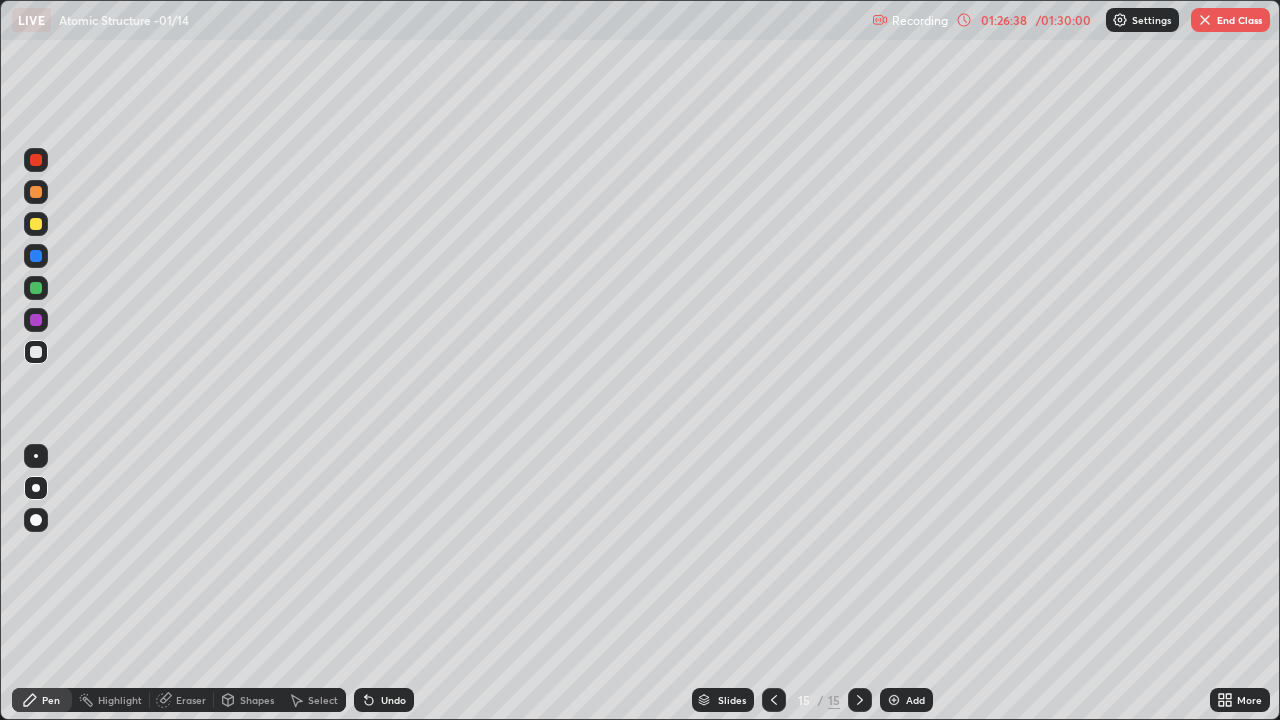 click at bounding box center (774, 700) 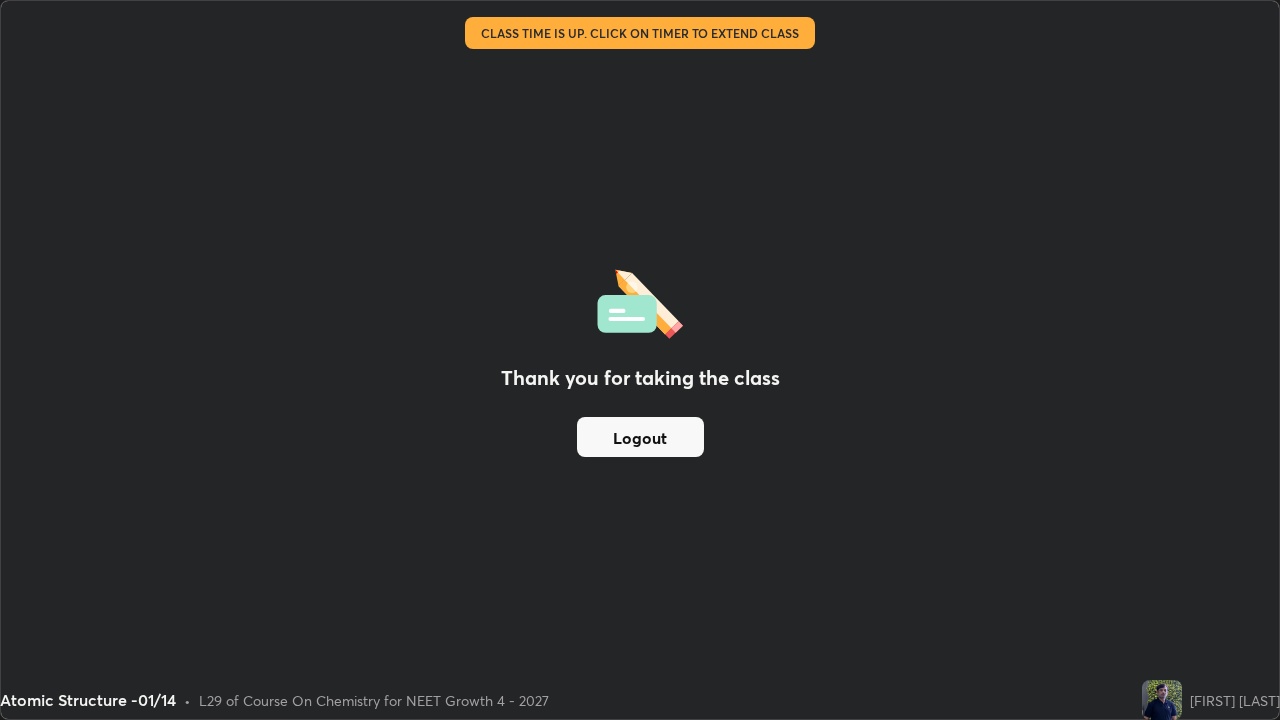 click on "Logout" at bounding box center (640, 437) 